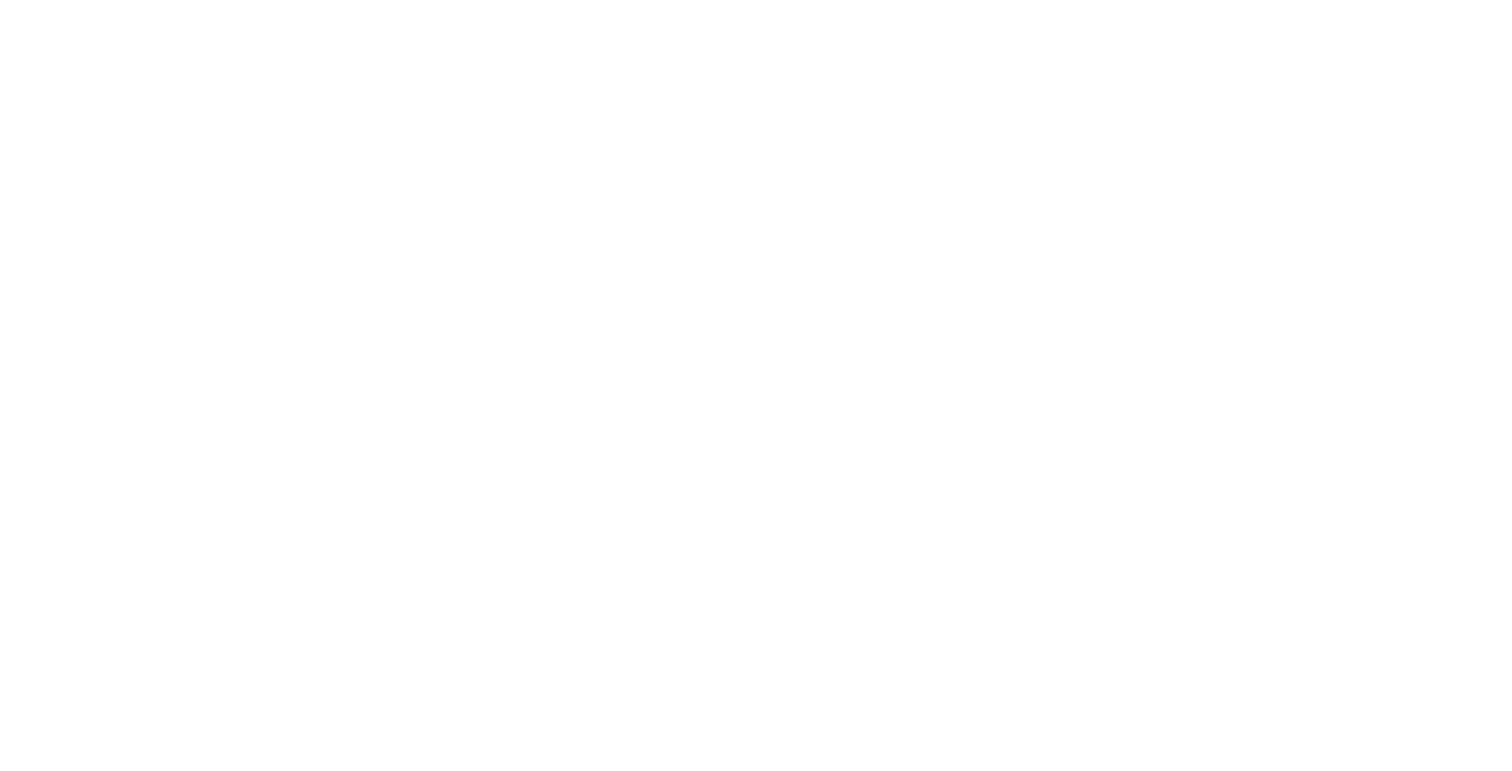 scroll, scrollTop: 0, scrollLeft: 0, axis: both 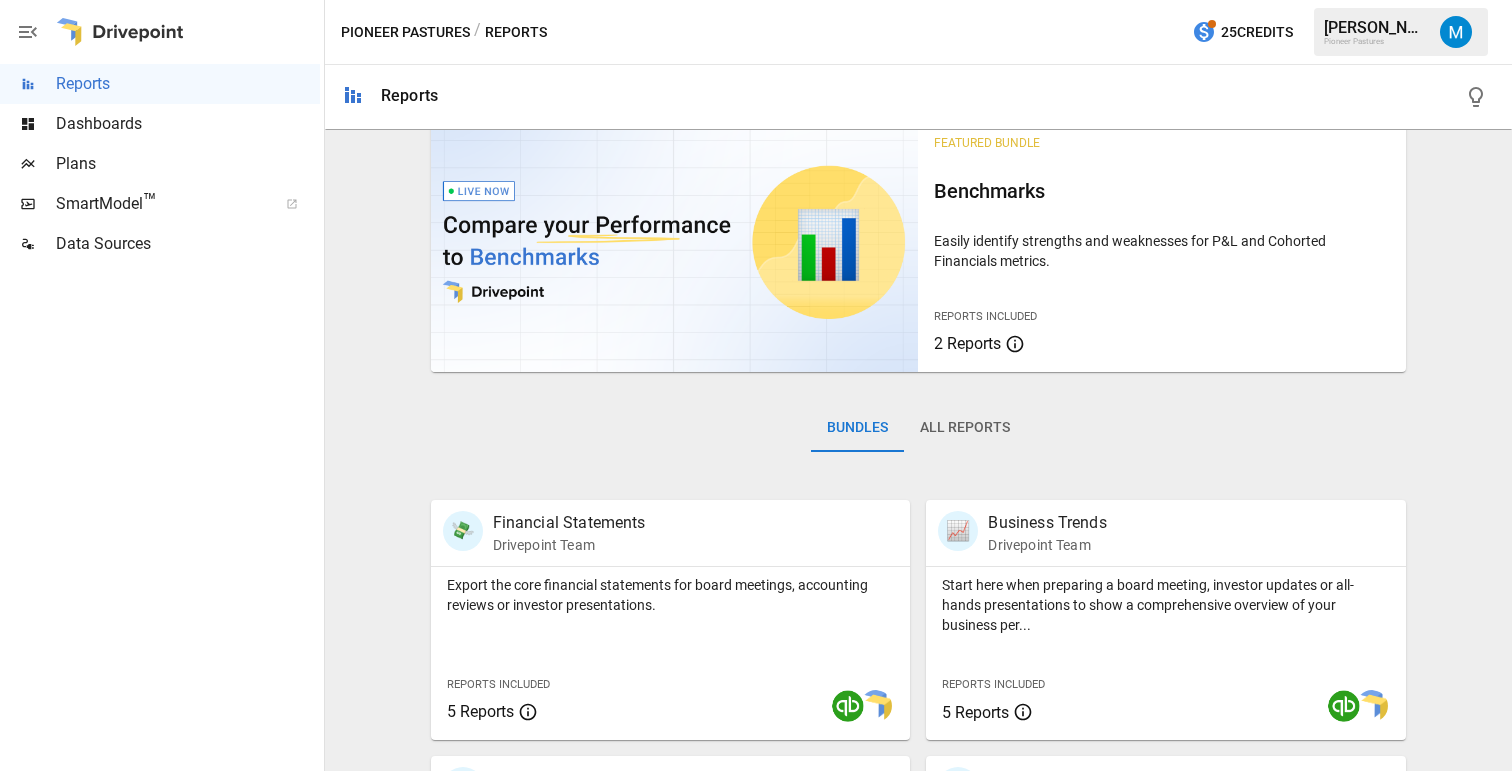 click on "Plans" at bounding box center (160, 164) 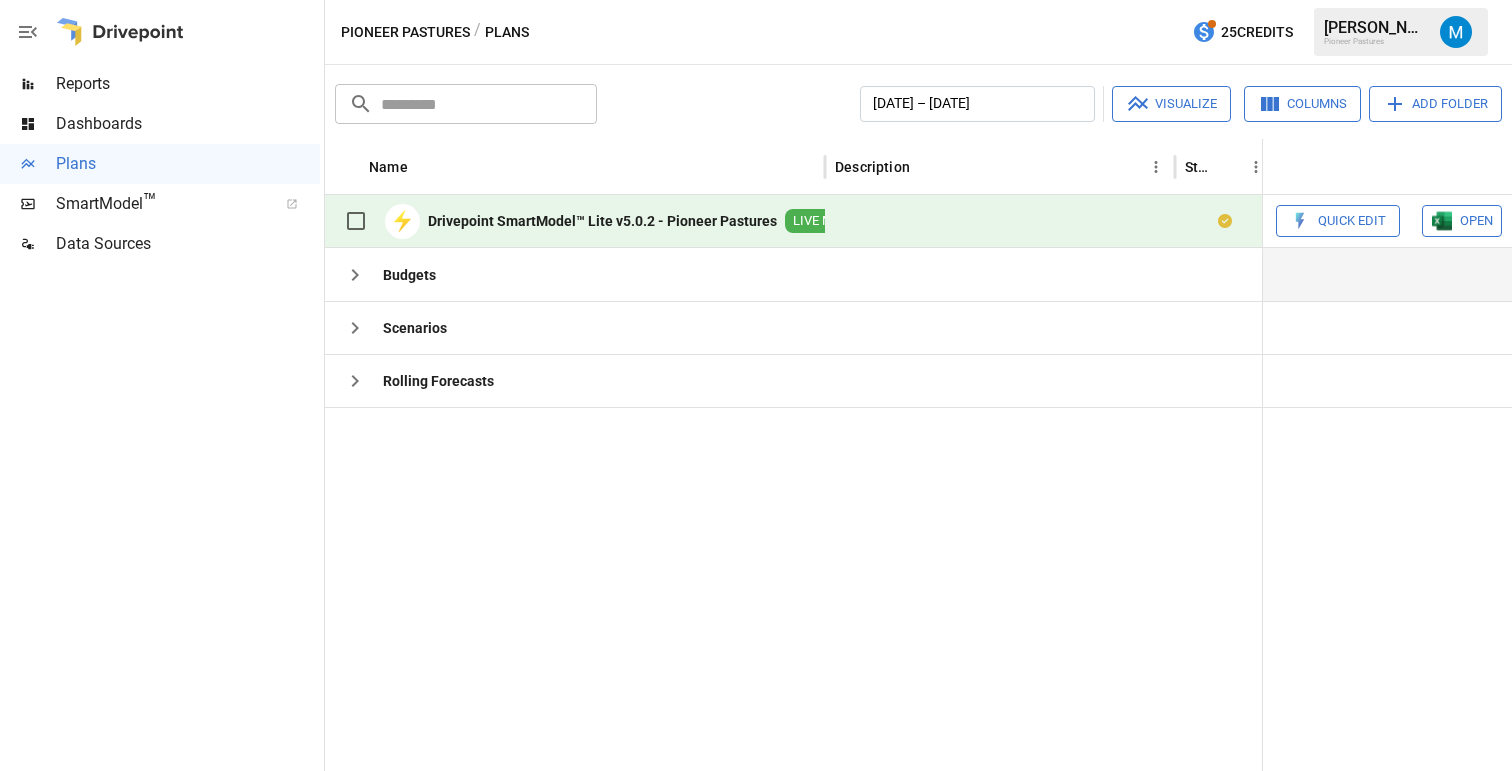 click on "Budgets" at bounding box center [575, 274] 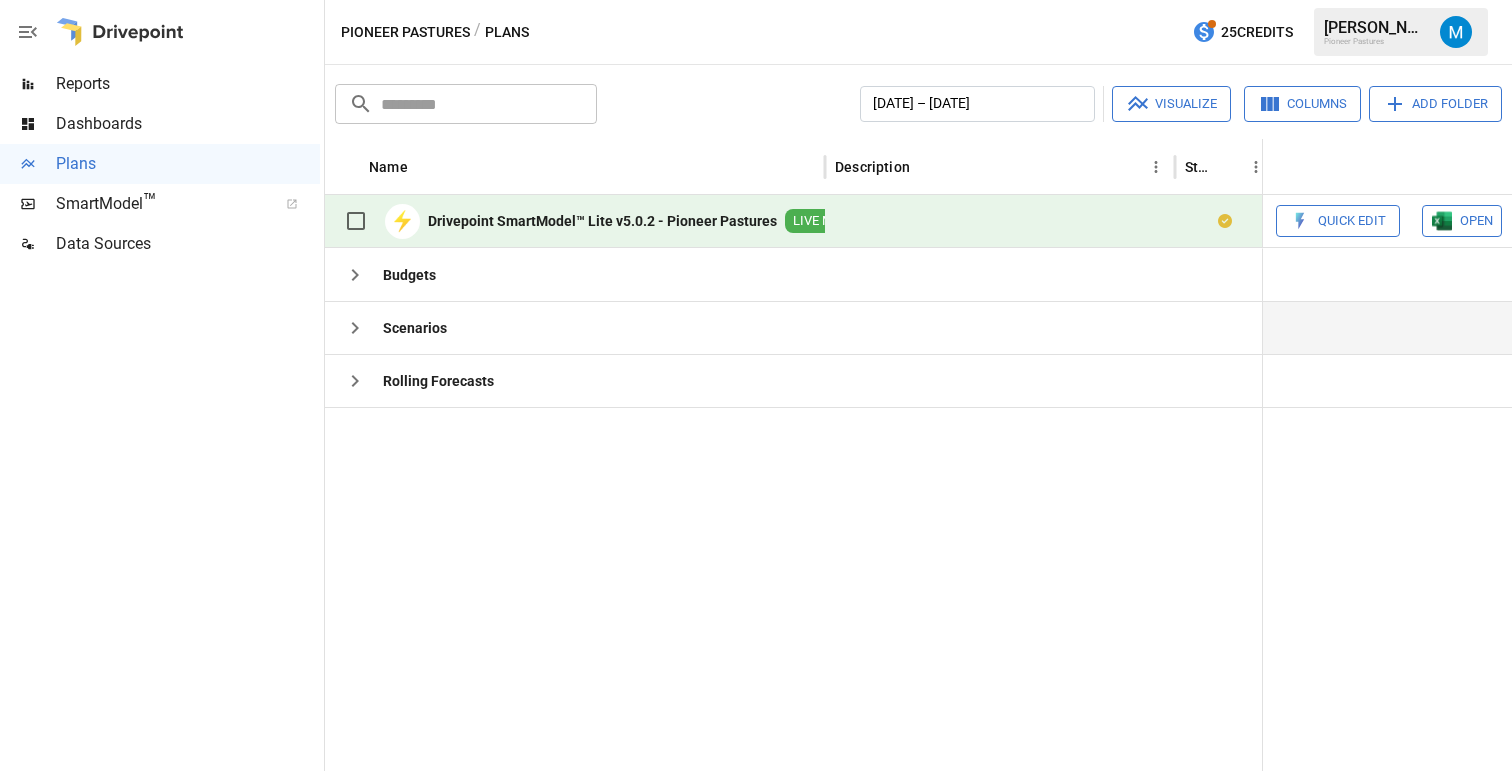 click 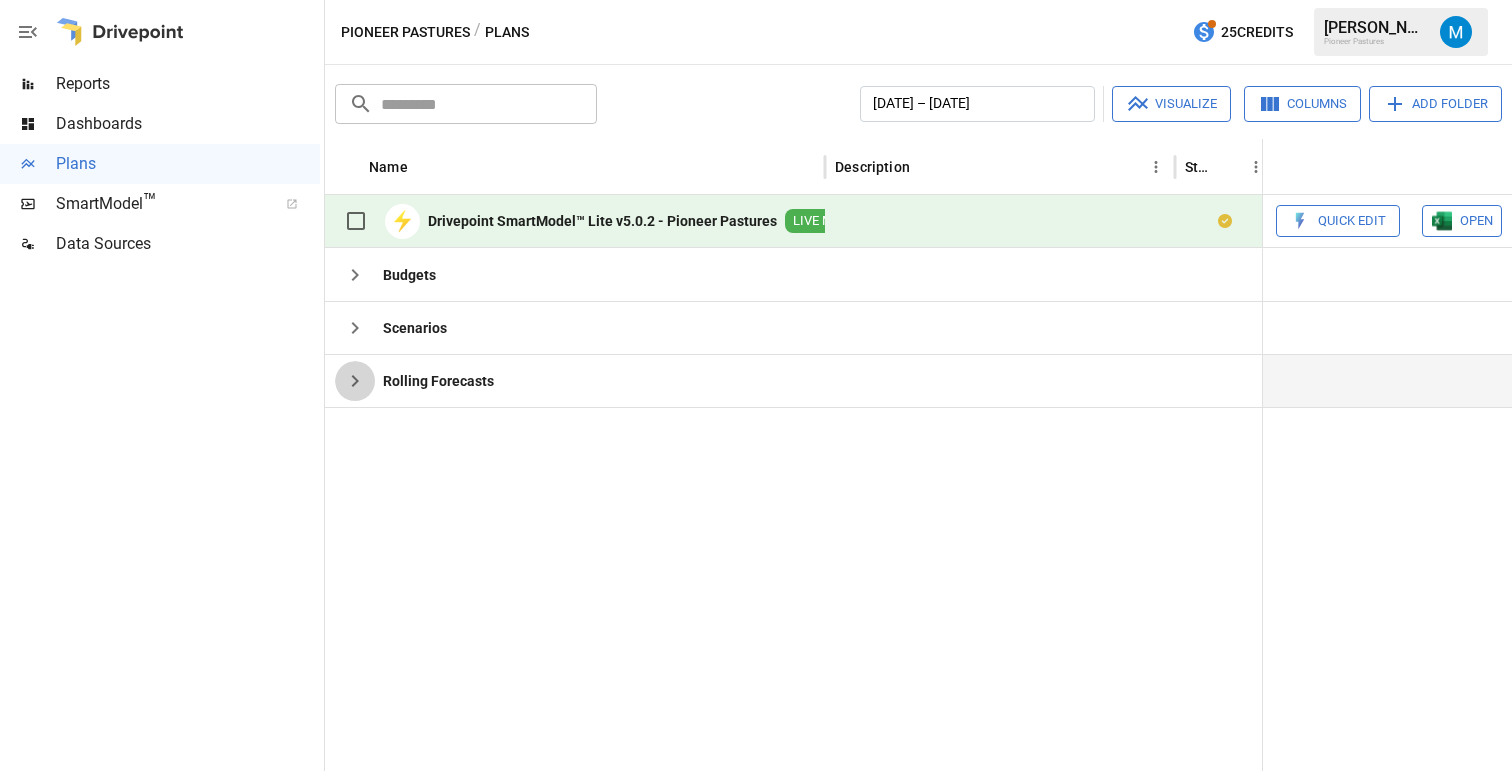 click 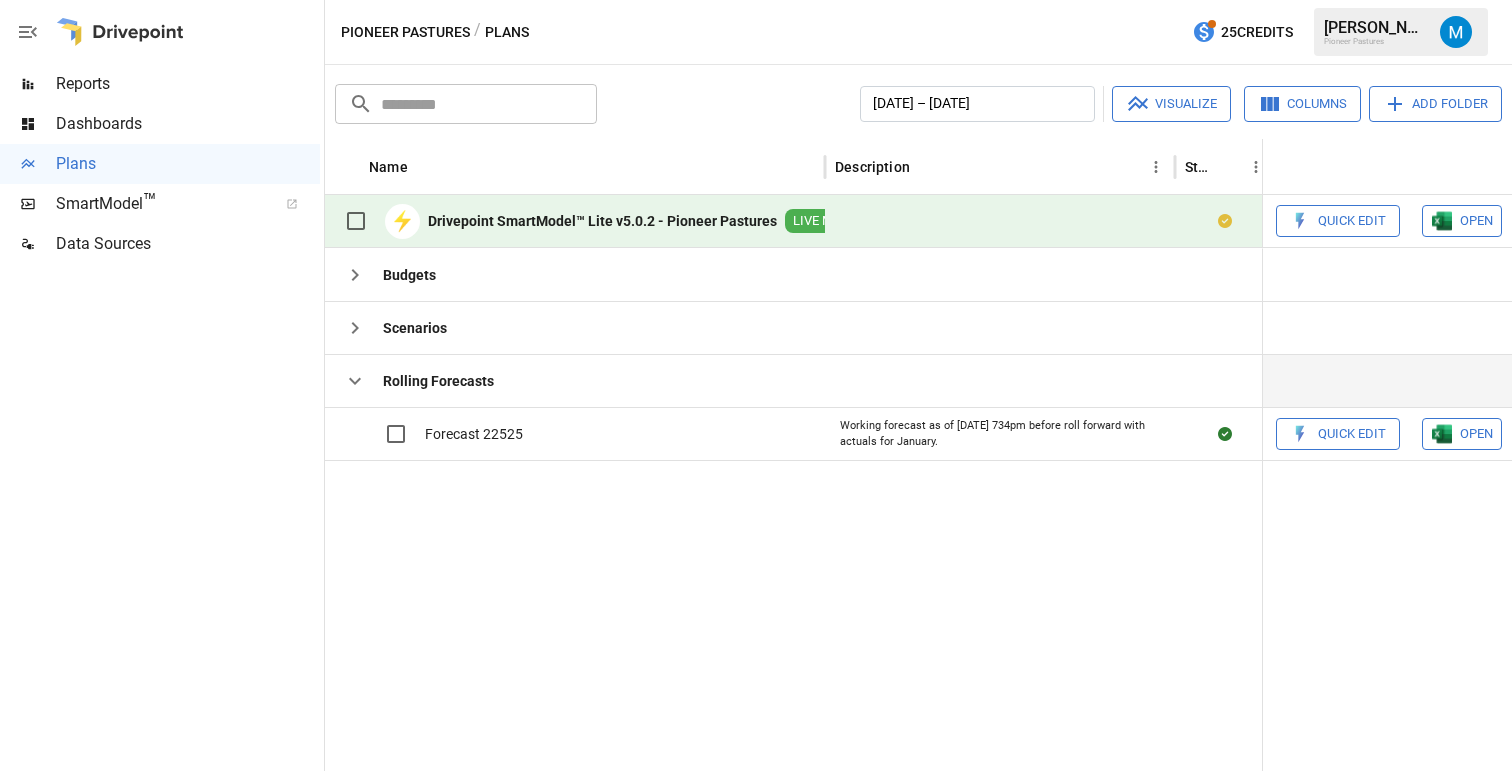 click on "Drivepoint SmartModel™ Lite v5.0.2 - Pioneer Pastures" at bounding box center (602, 221) 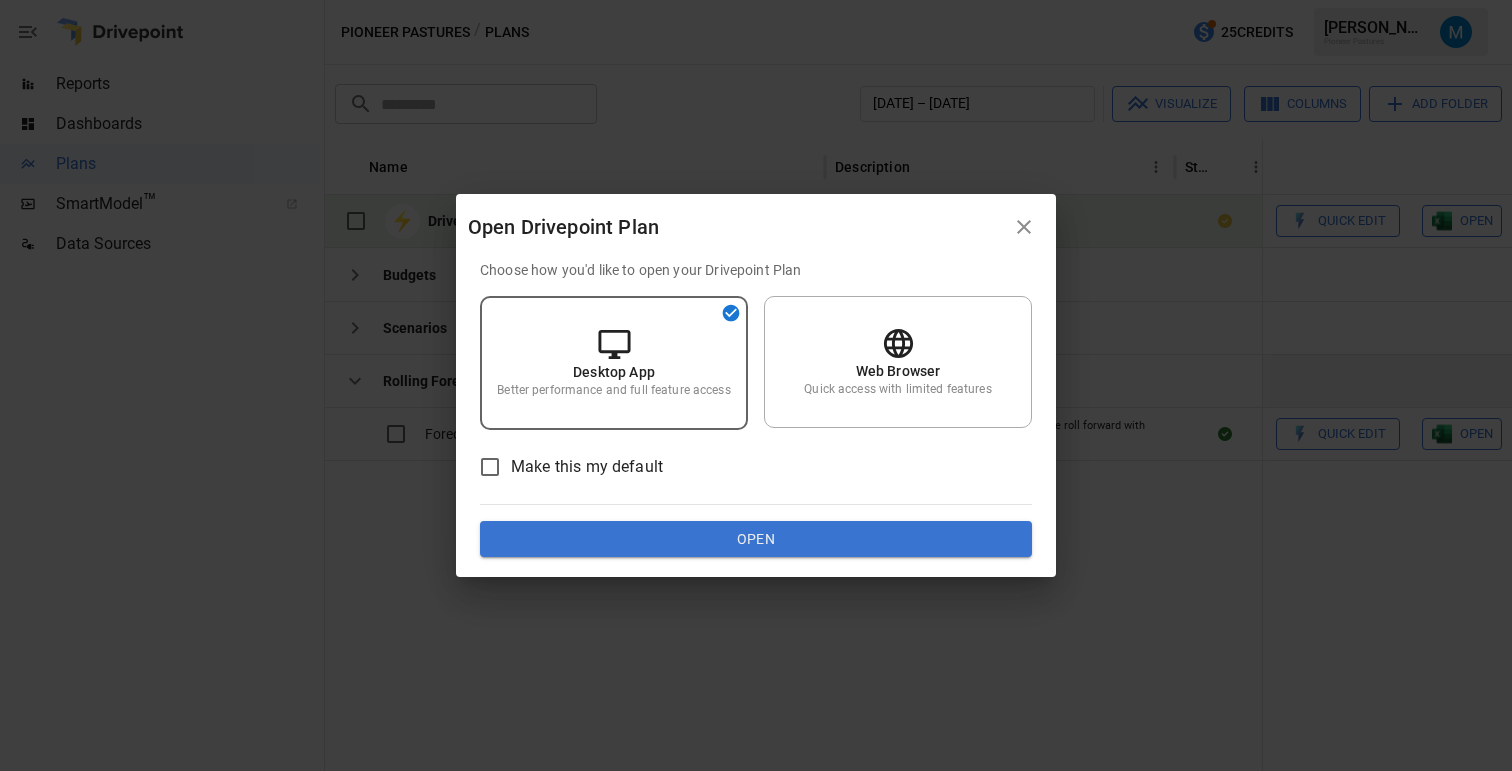 click 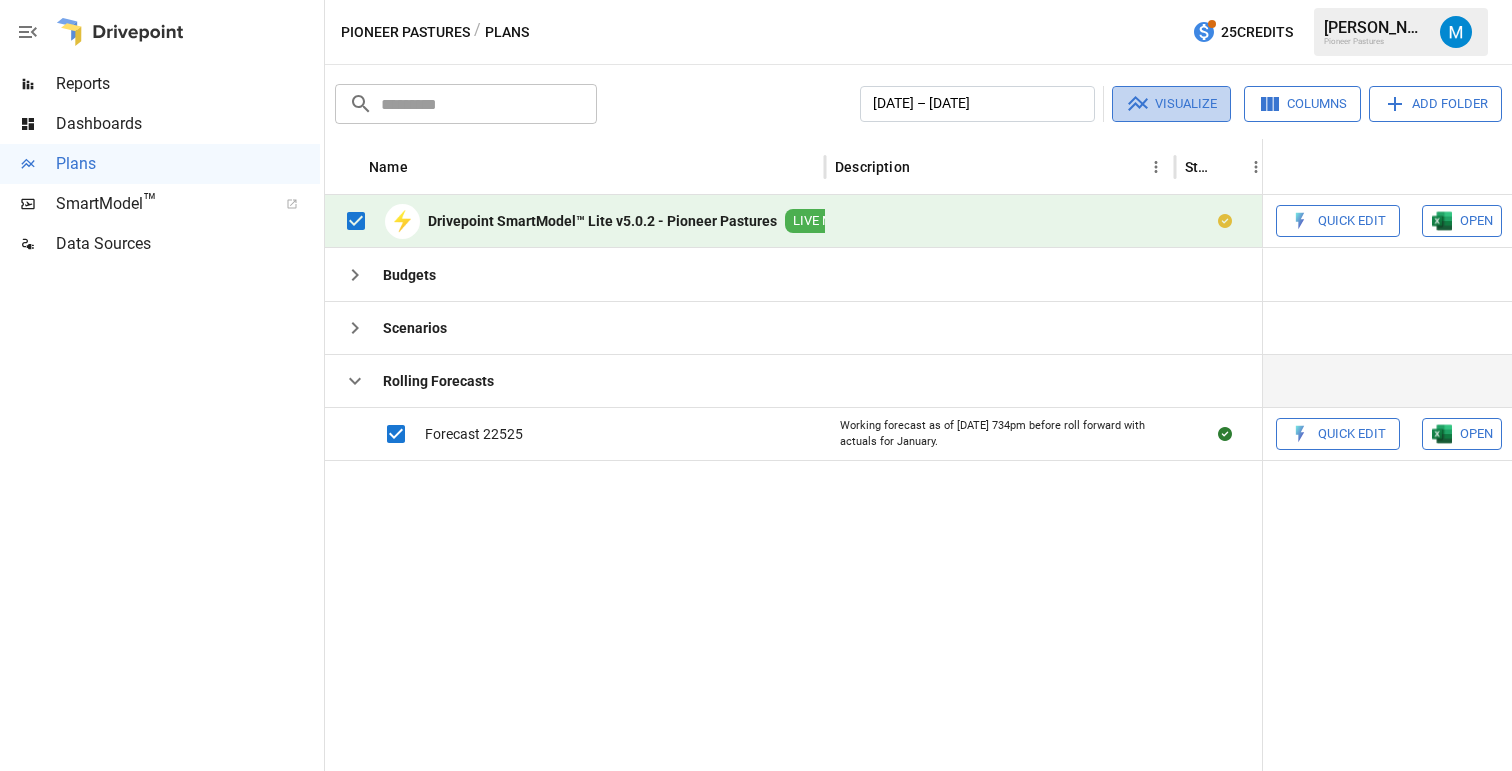 click on "Visualize" at bounding box center [1171, 104] 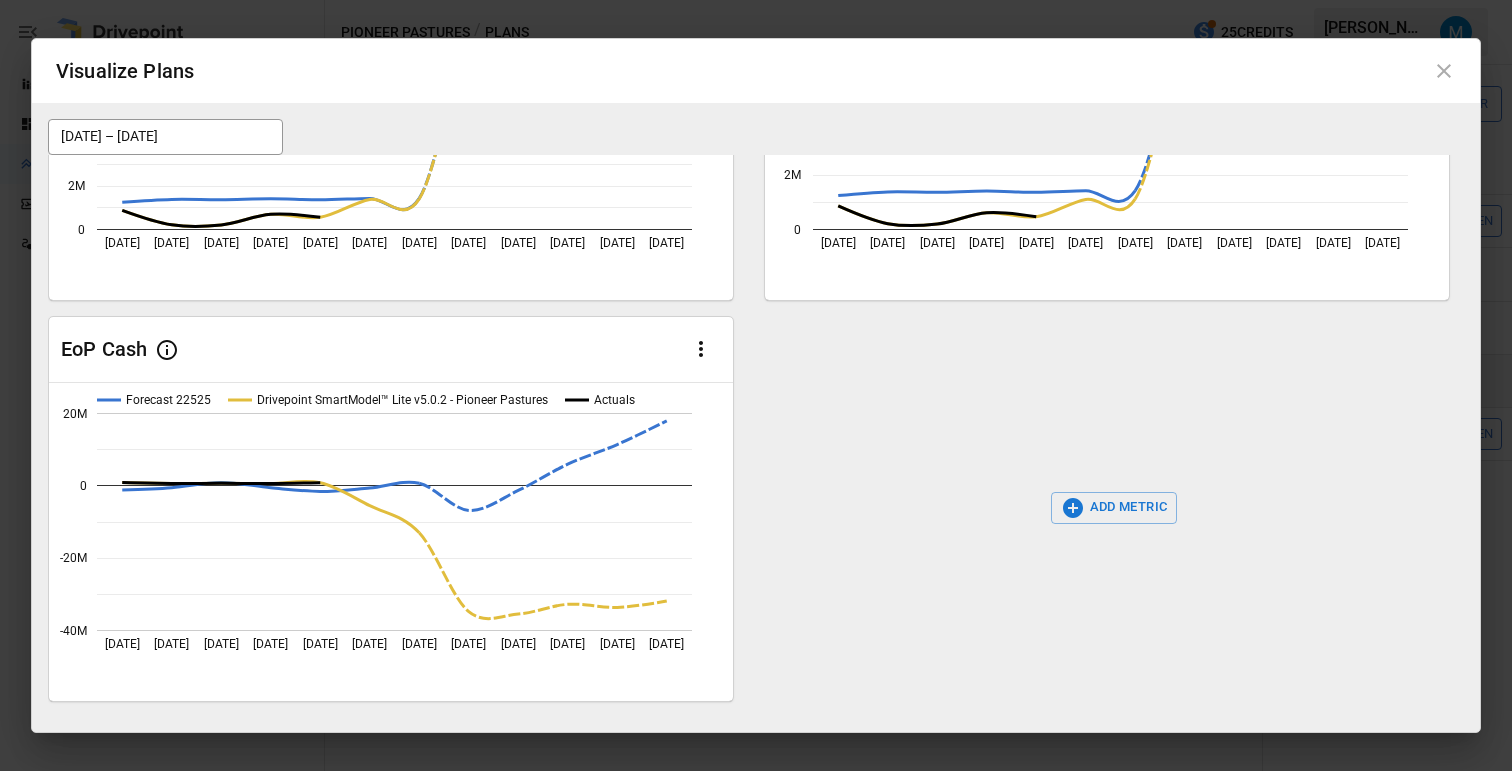 scroll, scrollTop: 0, scrollLeft: 0, axis: both 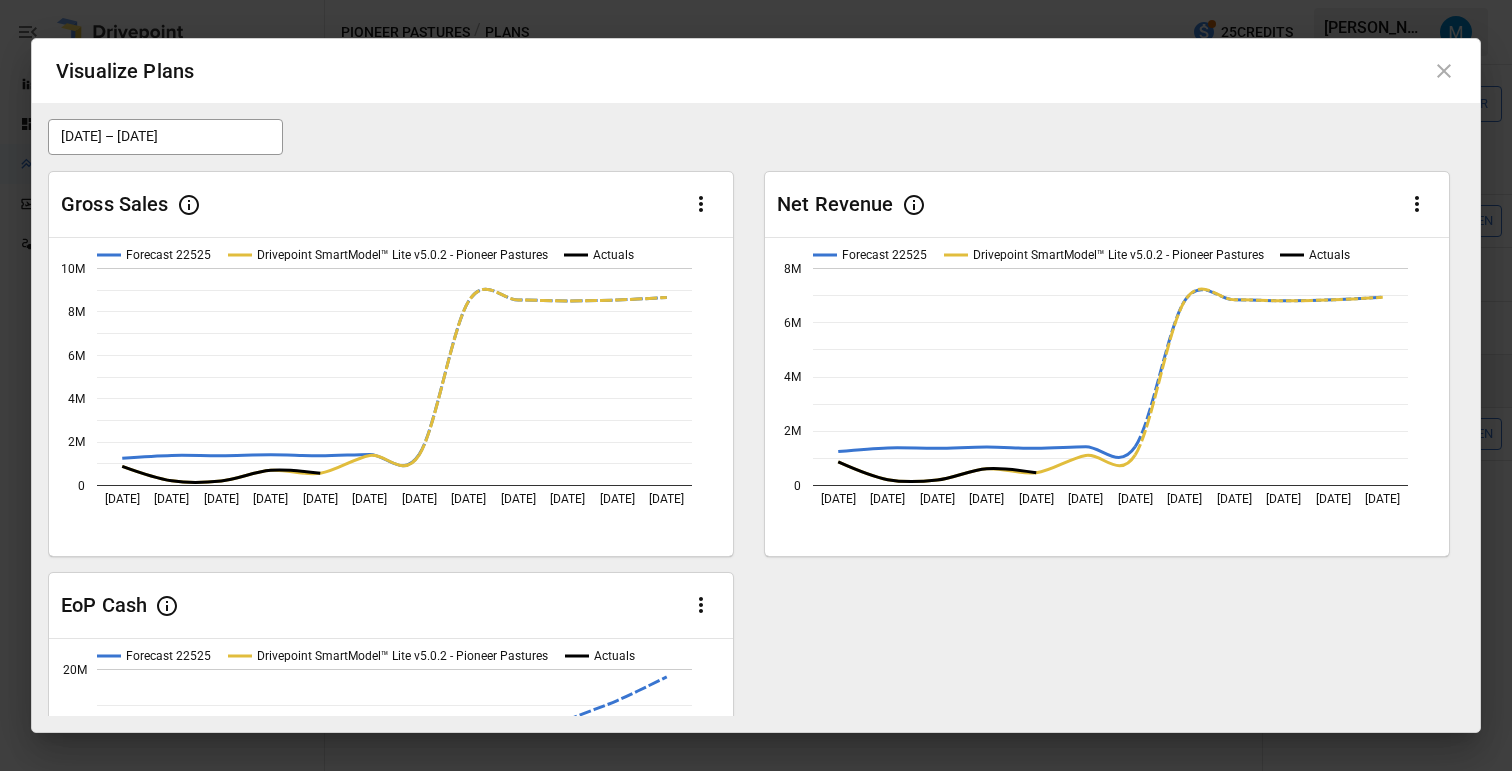 click 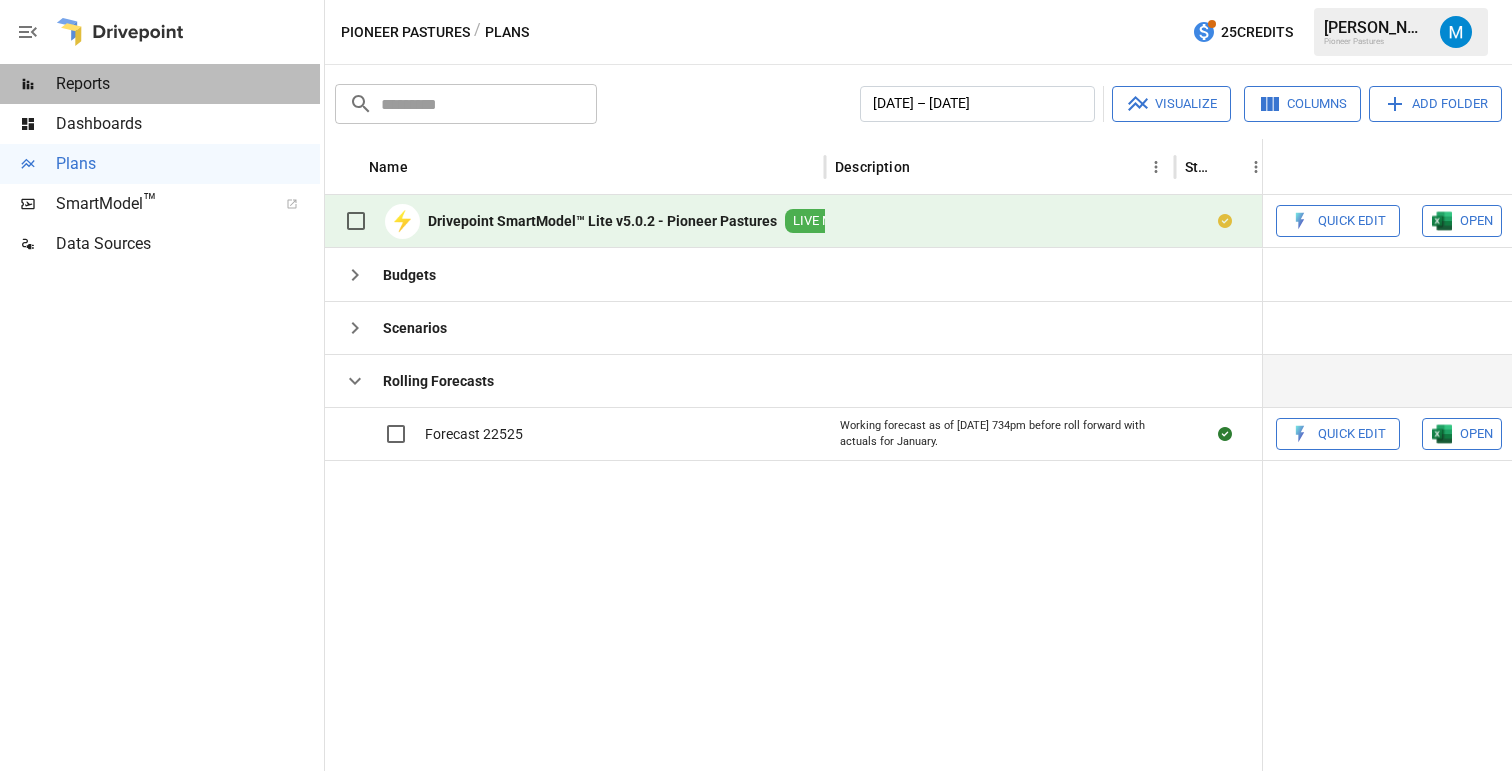 click on "Reports" at bounding box center (188, 84) 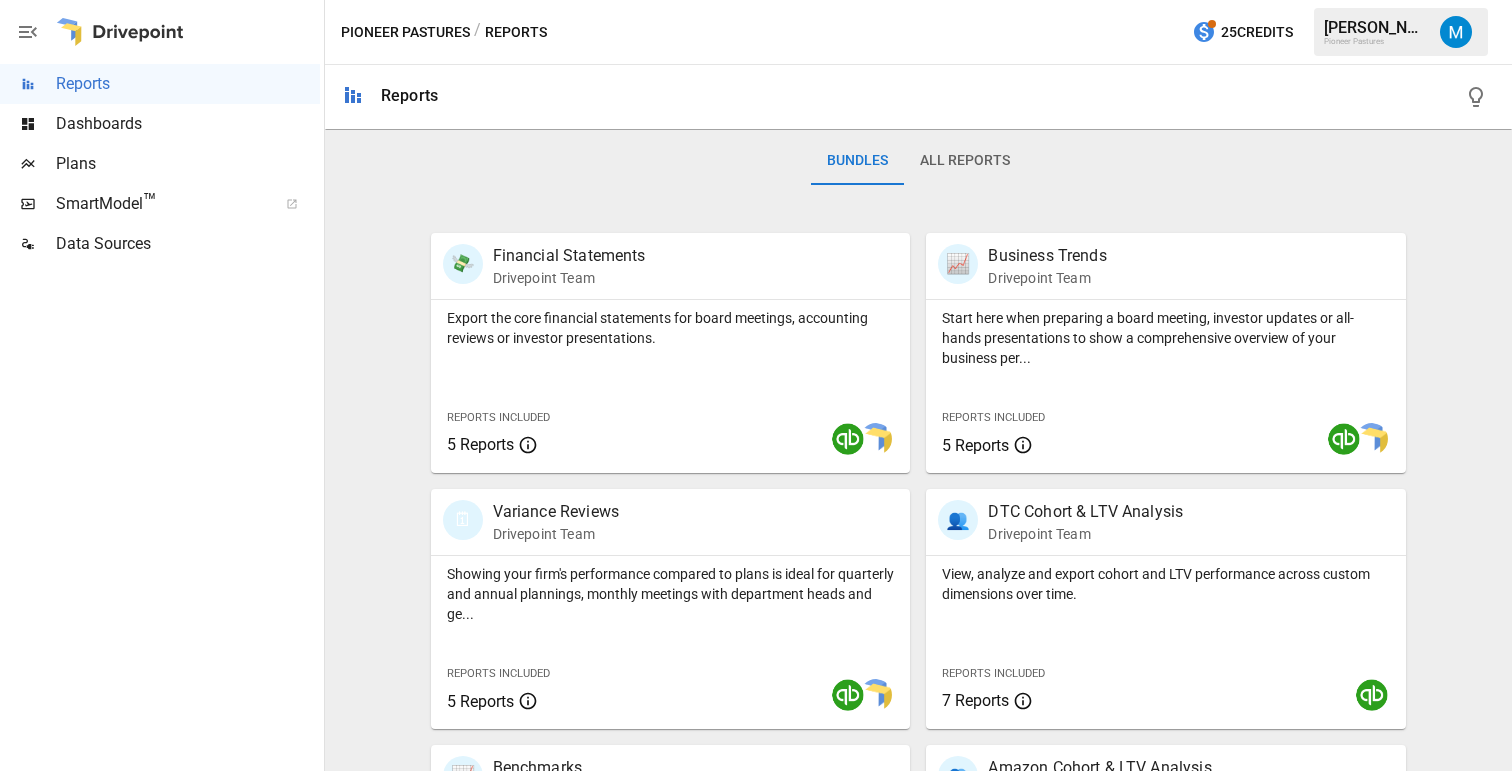 scroll, scrollTop: 376, scrollLeft: 0, axis: vertical 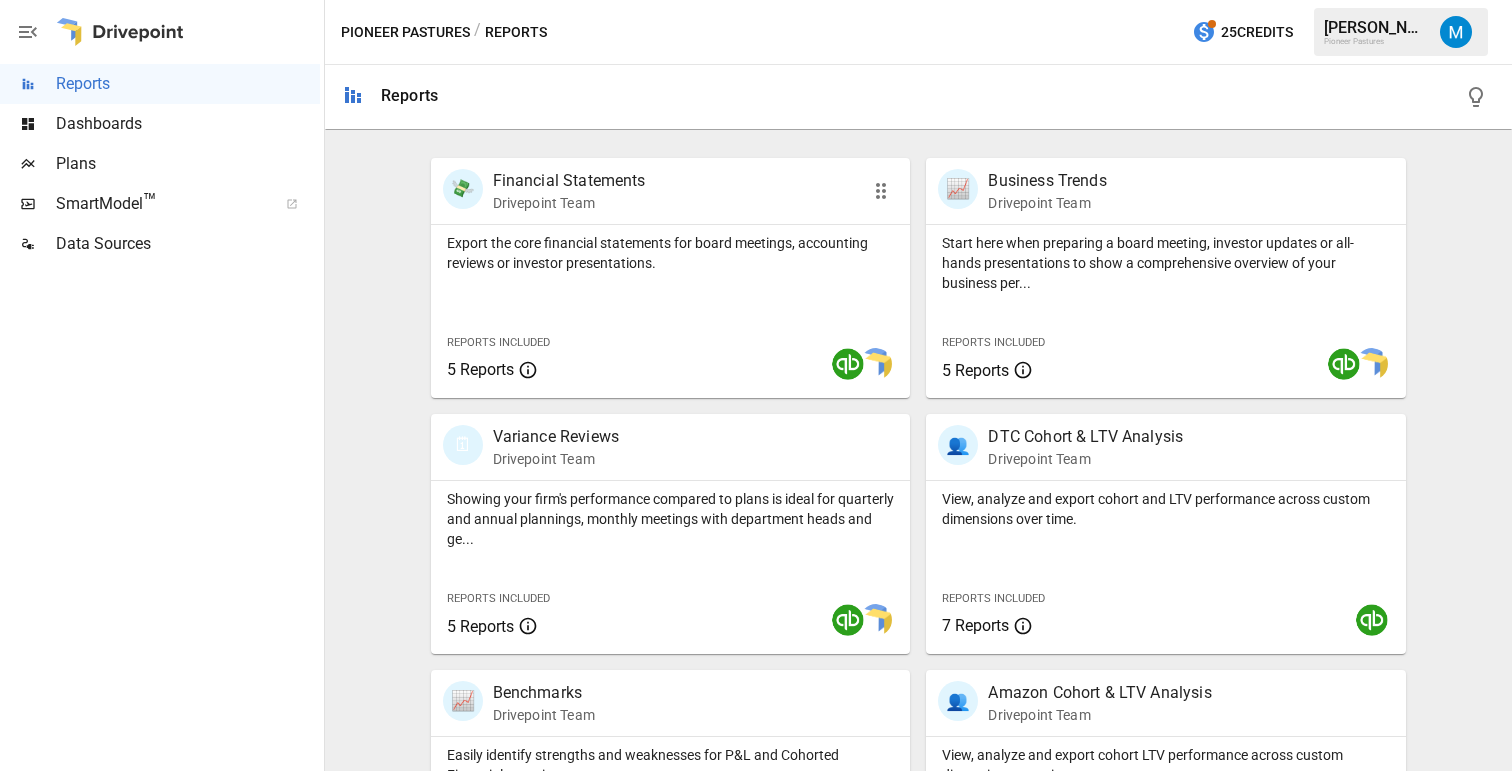 click on "💸 Financial Statements Drivepoint Team" at bounding box center [633, 191] 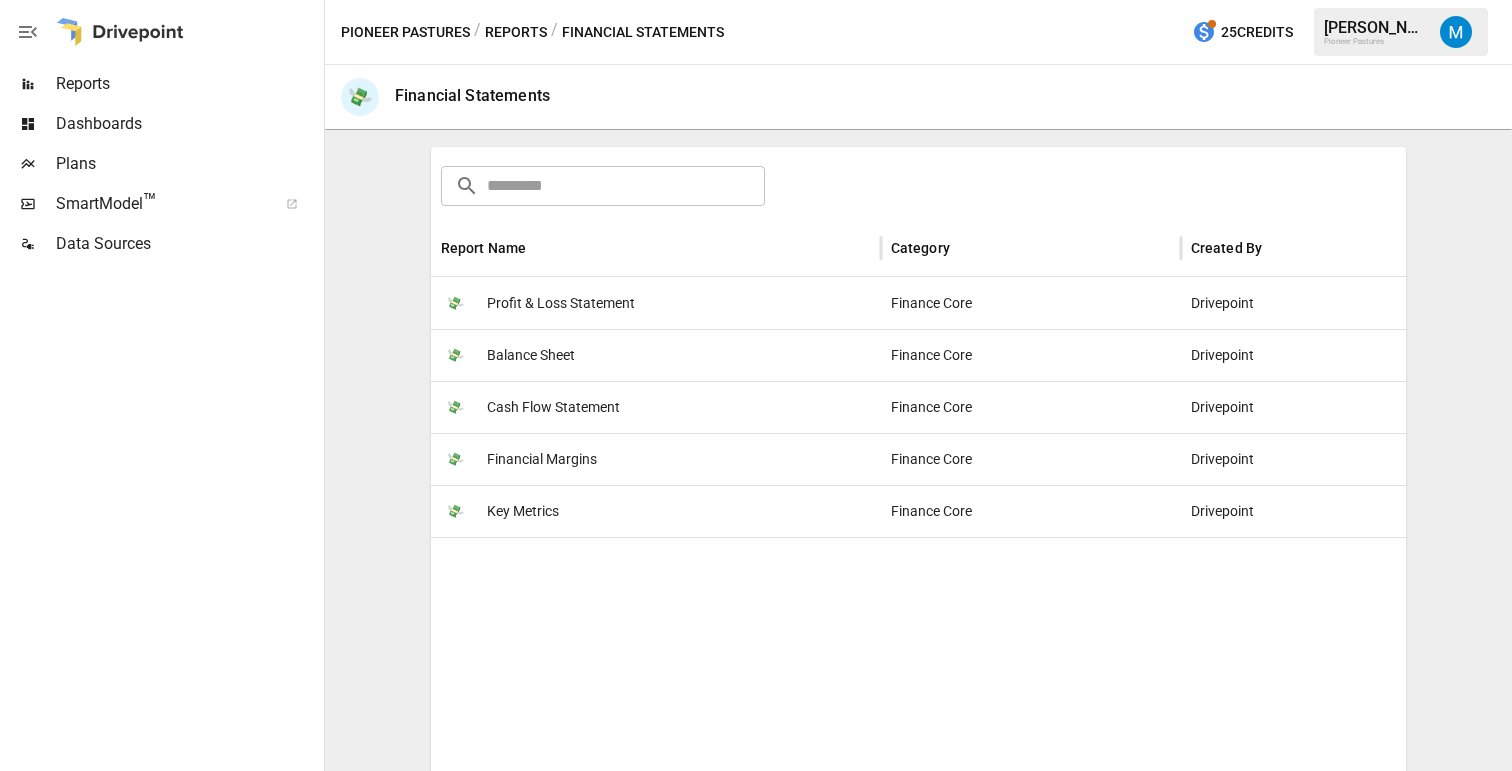 scroll, scrollTop: 287, scrollLeft: 0, axis: vertical 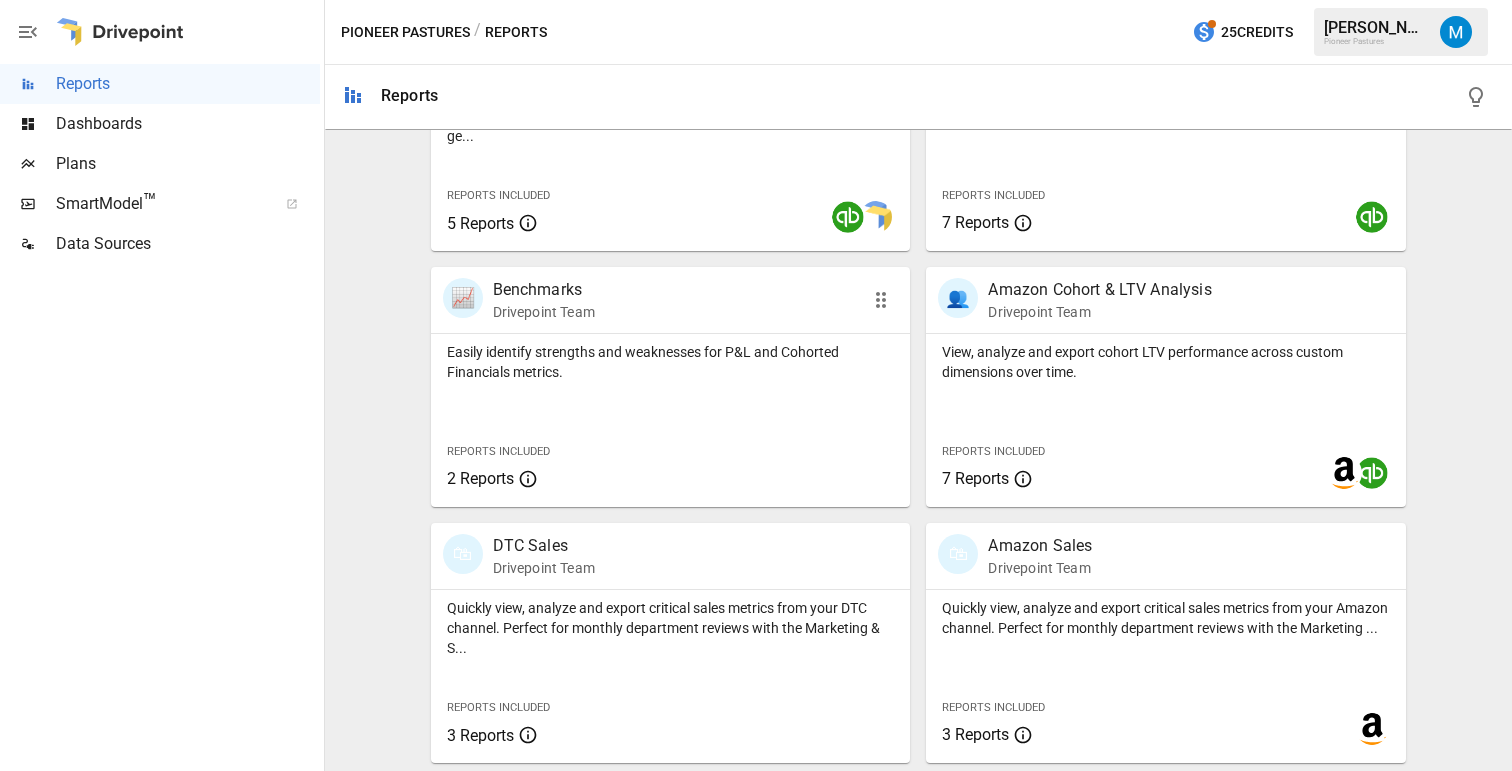 click on "Easily identify strengths and weaknesses for P&L and Cohorted Financials metrics." at bounding box center (671, 362) 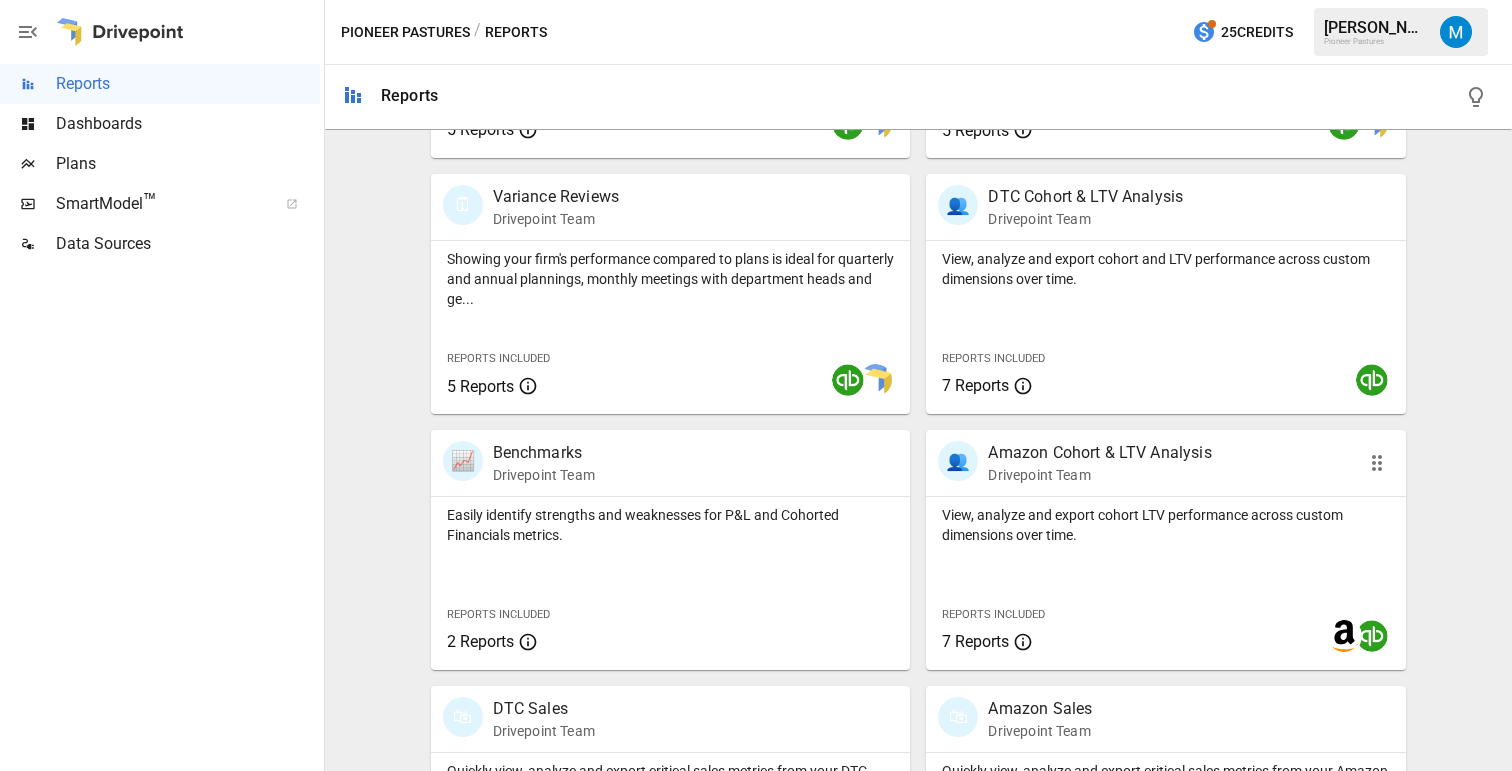 scroll, scrollTop: 779, scrollLeft: 0, axis: vertical 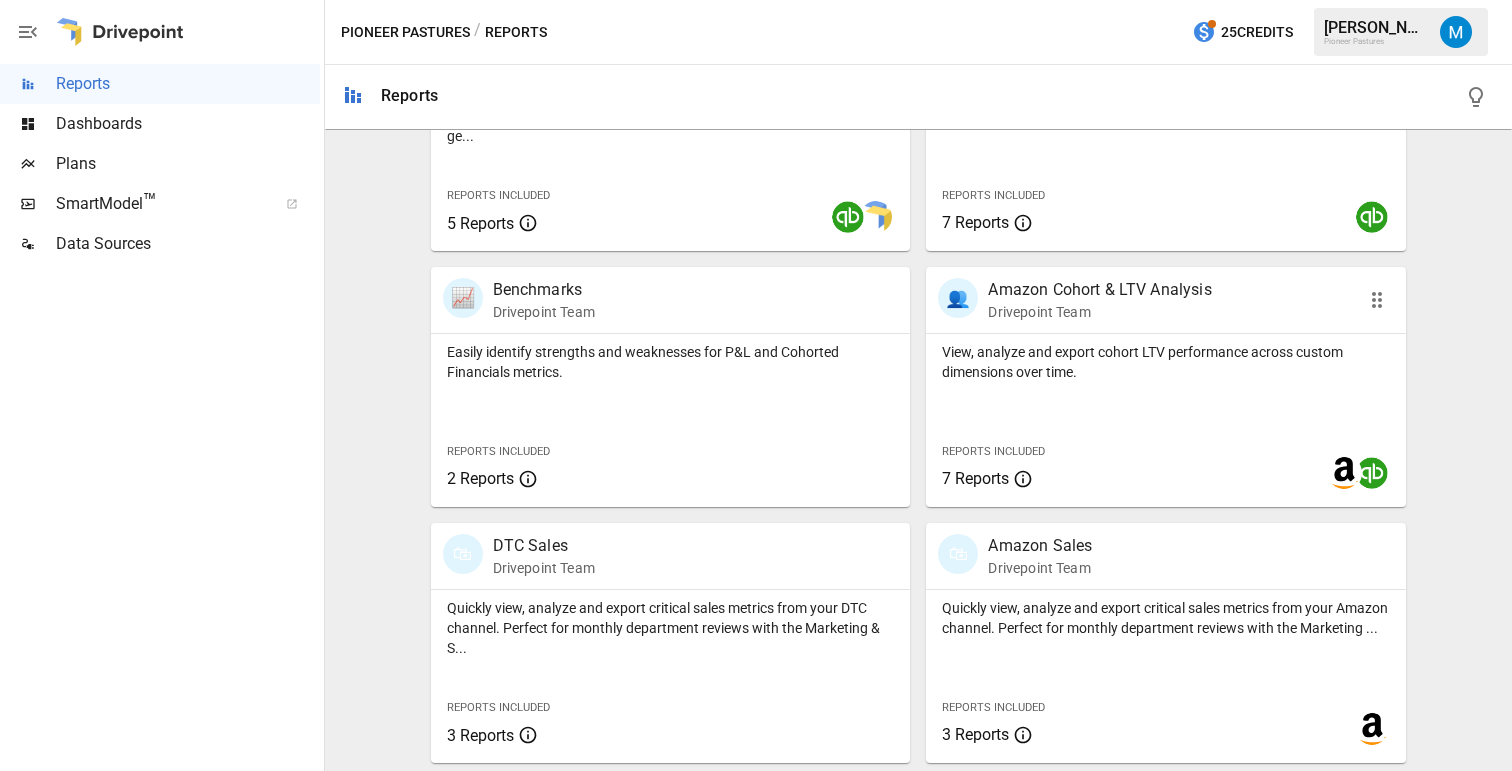 click on "Reports Included 7 Reports" at bounding box center [1026, 464] 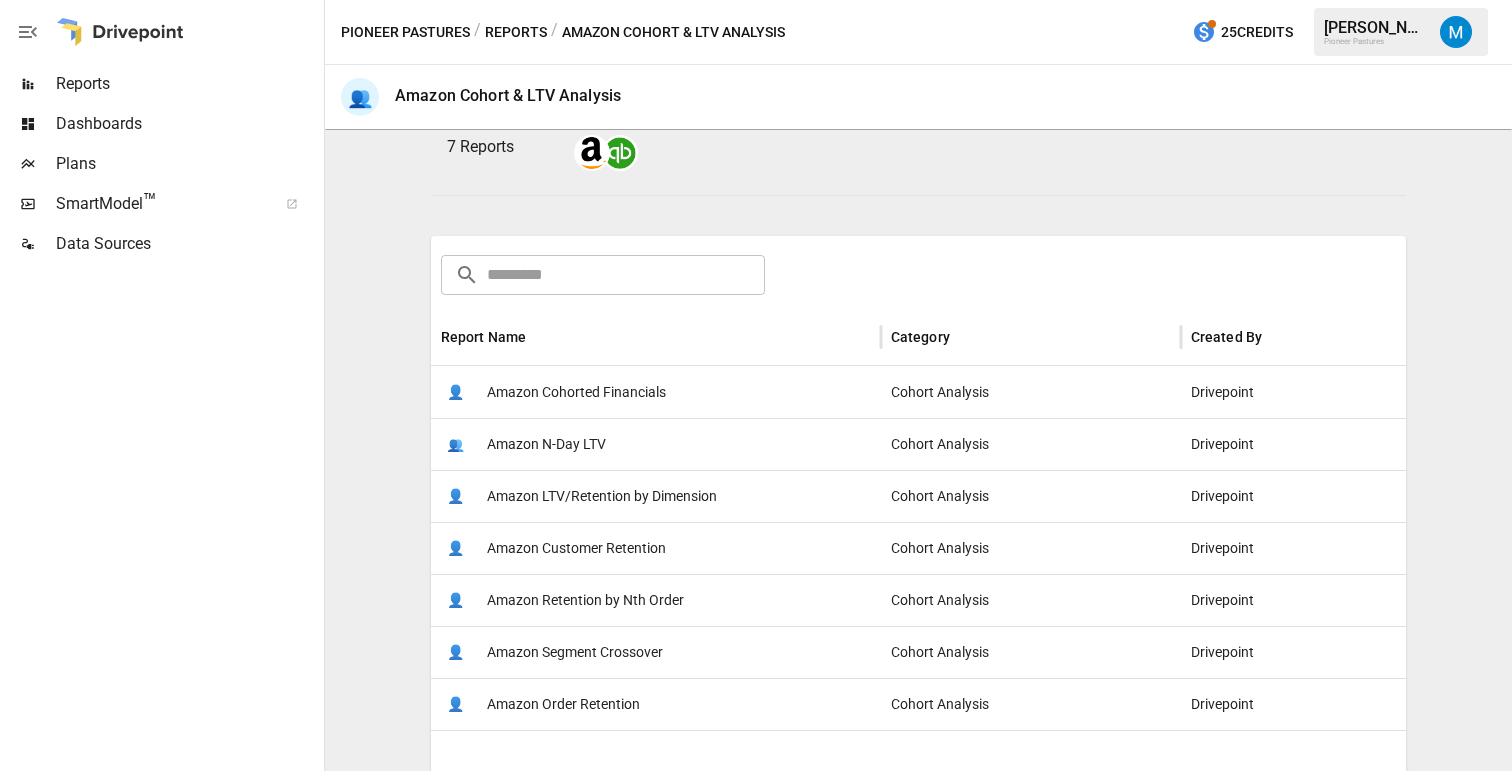 scroll, scrollTop: 198, scrollLeft: 0, axis: vertical 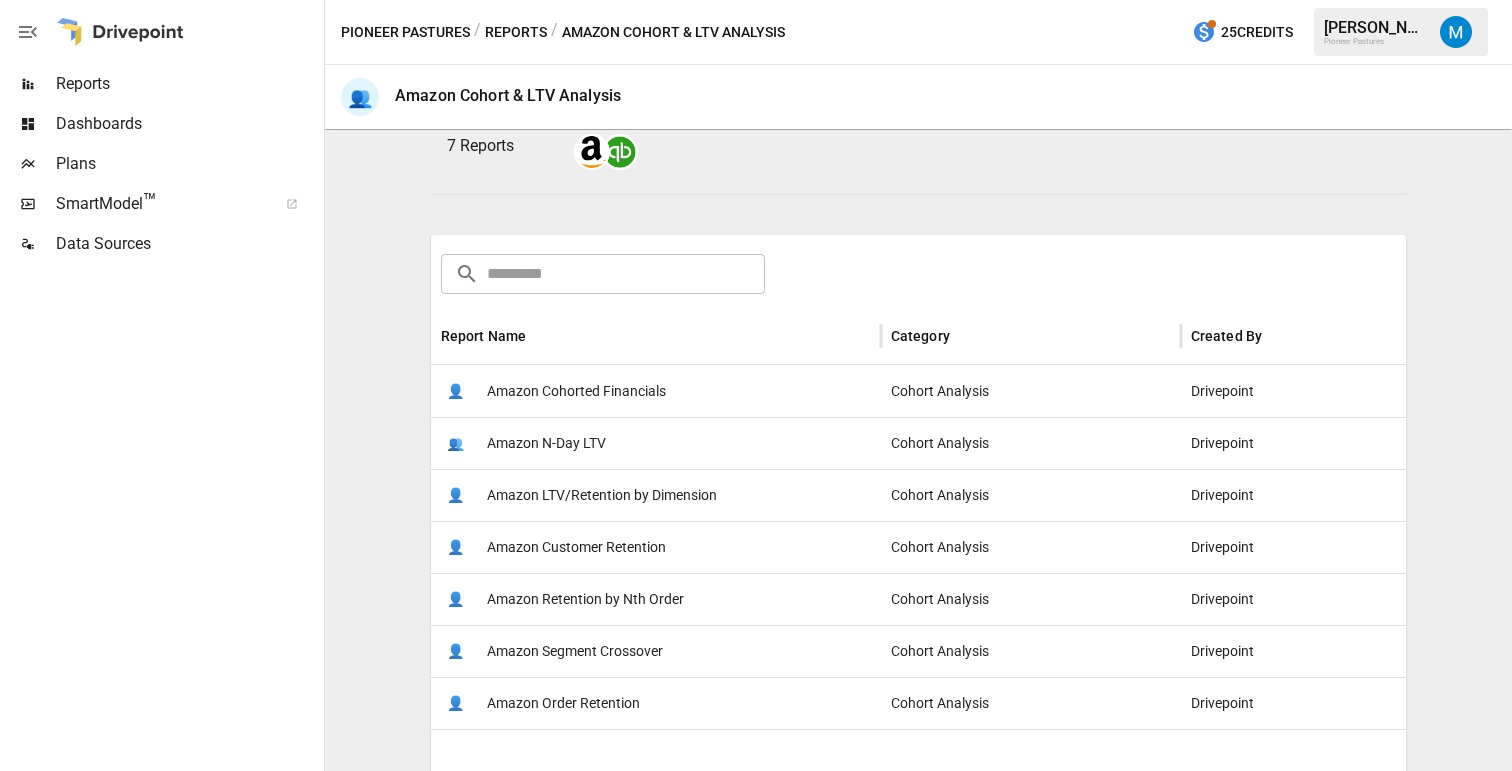 click on "Amazon Cohorted Financials" at bounding box center (576, 391) 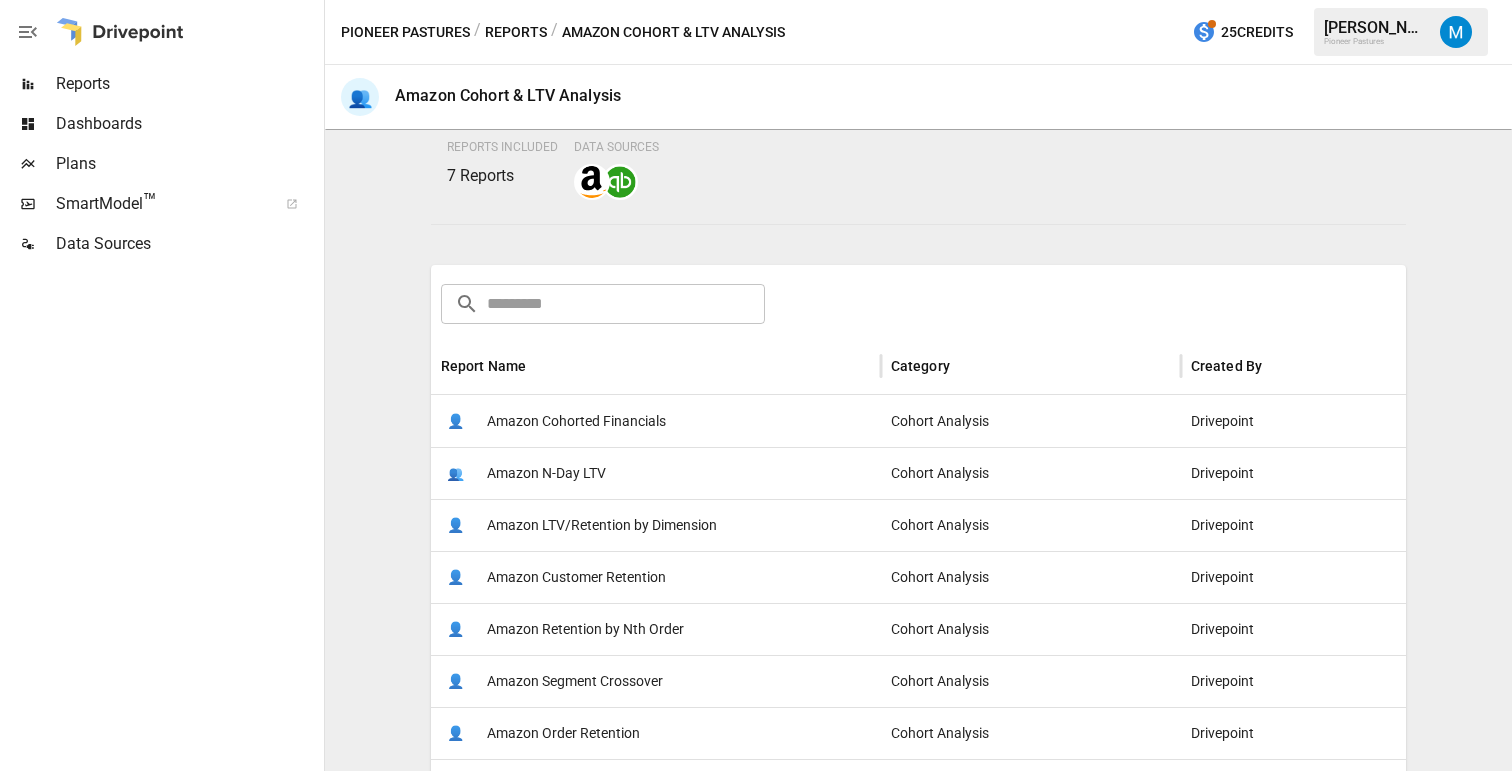 scroll, scrollTop: 177, scrollLeft: 0, axis: vertical 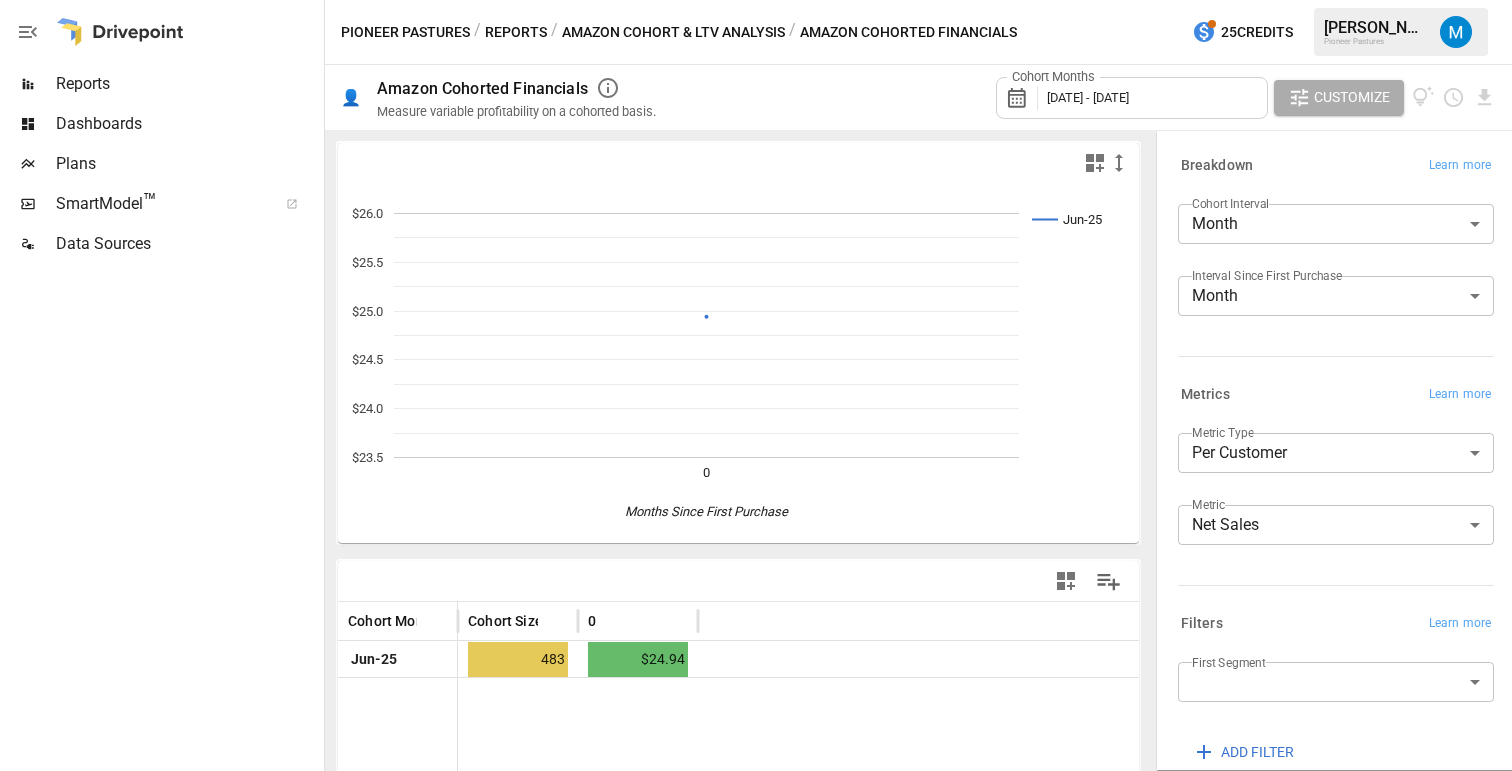 click on "Reports" at bounding box center (188, 84) 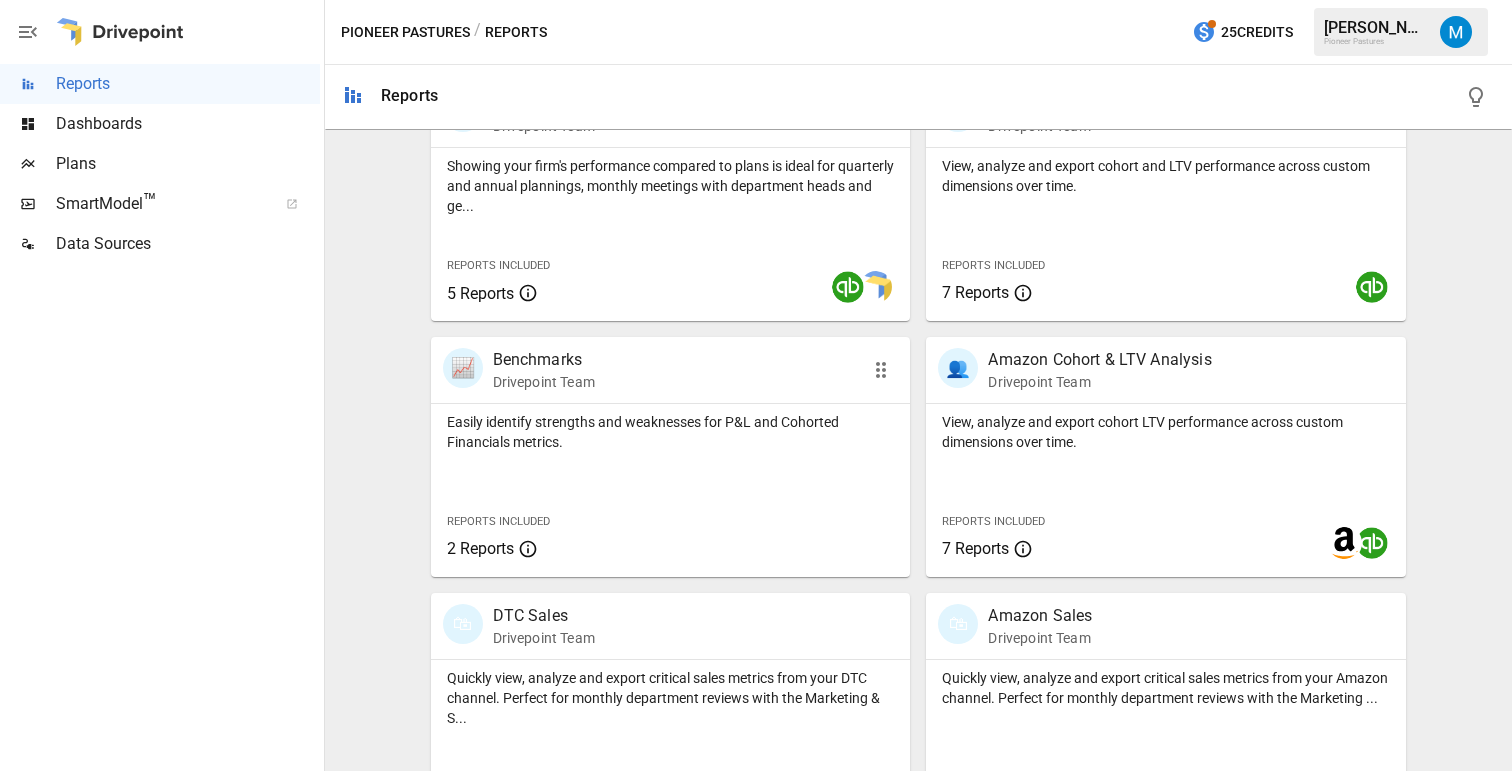 scroll, scrollTop: 714, scrollLeft: 0, axis: vertical 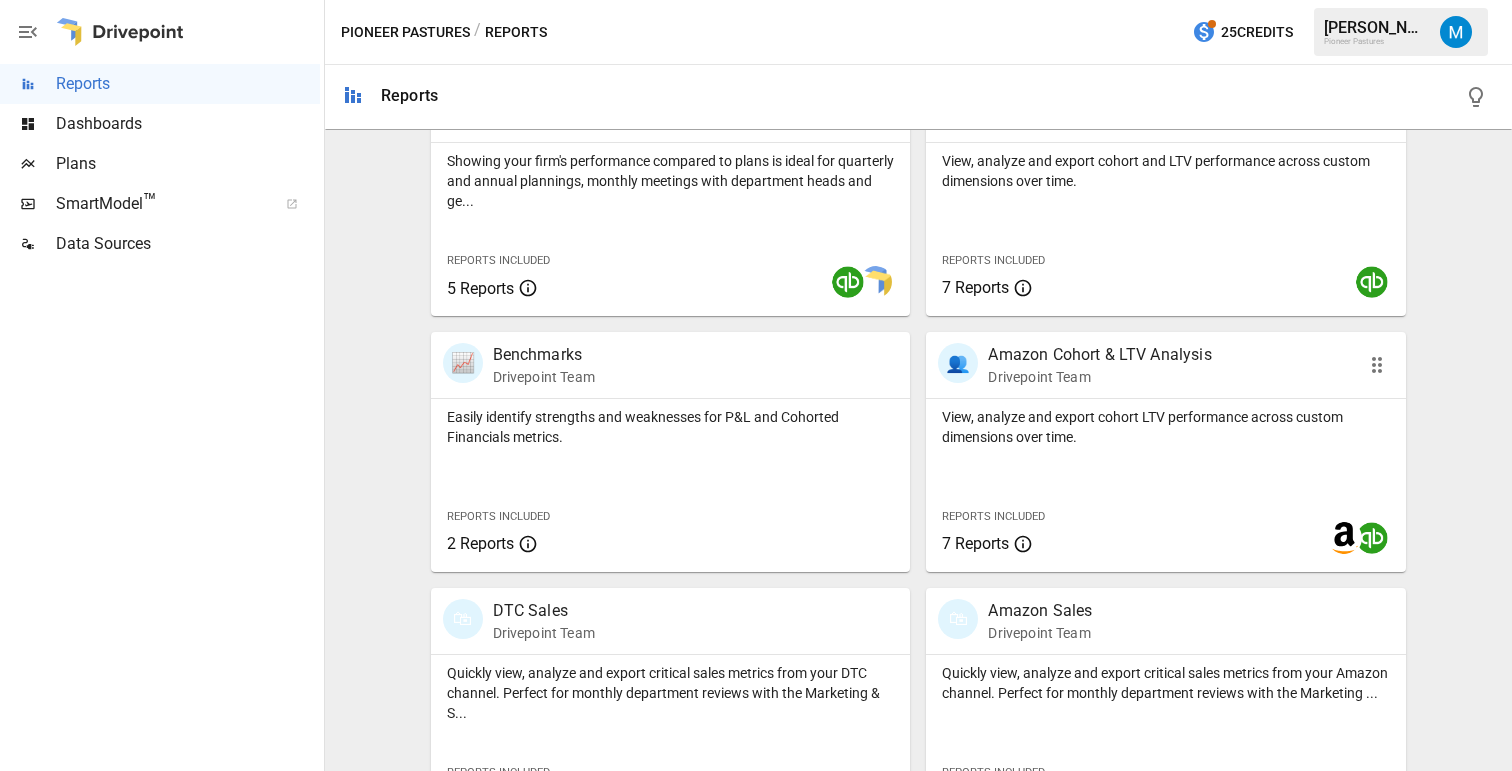 click on "View, analyze and export cohort LTV performance across custom dimensions over time." at bounding box center (1166, 427) 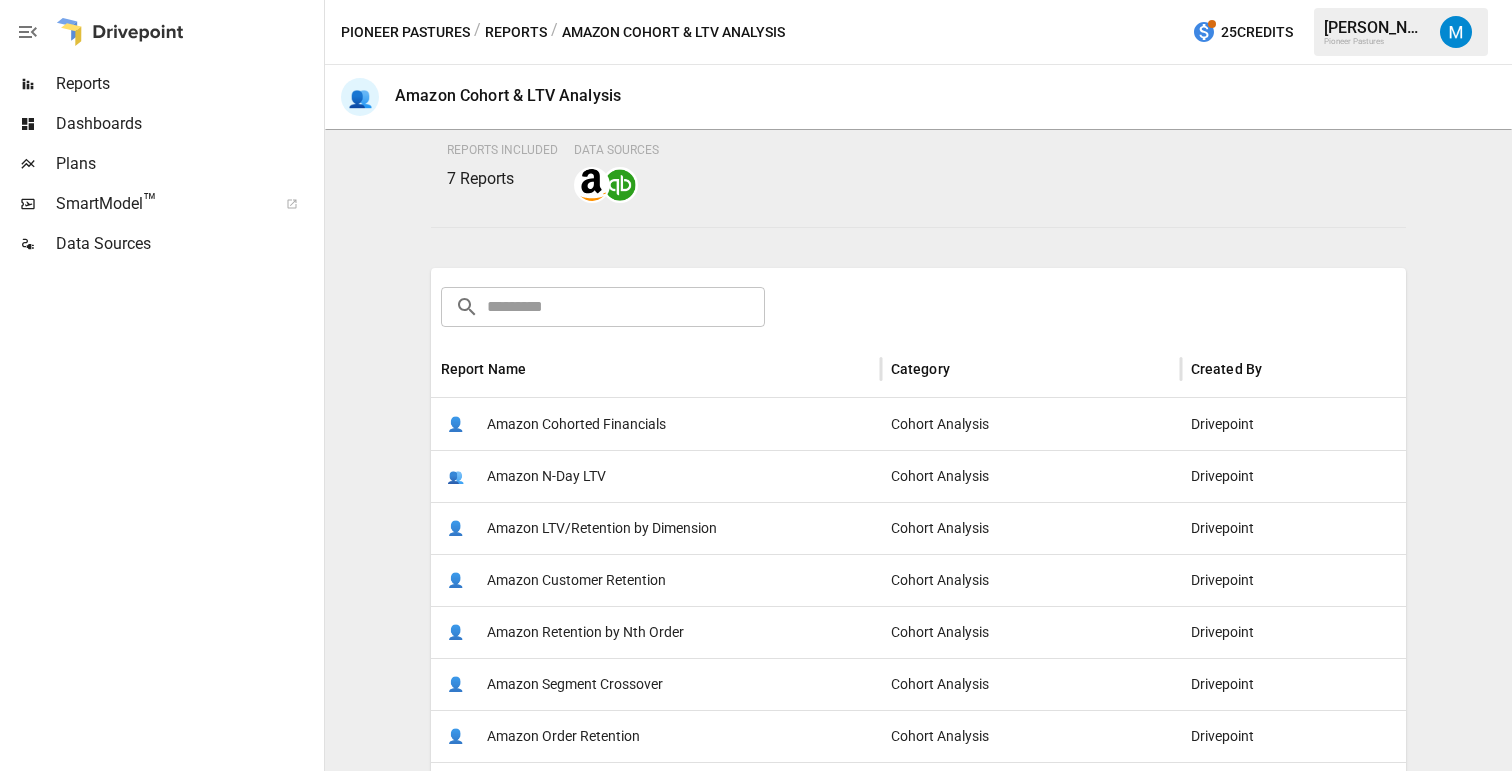 scroll, scrollTop: 174, scrollLeft: 0, axis: vertical 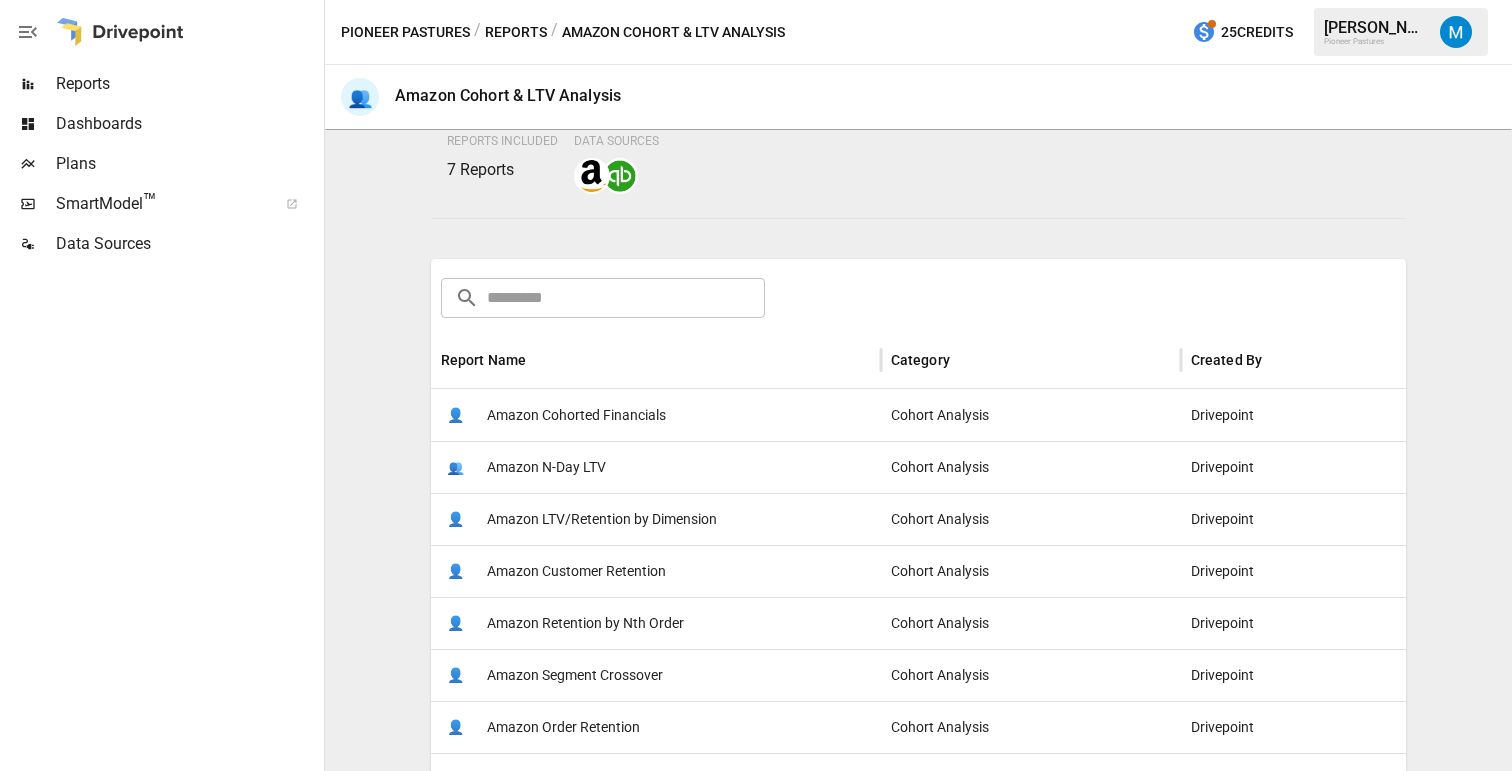 click on "Amazon Customer Retention" at bounding box center (576, 571) 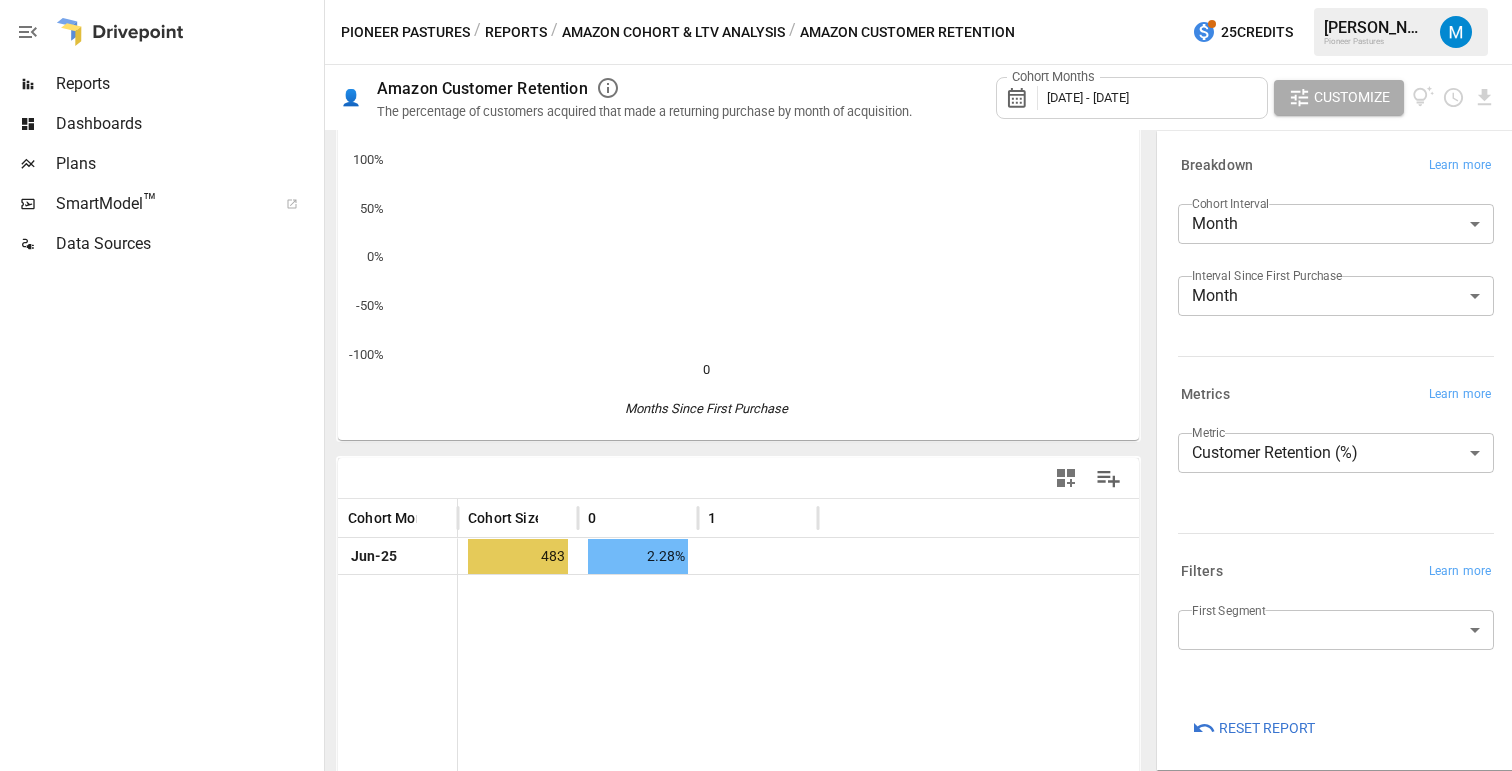 scroll, scrollTop: 0, scrollLeft: 0, axis: both 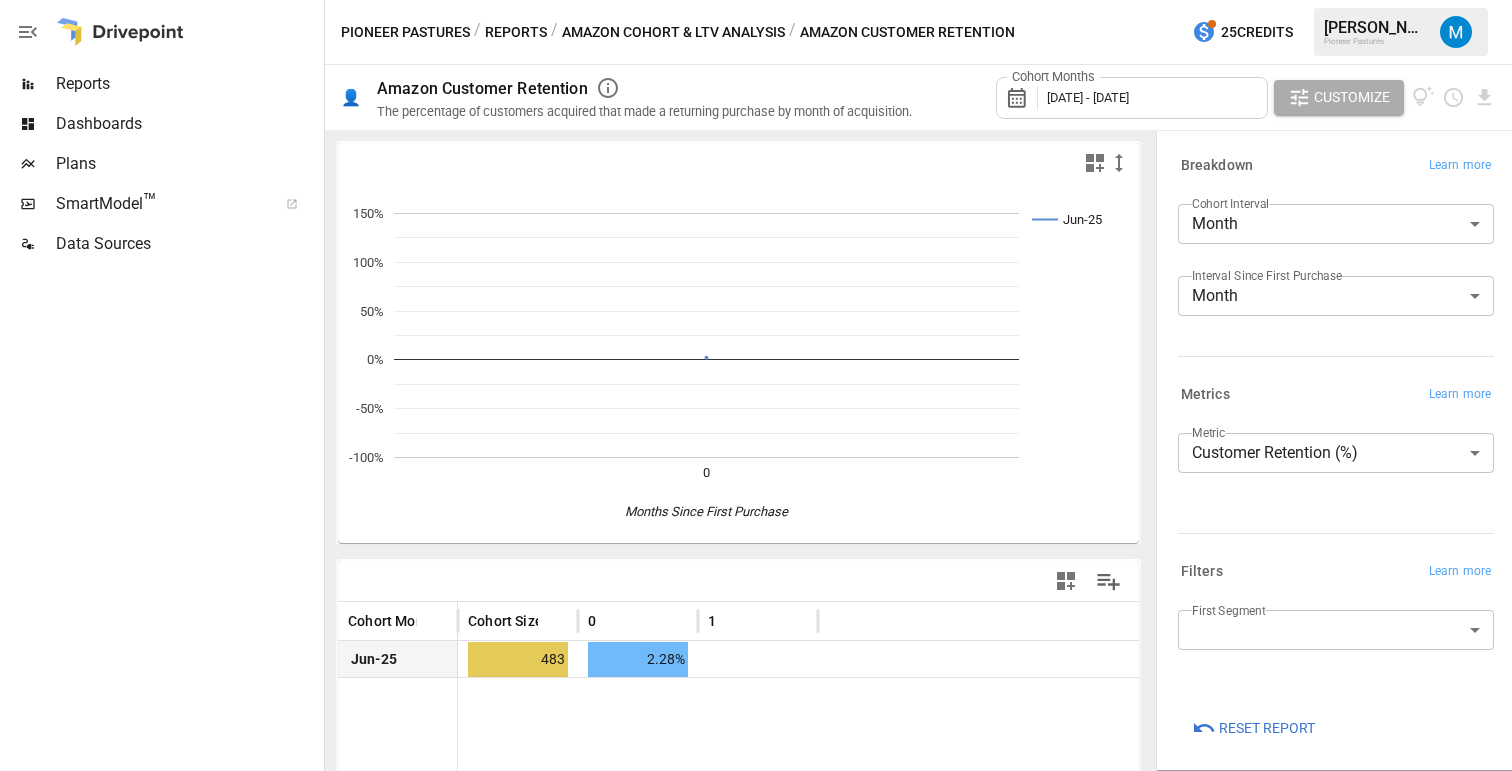 click on "2.28%" at bounding box center (638, 659) 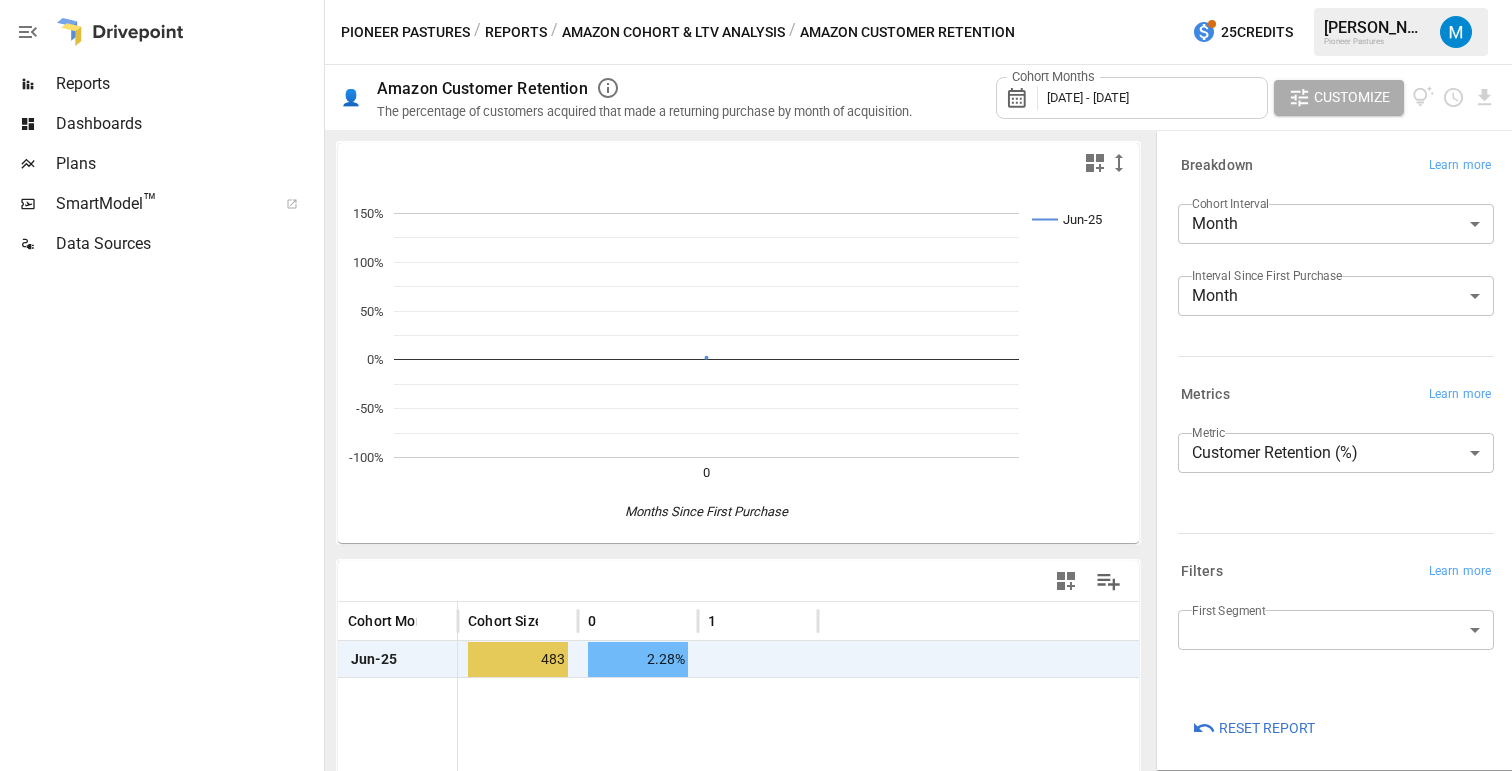 click on "**********" at bounding box center [756, 0] 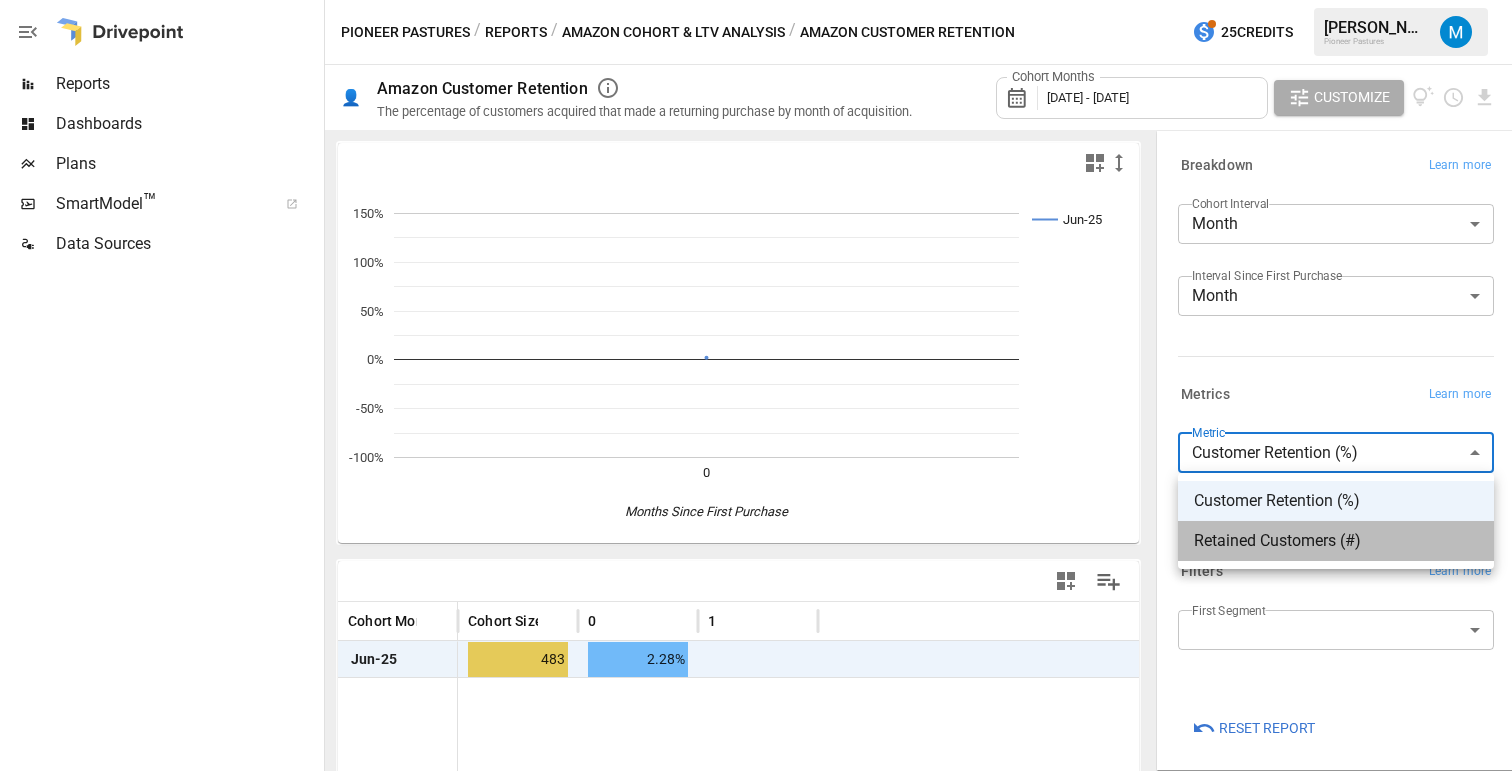 click on "Retained Customers (#)" at bounding box center (1336, 541) 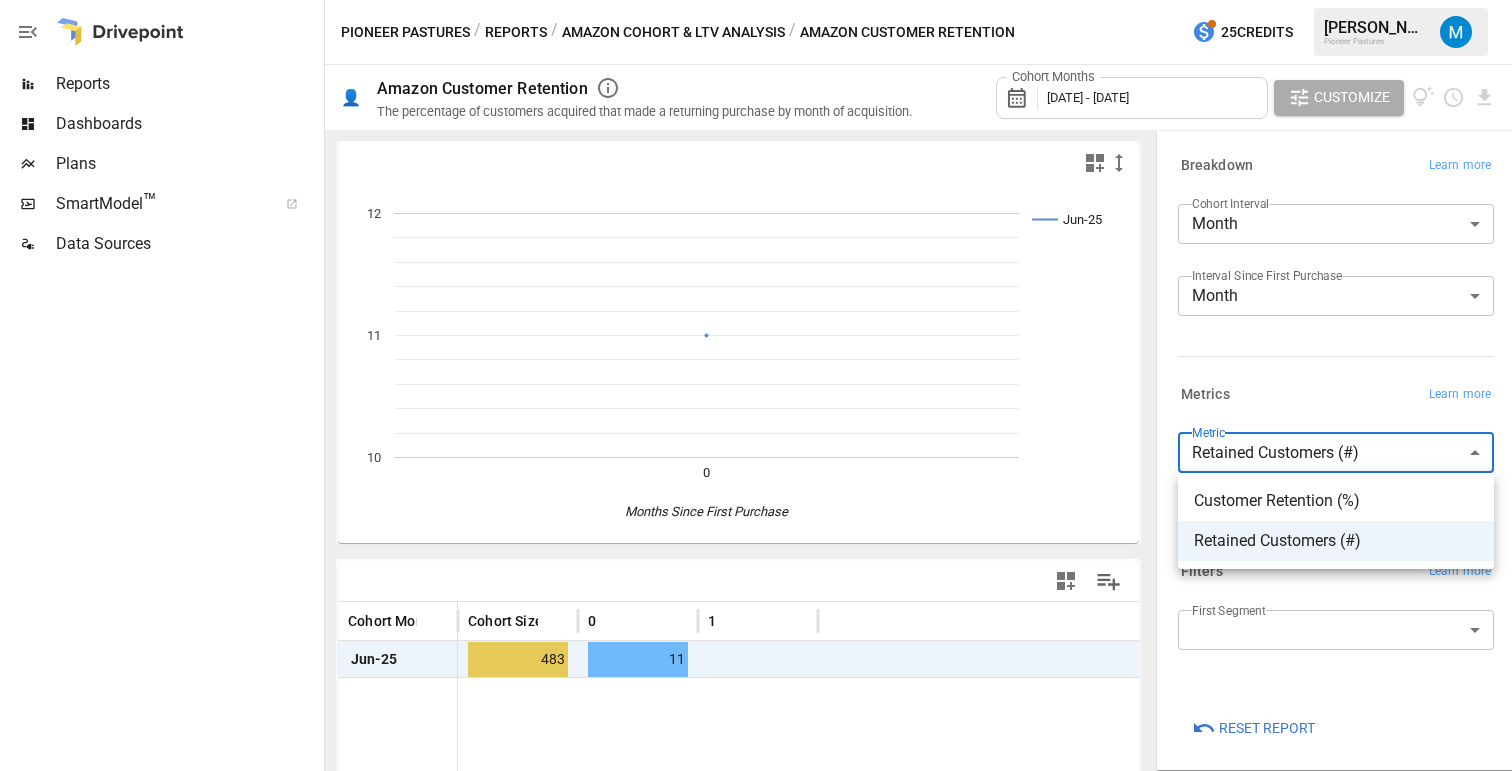 click on "**********" at bounding box center [756, 0] 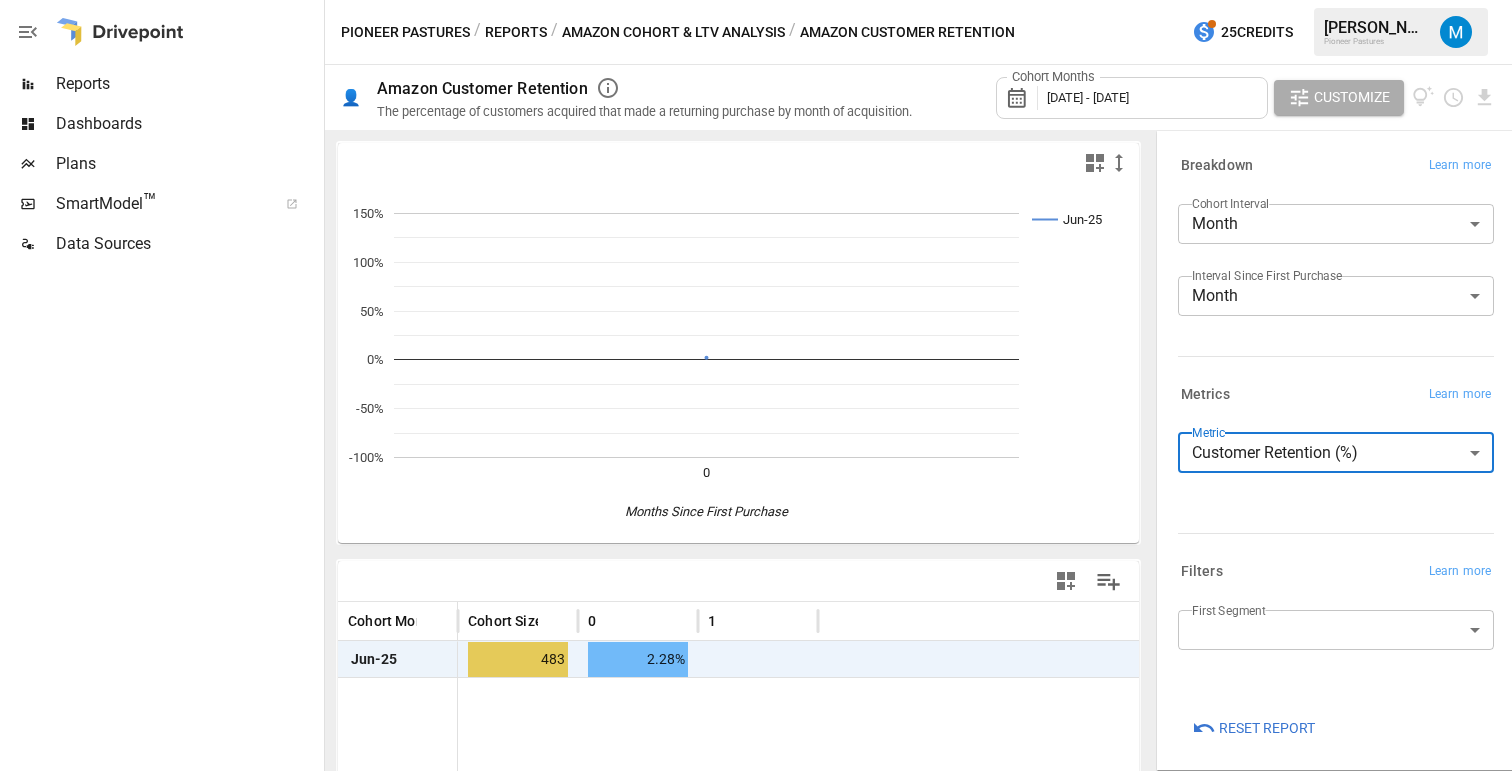 click on "Metrics Learn more" at bounding box center (1336, 395) 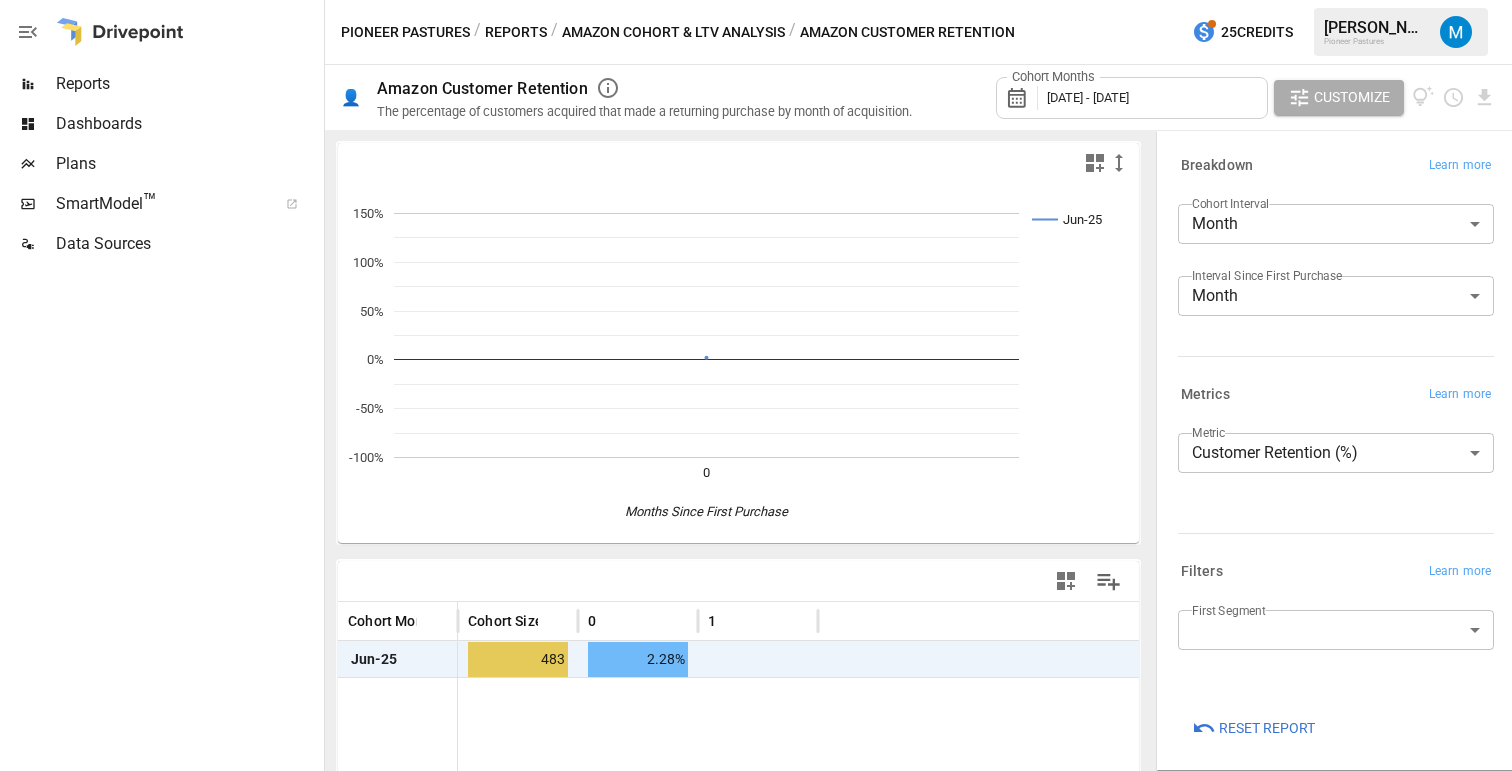 click on "**********" at bounding box center [756, 0] 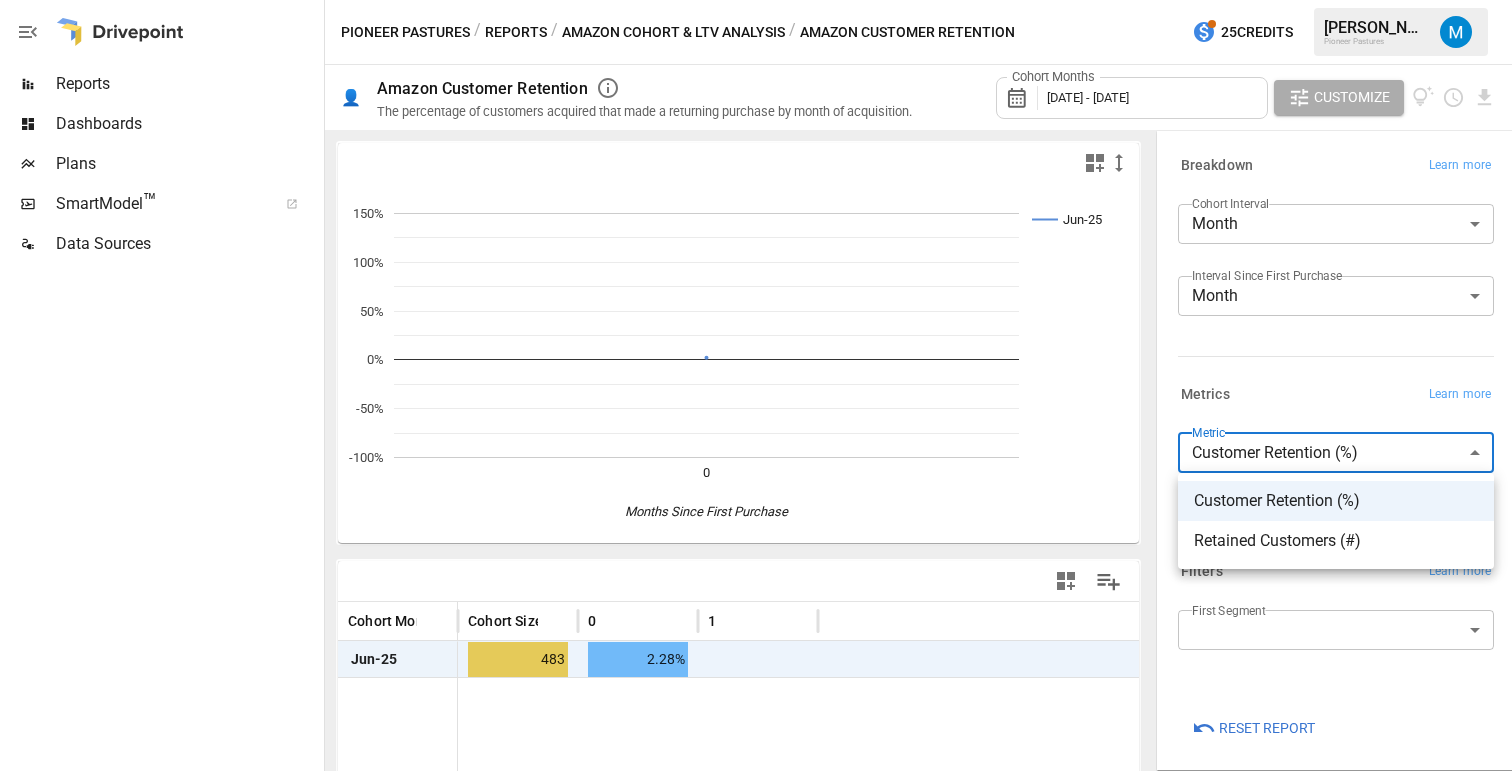 click on "Retained Customers (#)" at bounding box center (1336, 541) 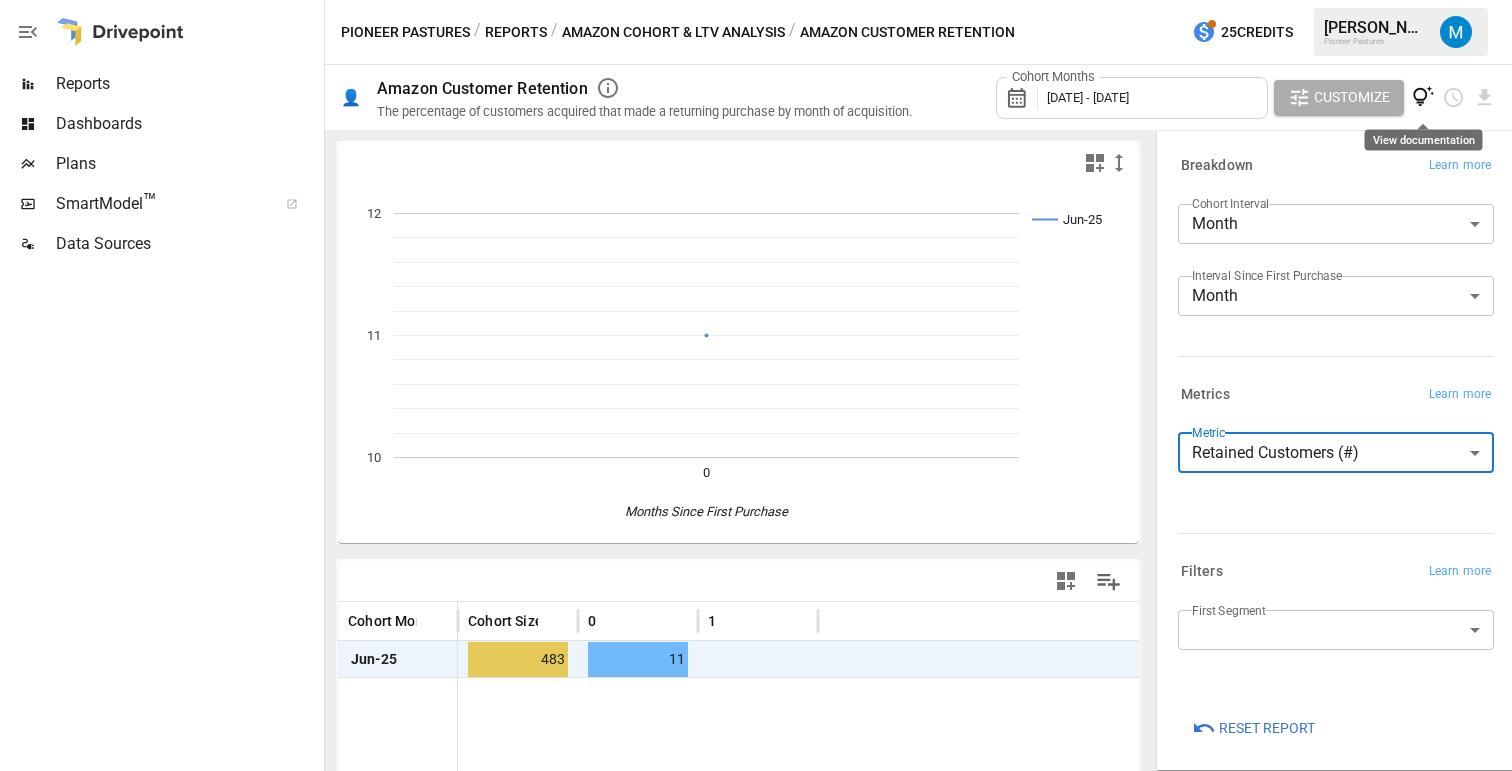 click 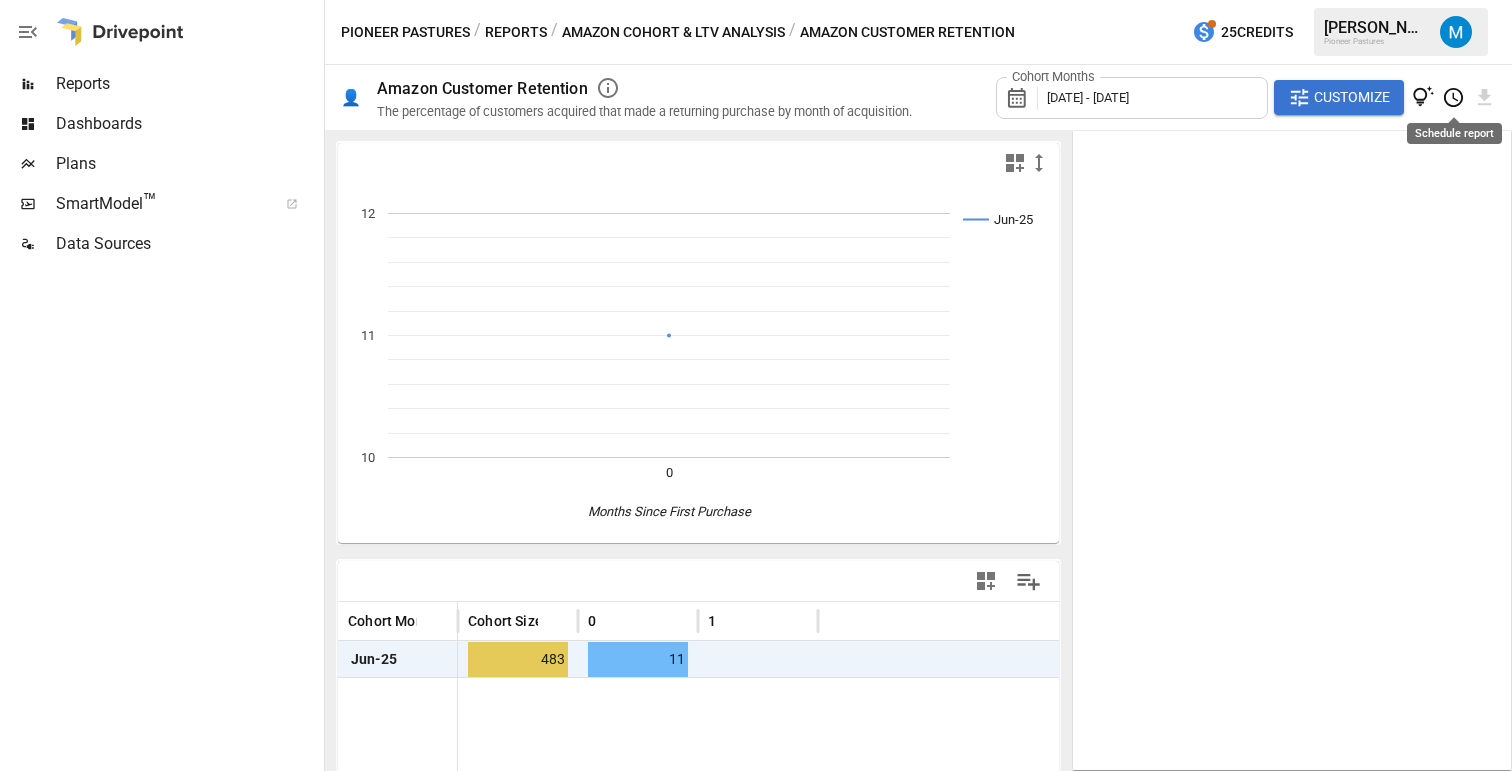 click 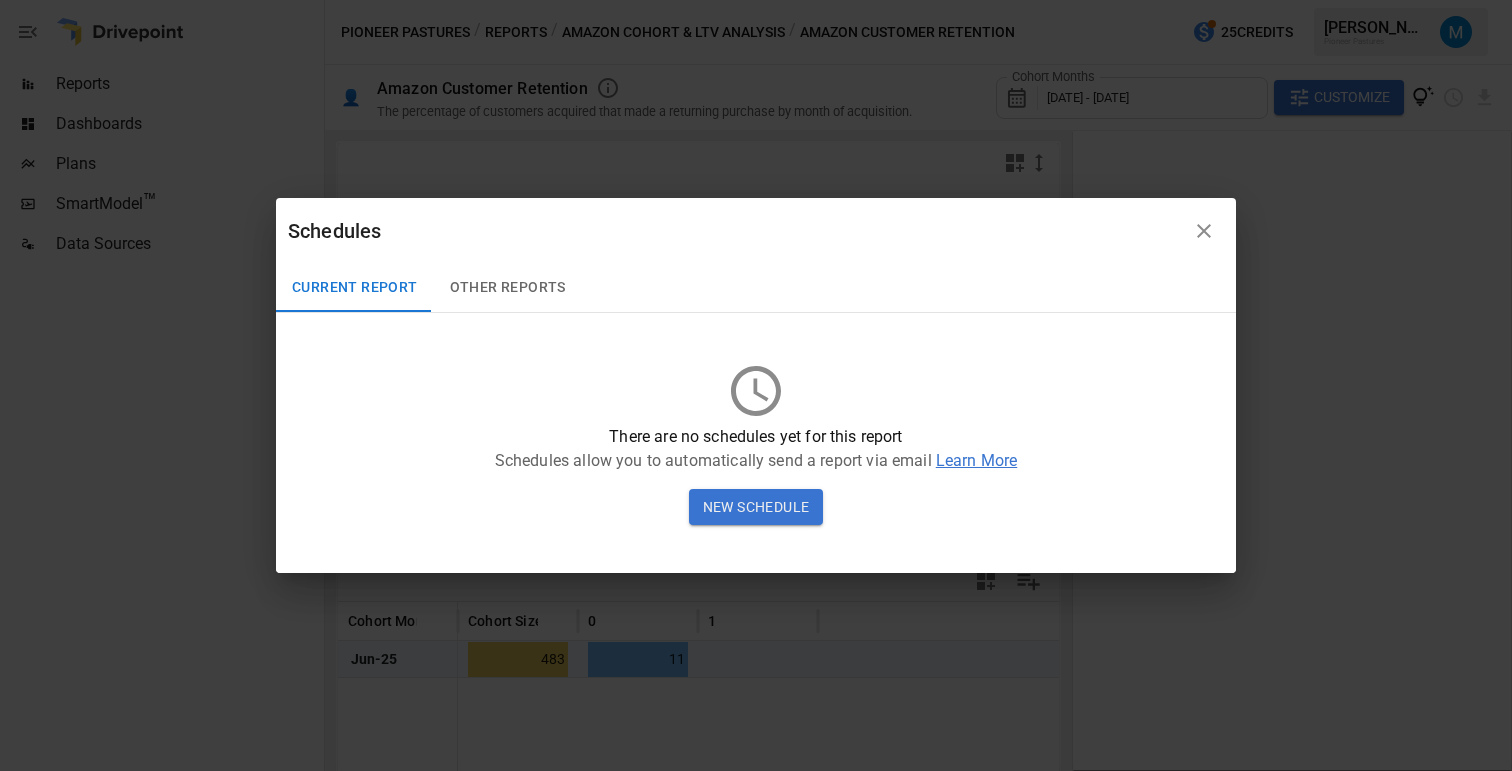 click on "Other Reports" at bounding box center [508, 288] 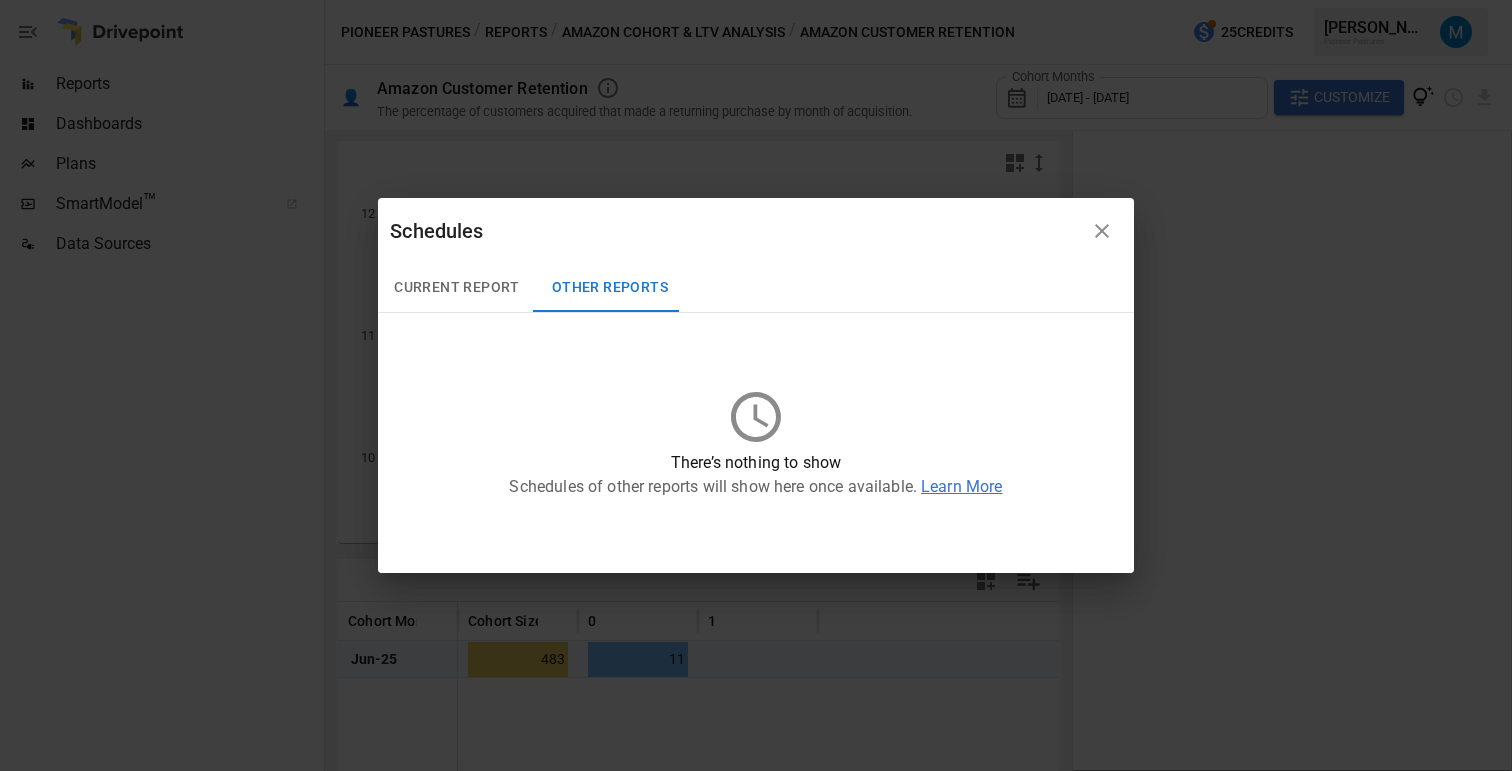 click on "Current Report" at bounding box center [457, 288] 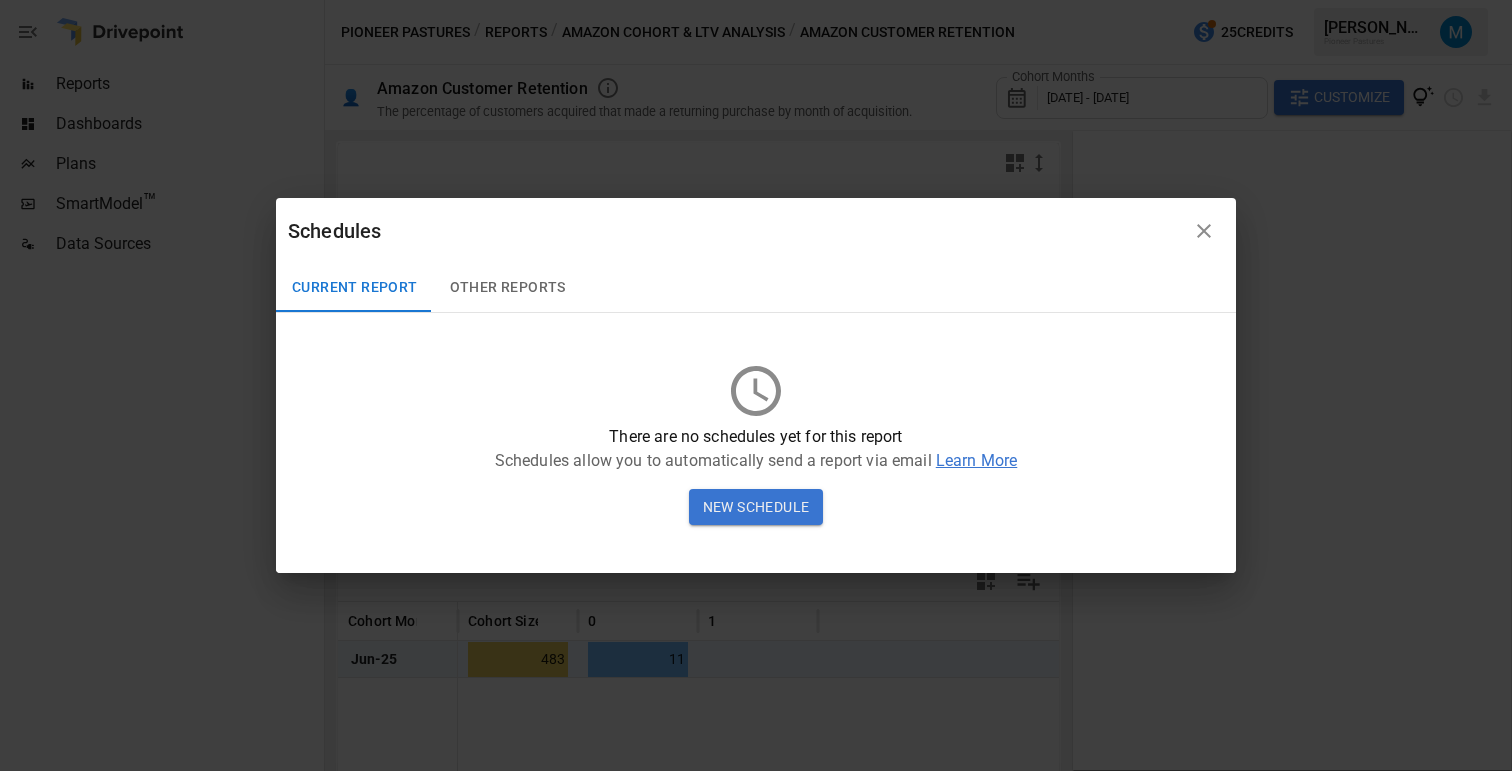 click 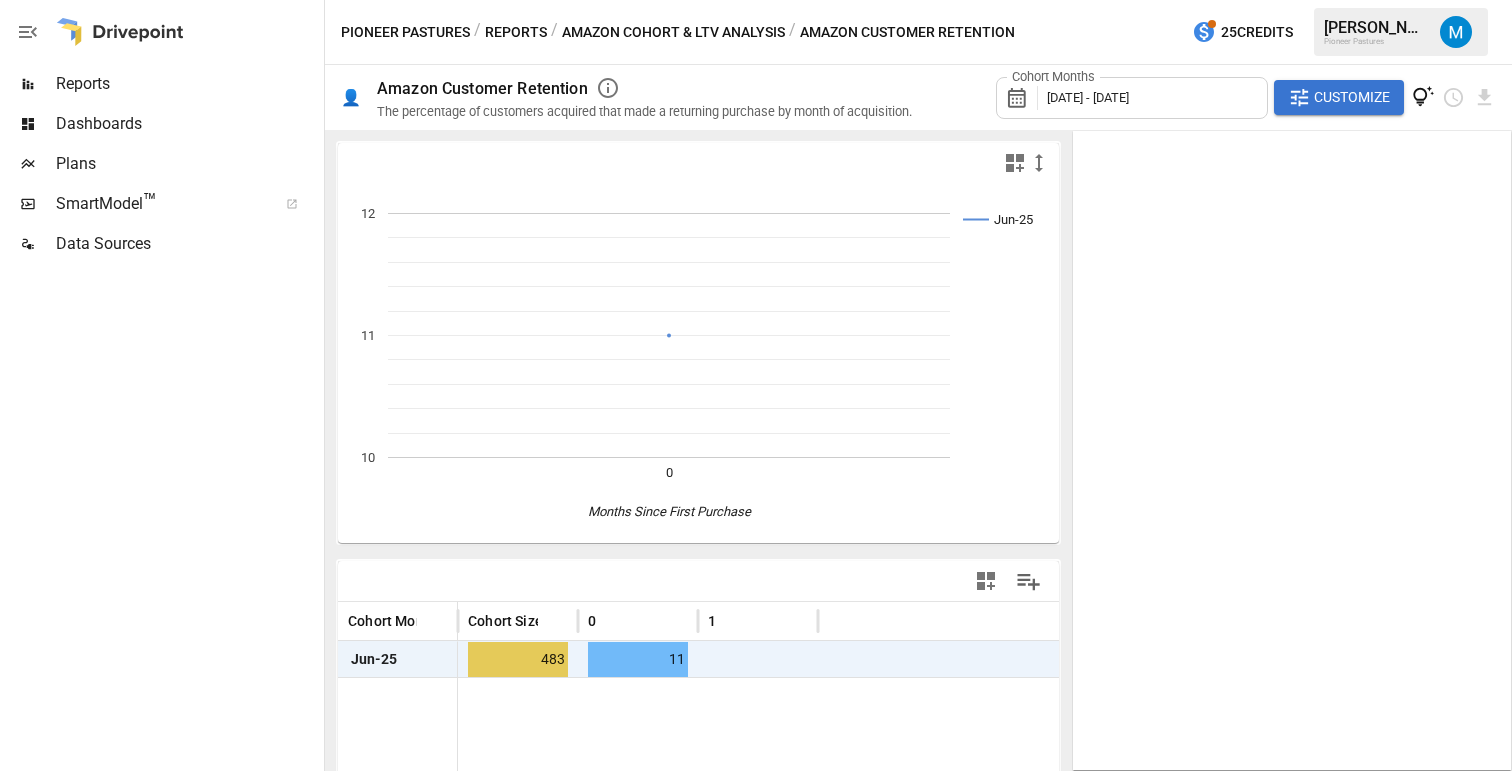 click on "Amazon Cohort & LTV Analysis" at bounding box center (673, 32) 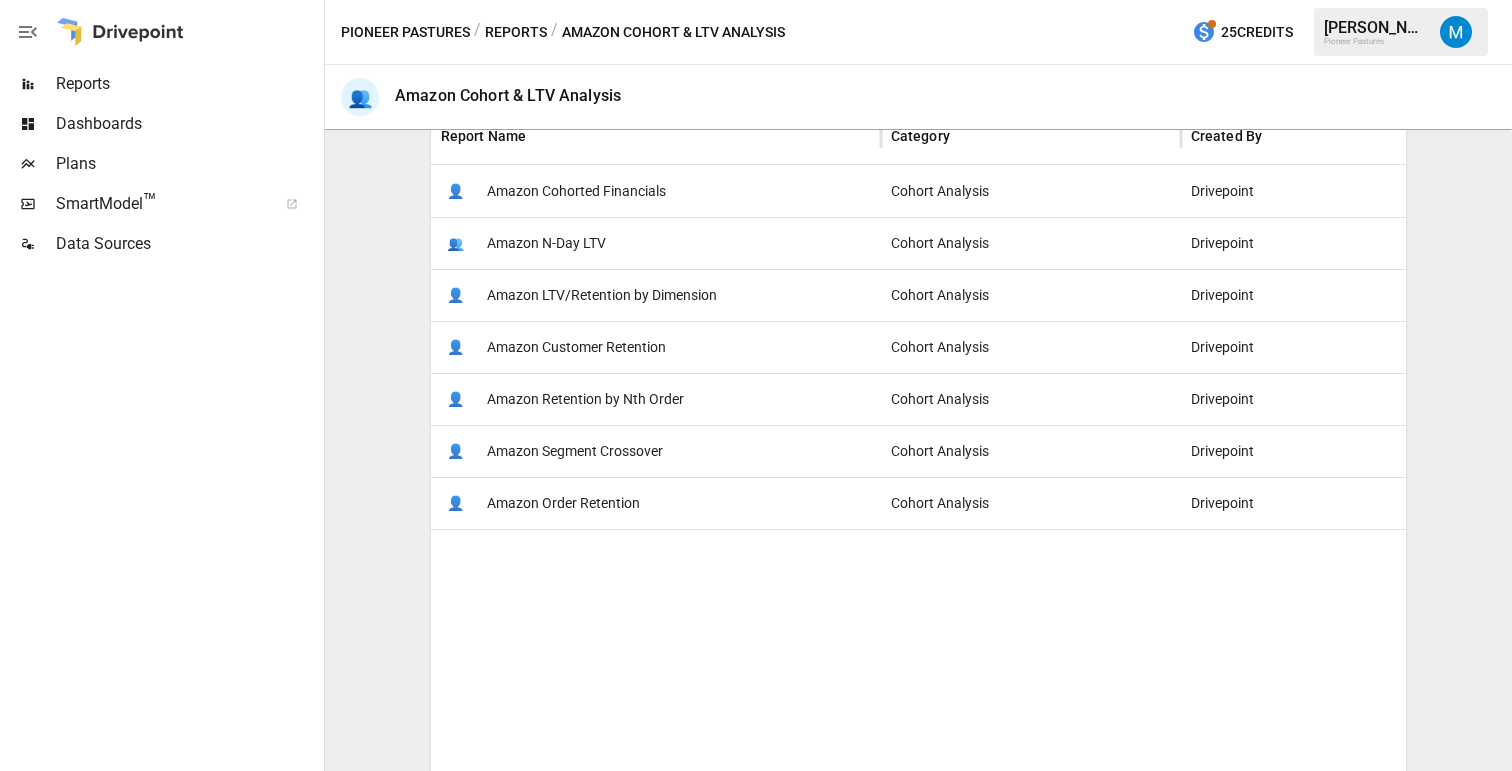 scroll, scrollTop: 404, scrollLeft: 0, axis: vertical 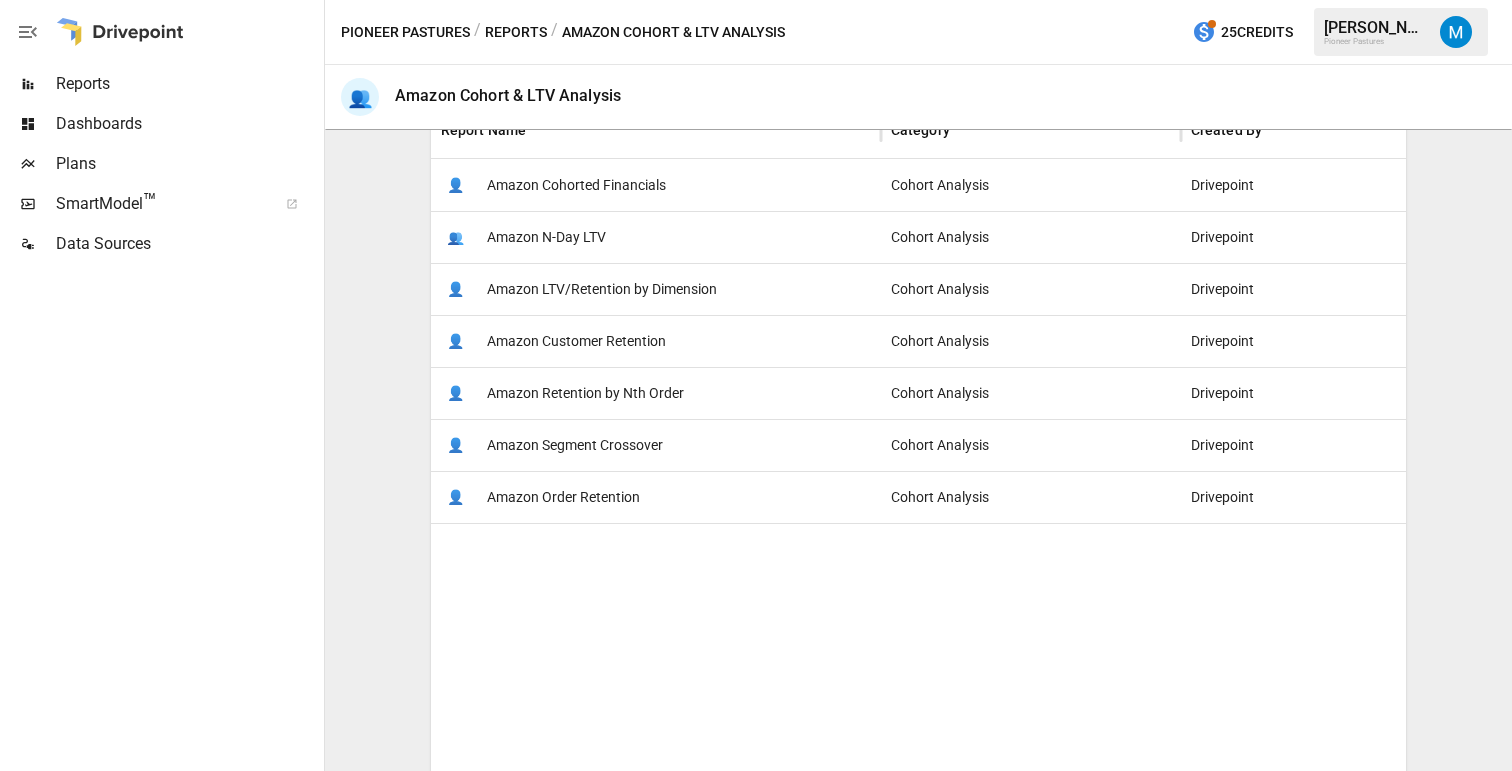 click on "Amazon Retention by Nth Order" at bounding box center [585, 393] 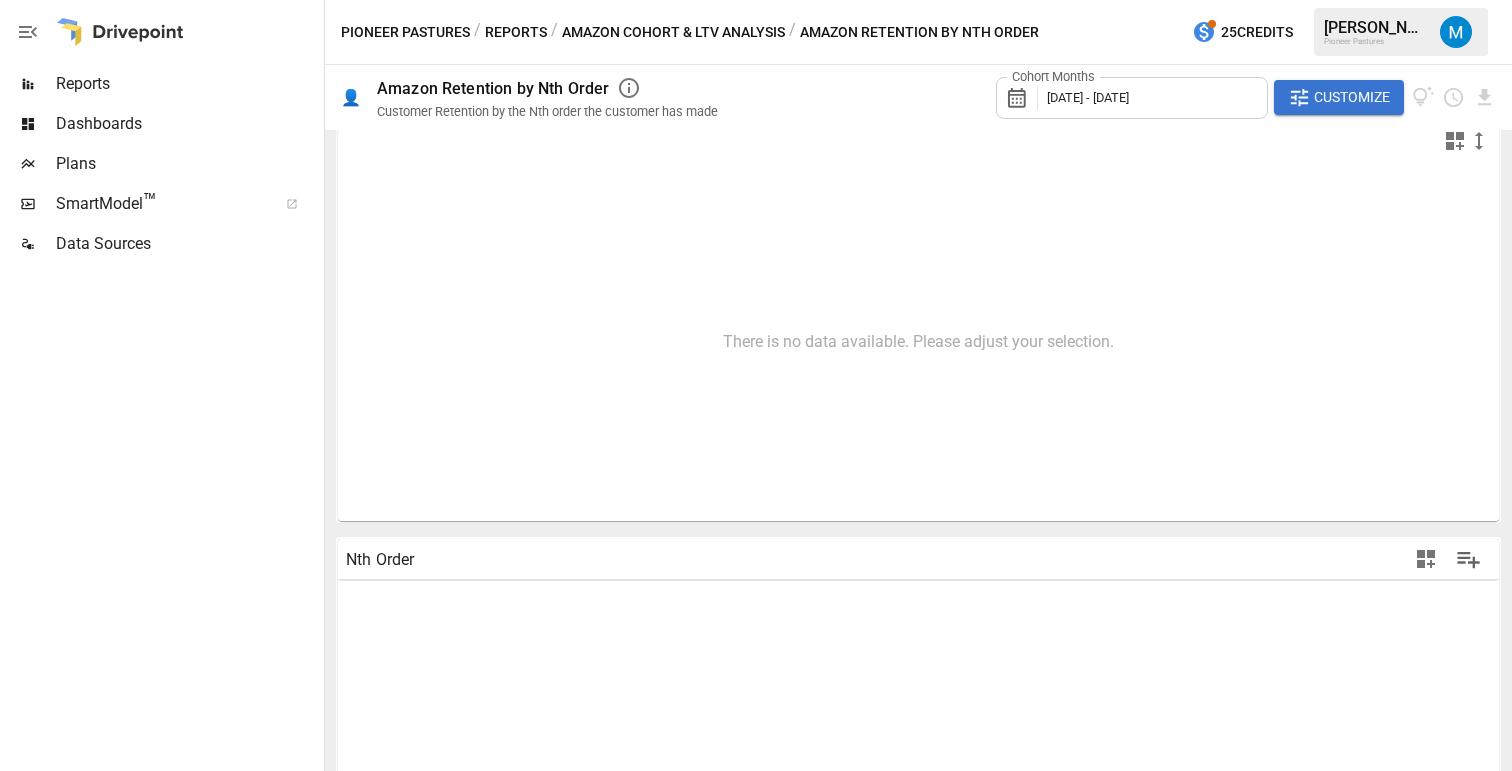 scroll, scrollTop: 0, scrollLeft: 0, axis: both 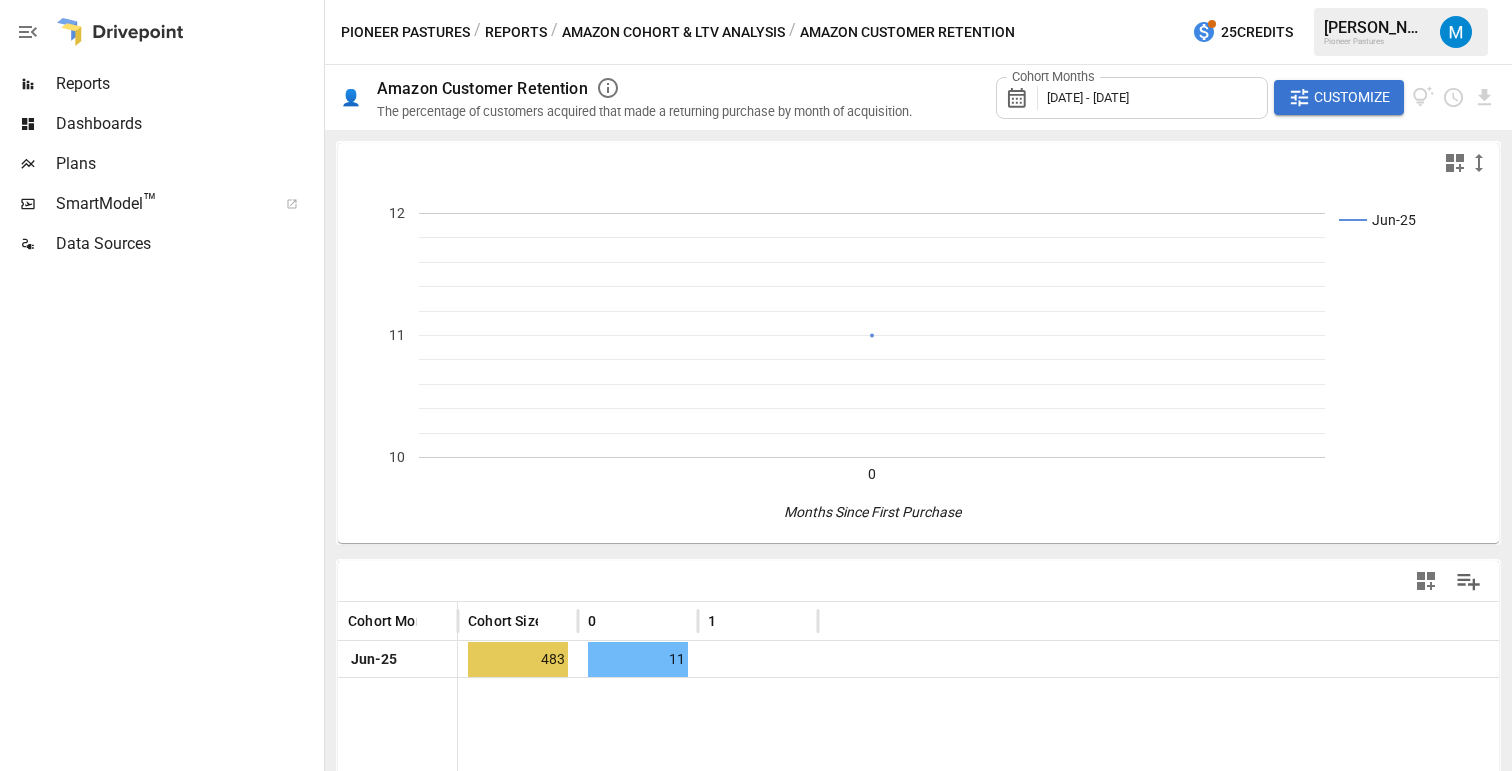 click on "Amazon Cohort & LTV Analysis" at bounding box center [673, 32] 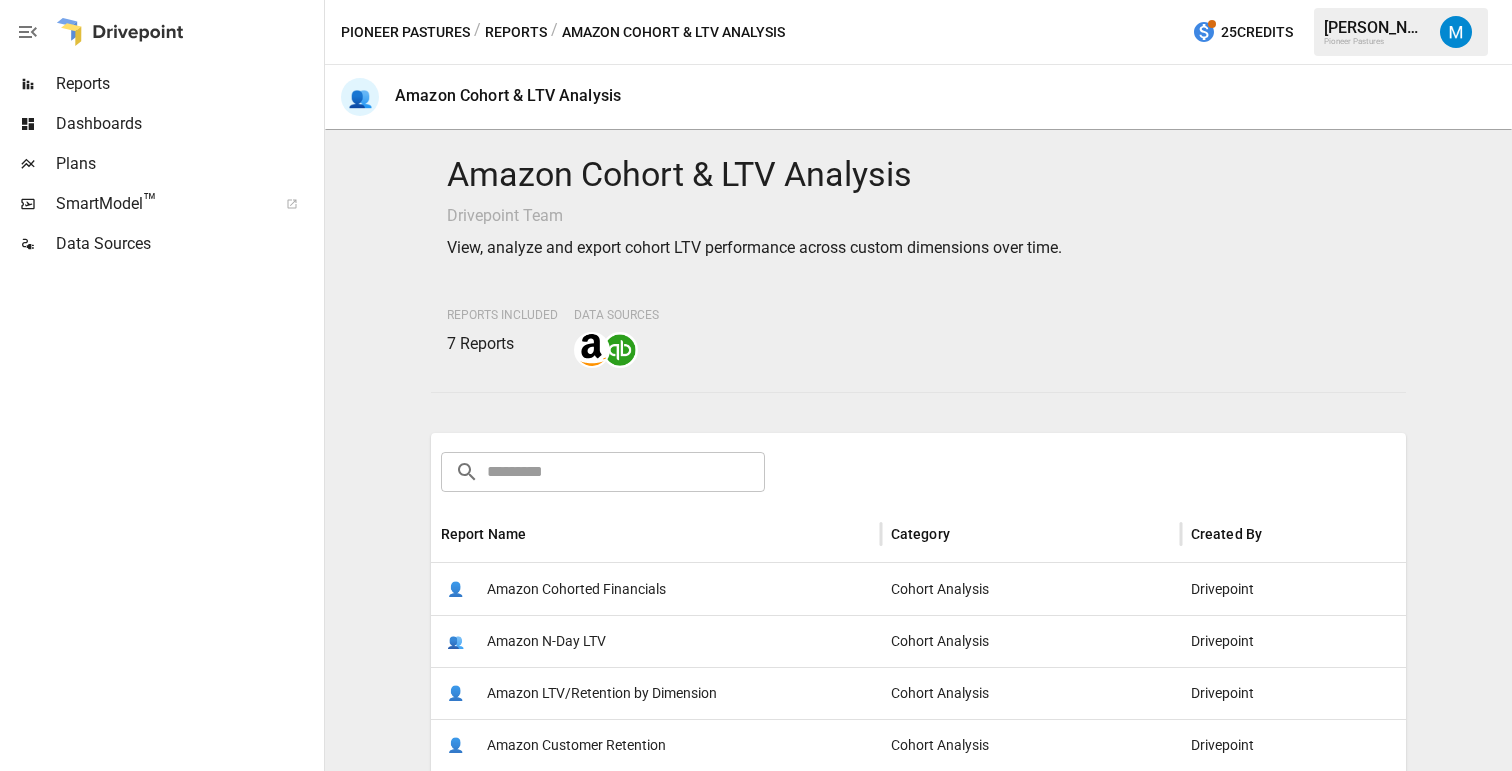 scroll, scrollTop: 251, scrollLeft: 0, axis: vertical 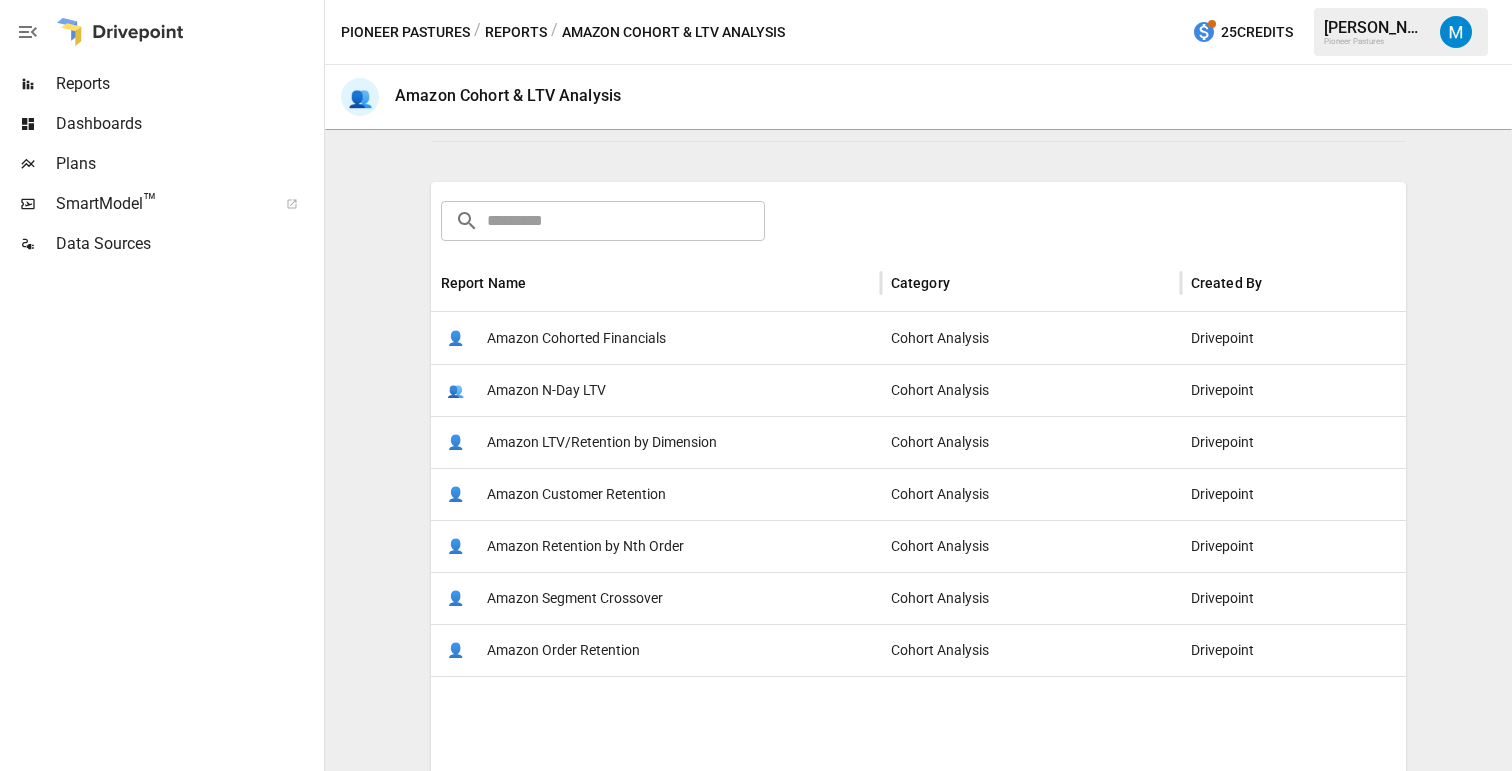 click on "Amazon Cohorted Financials" at bounding box center [576, 338] 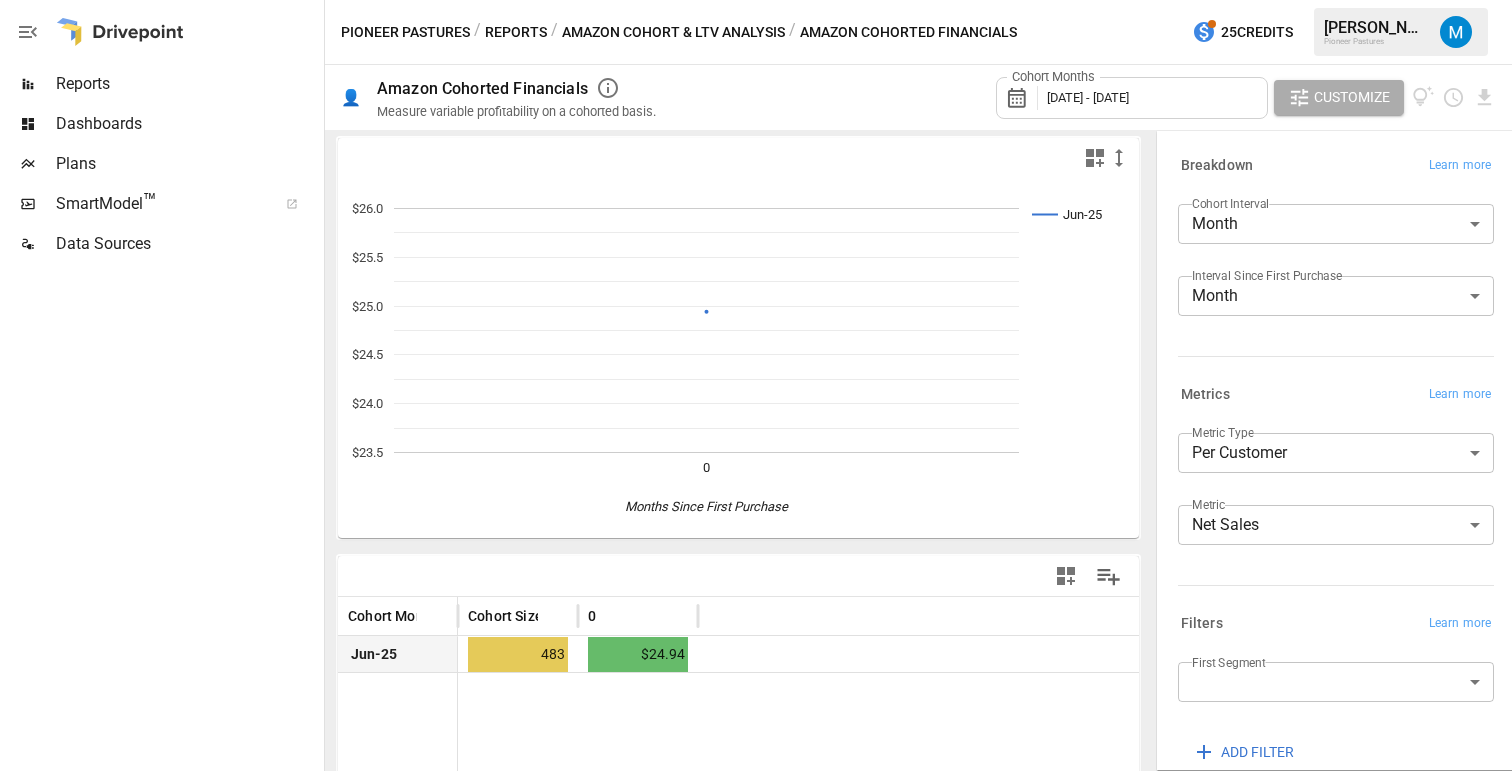 scroll, scrollTop: 0, scrollLeft: 0, axis: both 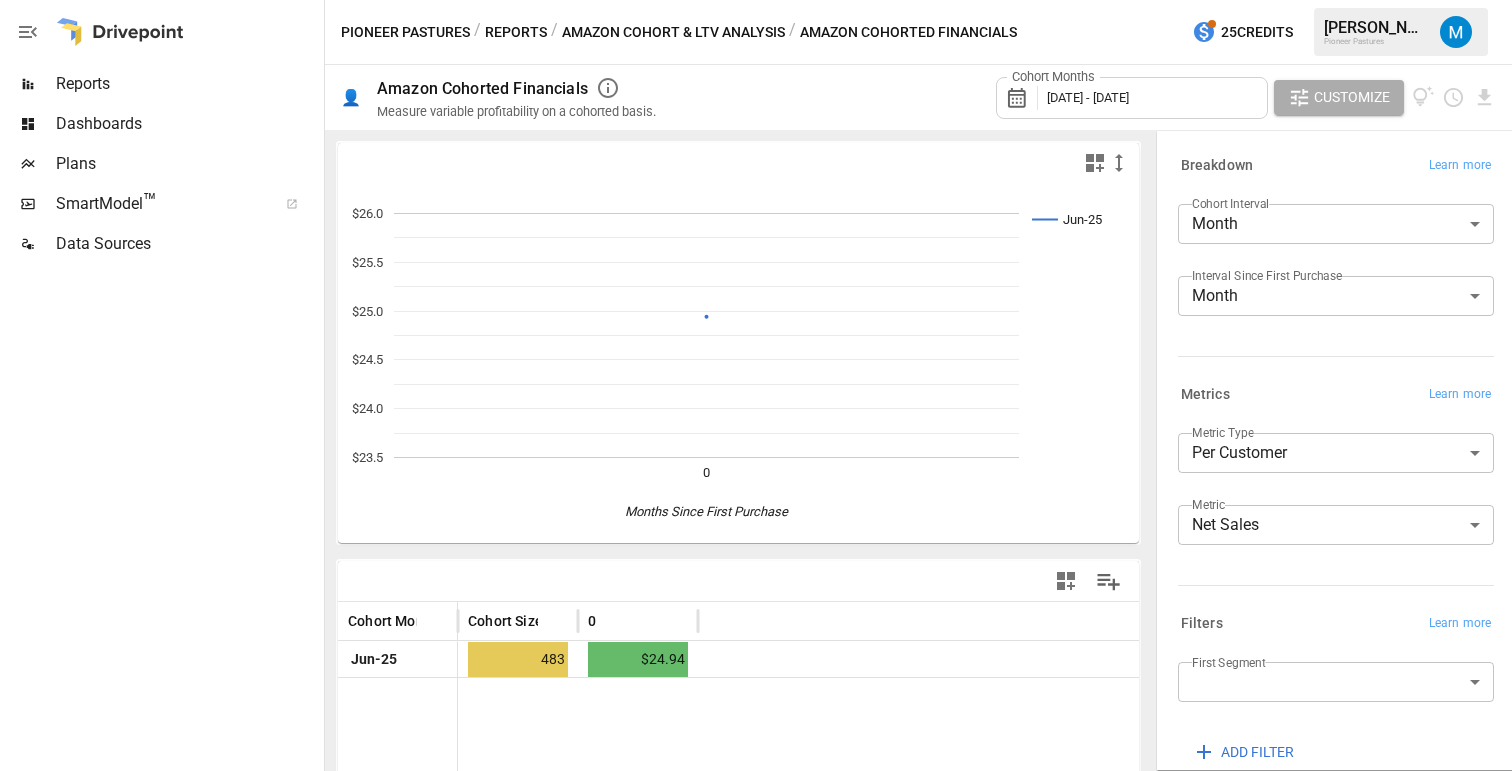 click on "**********" at bounding box center [756, 0] 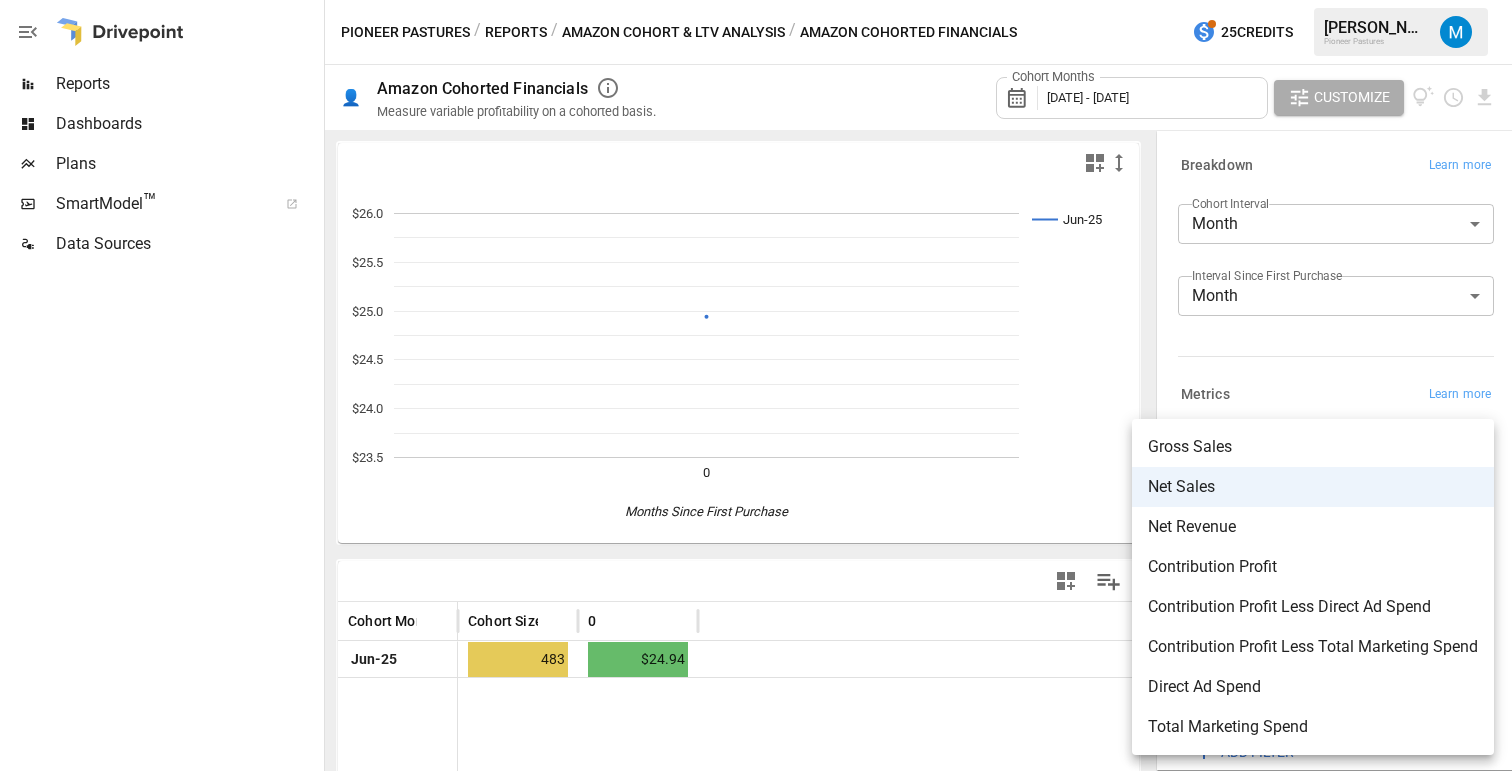 click on "Contribution Profit Less Direct Ad Spend" at bounding box center [1313, 607] 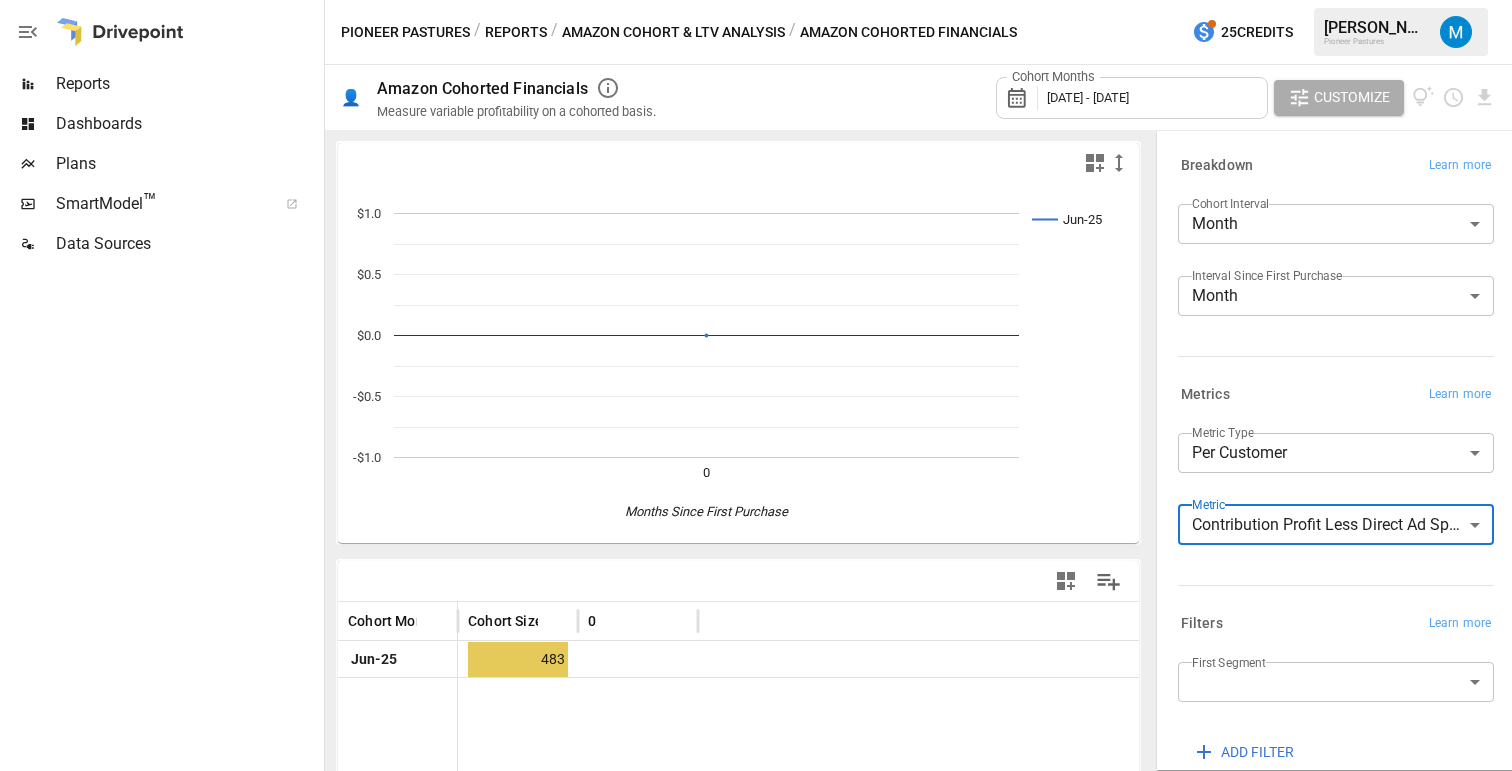 click on "**********" at bounding box center (756, 0) 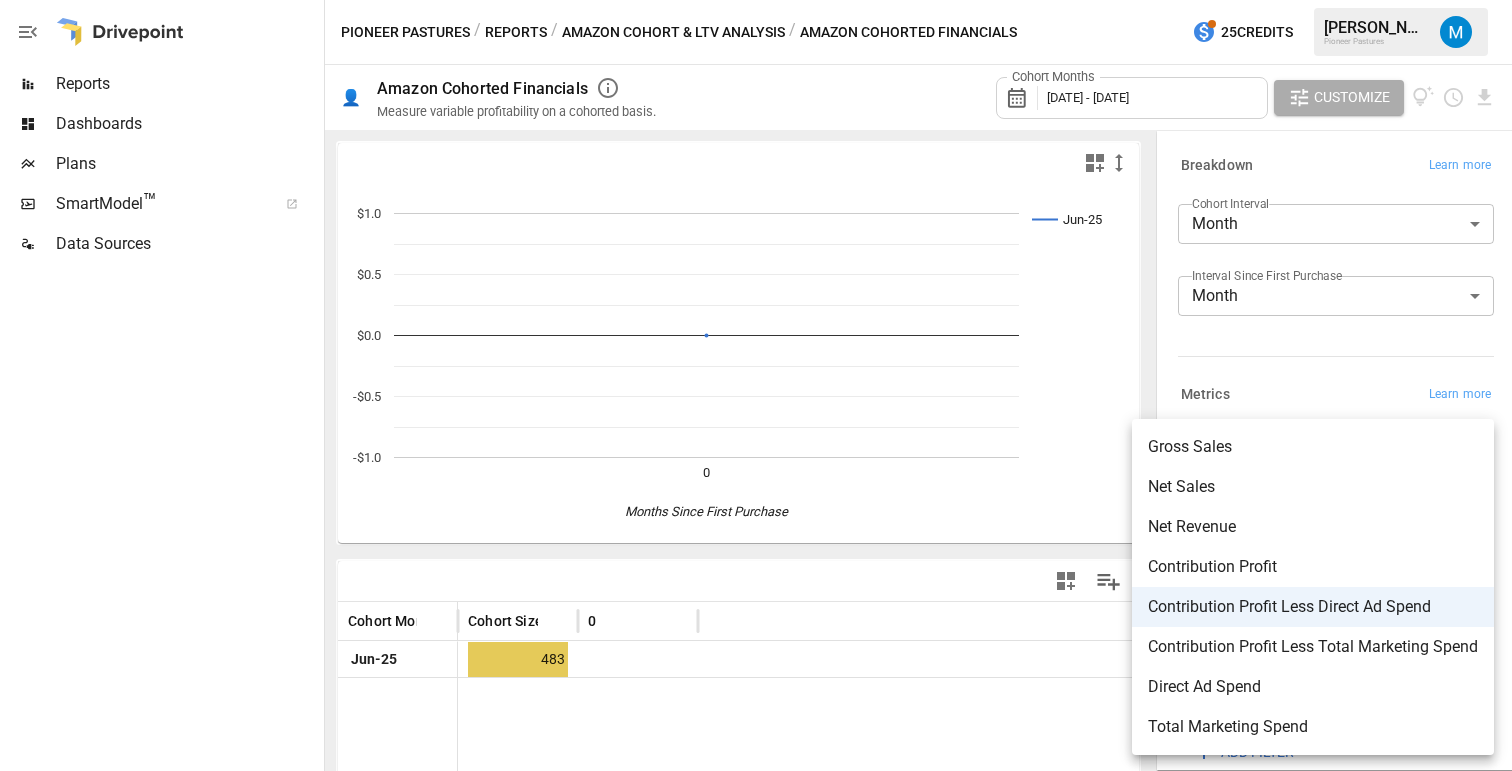 click on "Net Revenue" at bounding box center [1313, 527] 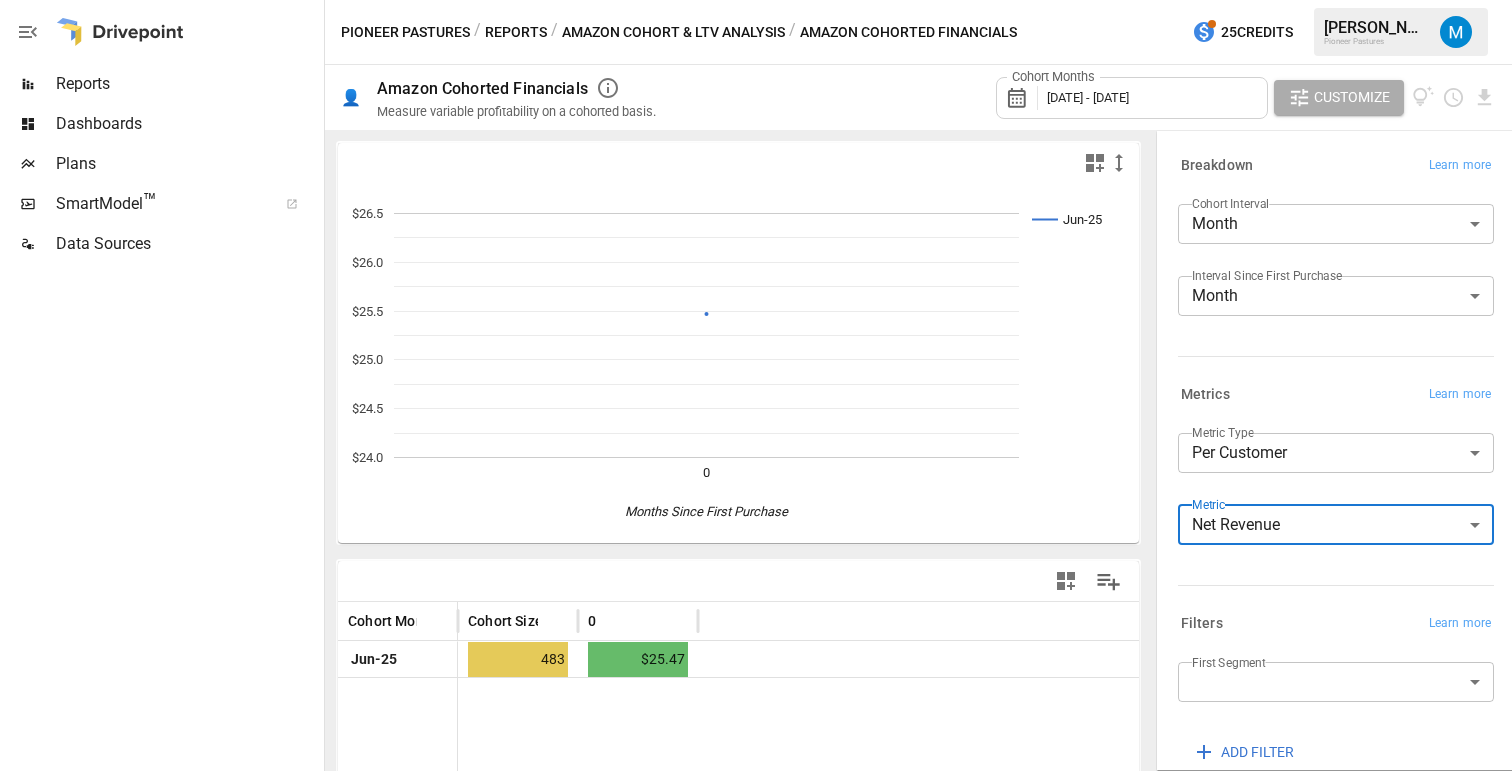 click on "**********" at bounding box center [756, 0] 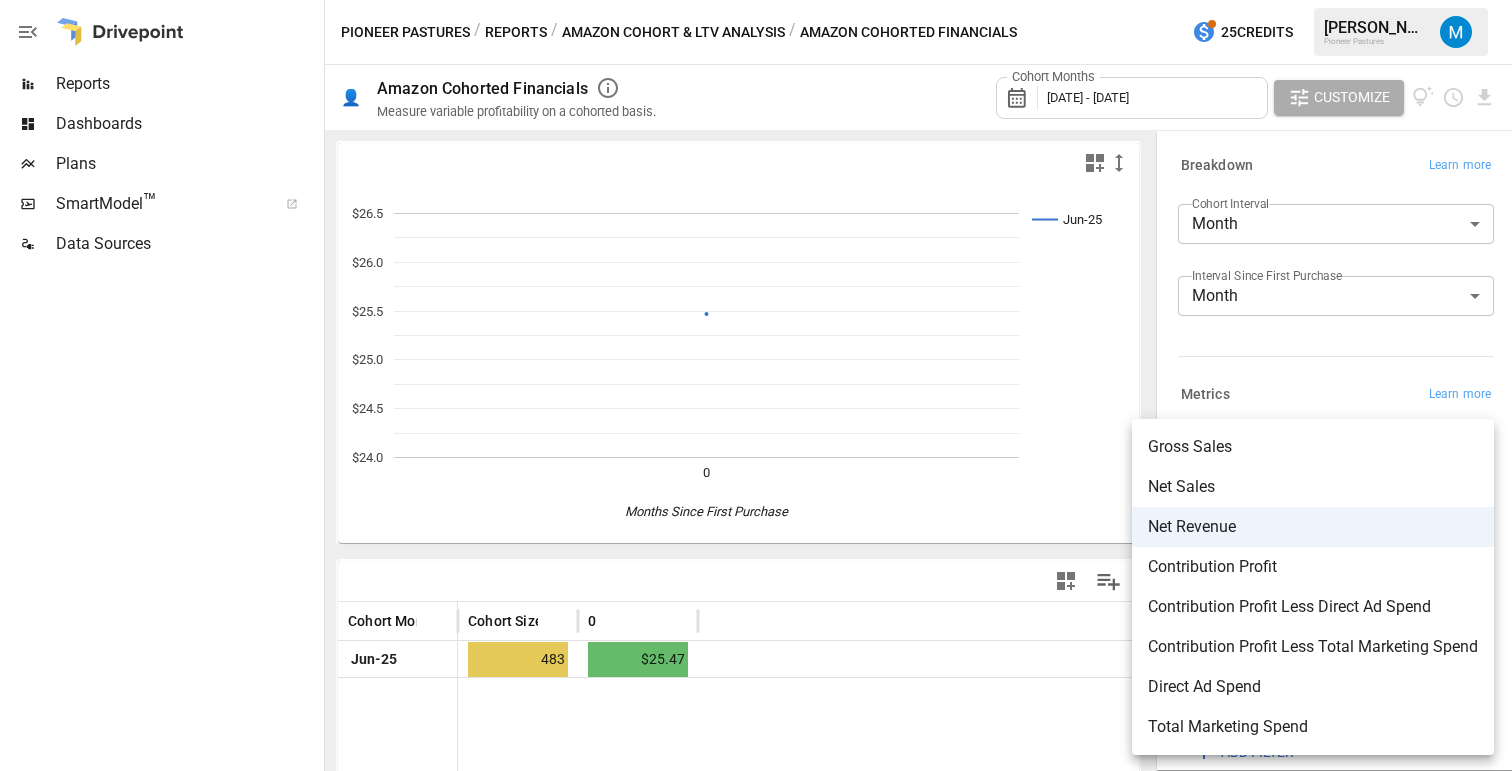 click on "Contribution Profit" at bounding box center (1313, 567) 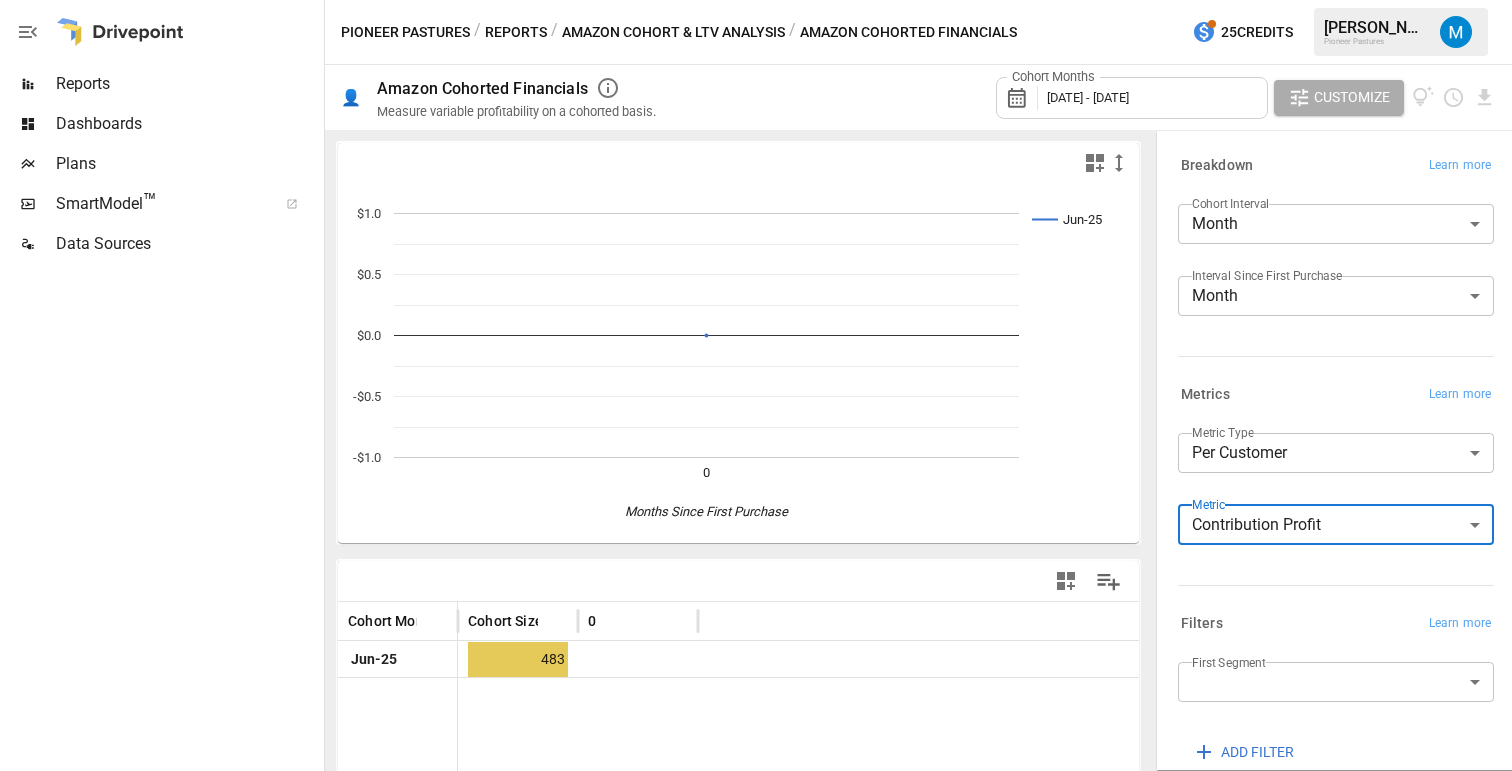 click on "**********" at bounding box center (756, 0) 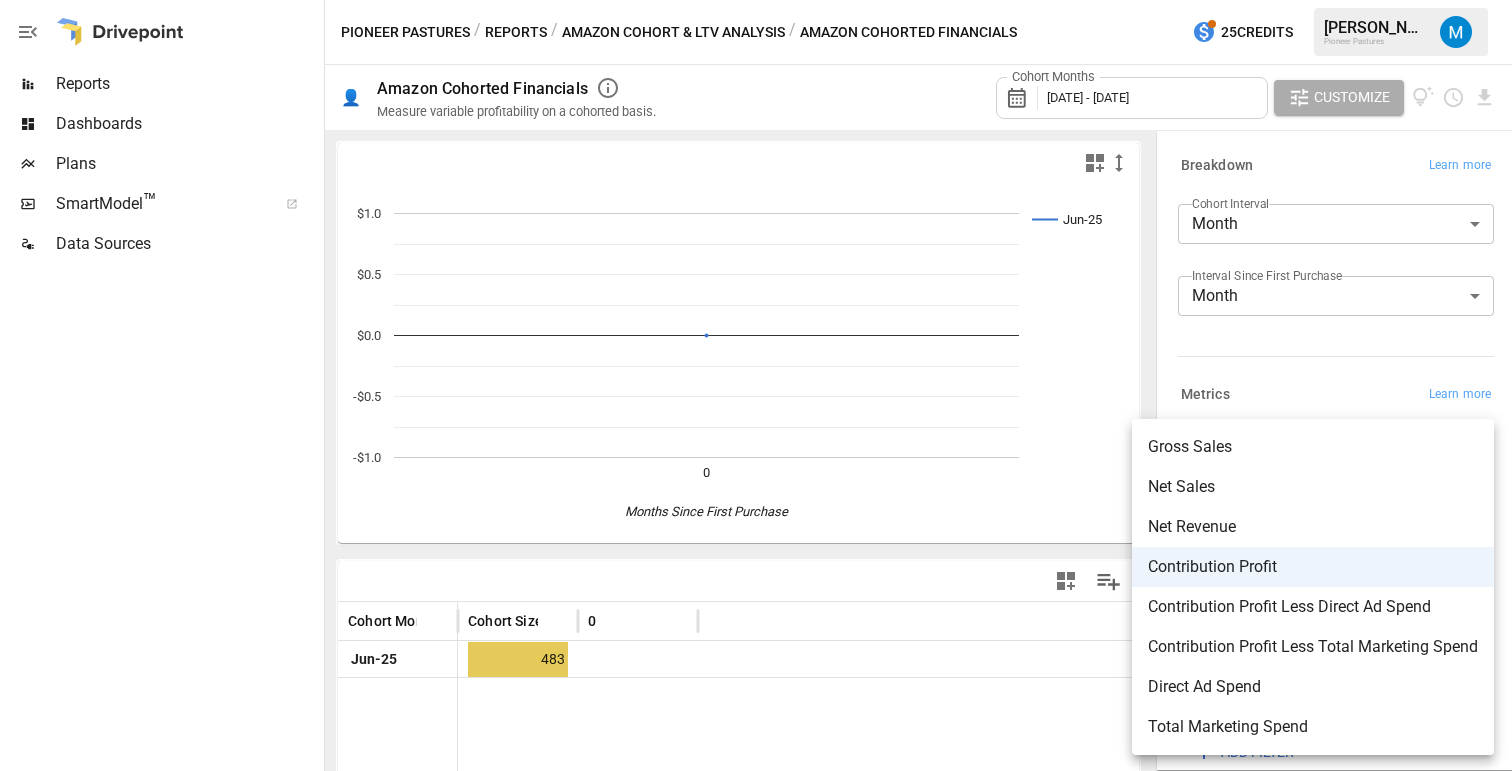 click on "Net Revenue" at bounding box center [1313, 527] 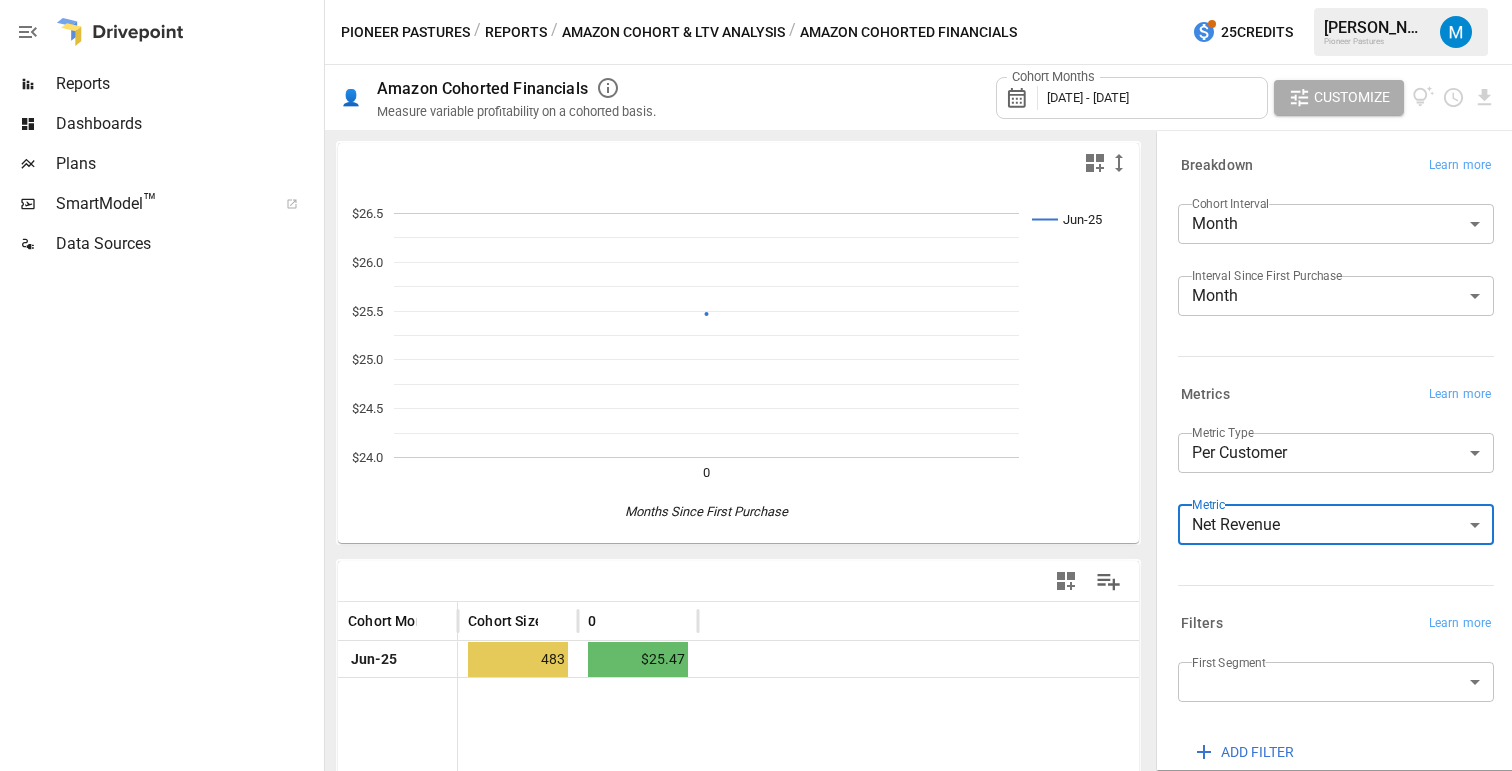 click on "Amazon Cohort & LTV Analysis" at bounding box center [673, 32] 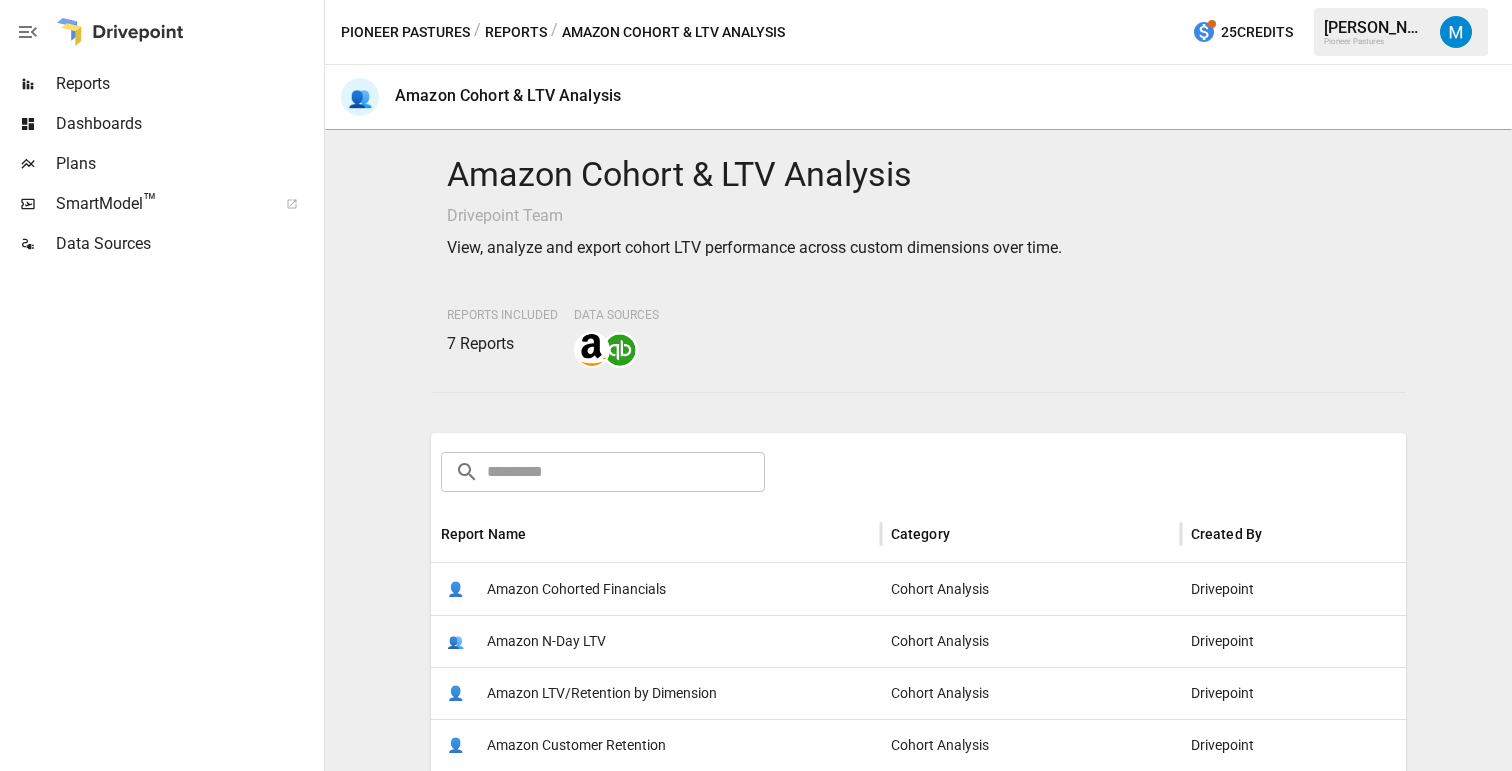 click on "Reports" at bounding box center [516, 32] 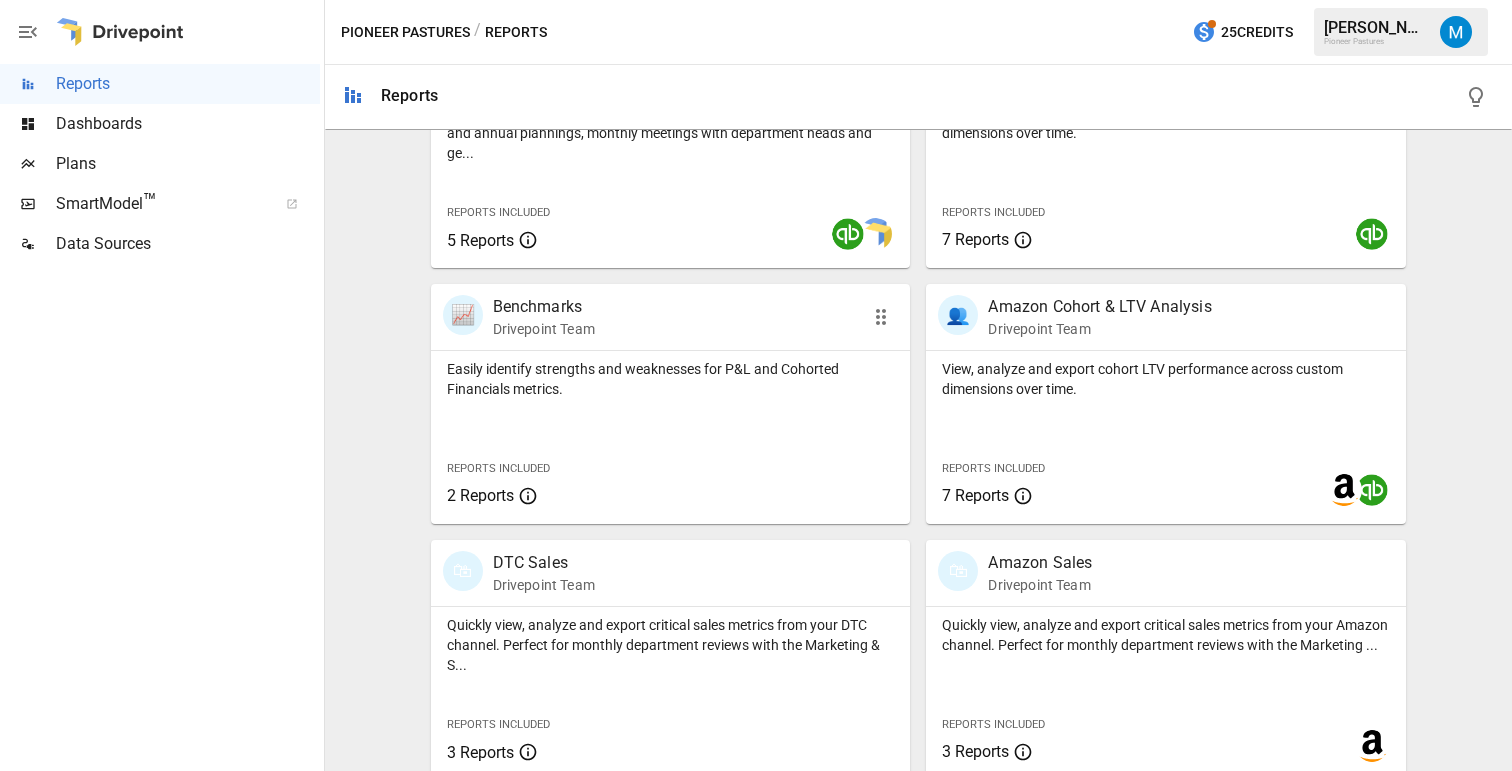 scroll, scrollTop: 779, scrollLeft: 0, axis: vertical 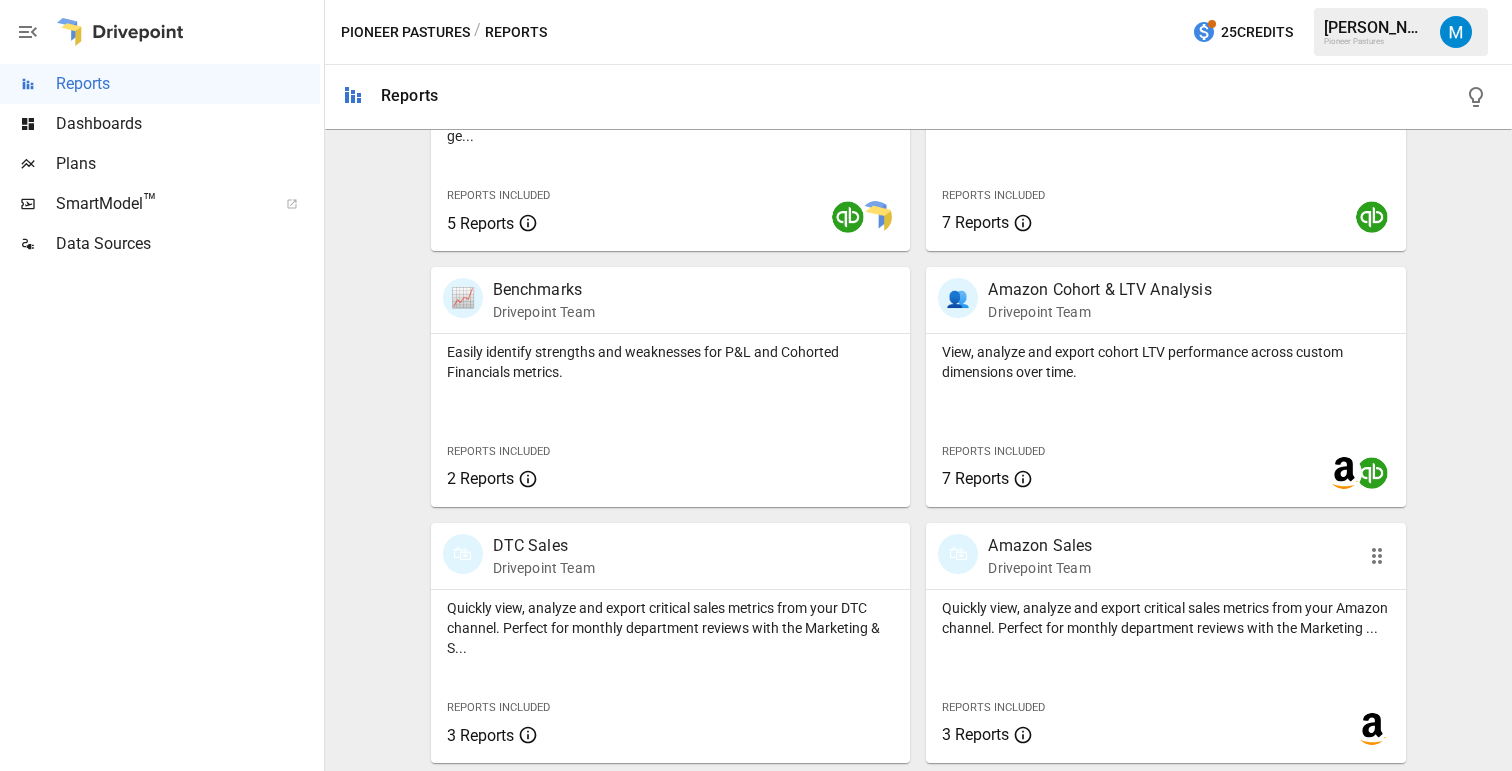 click on "Quickly view, analyze and export critical sales metrics from your Amazon channel. Perfect for monthly department reviews with the Marketing ..." at bounding box center (1166, 618) 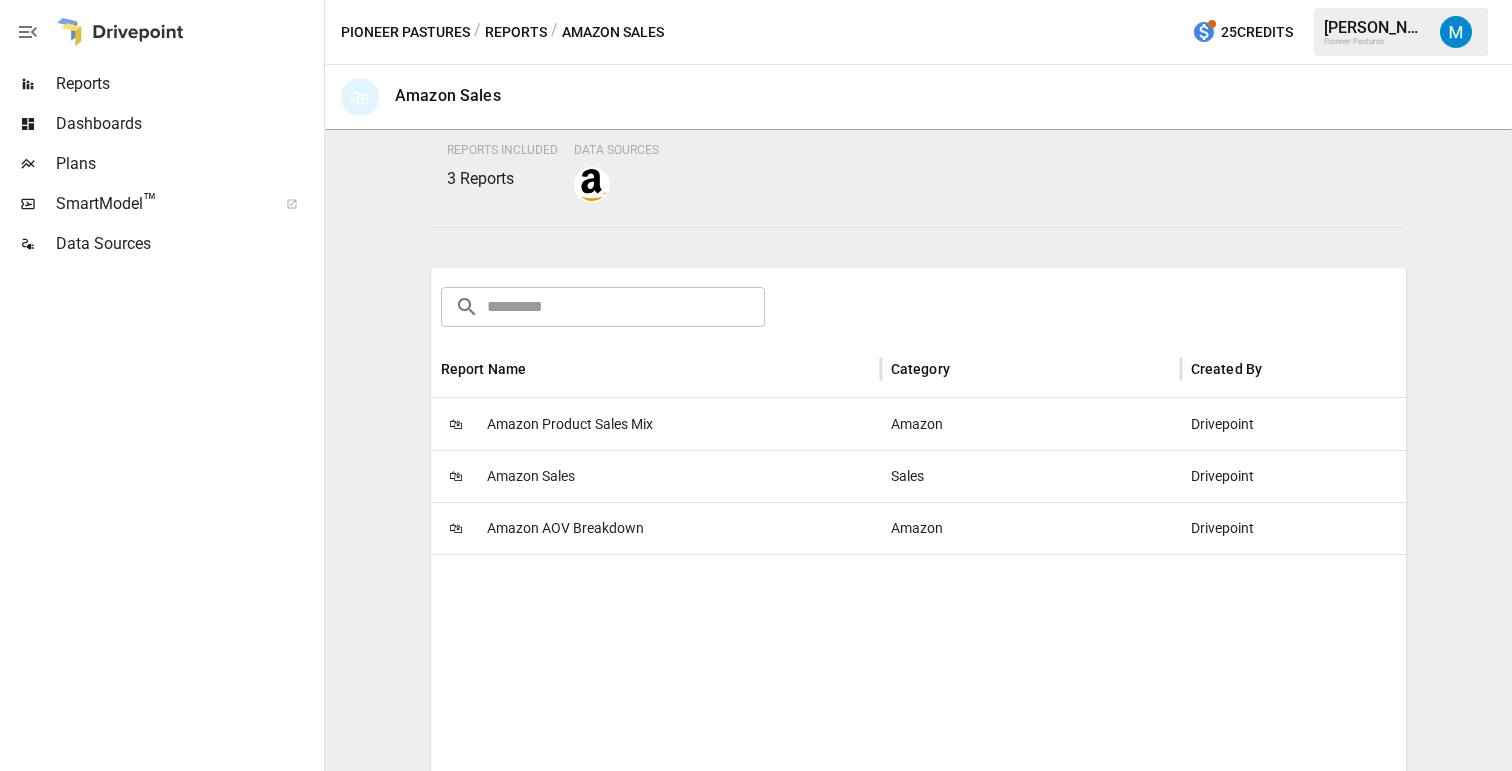 scroll, scrollTop: 191, scrollLeft: 0, axis: vertical 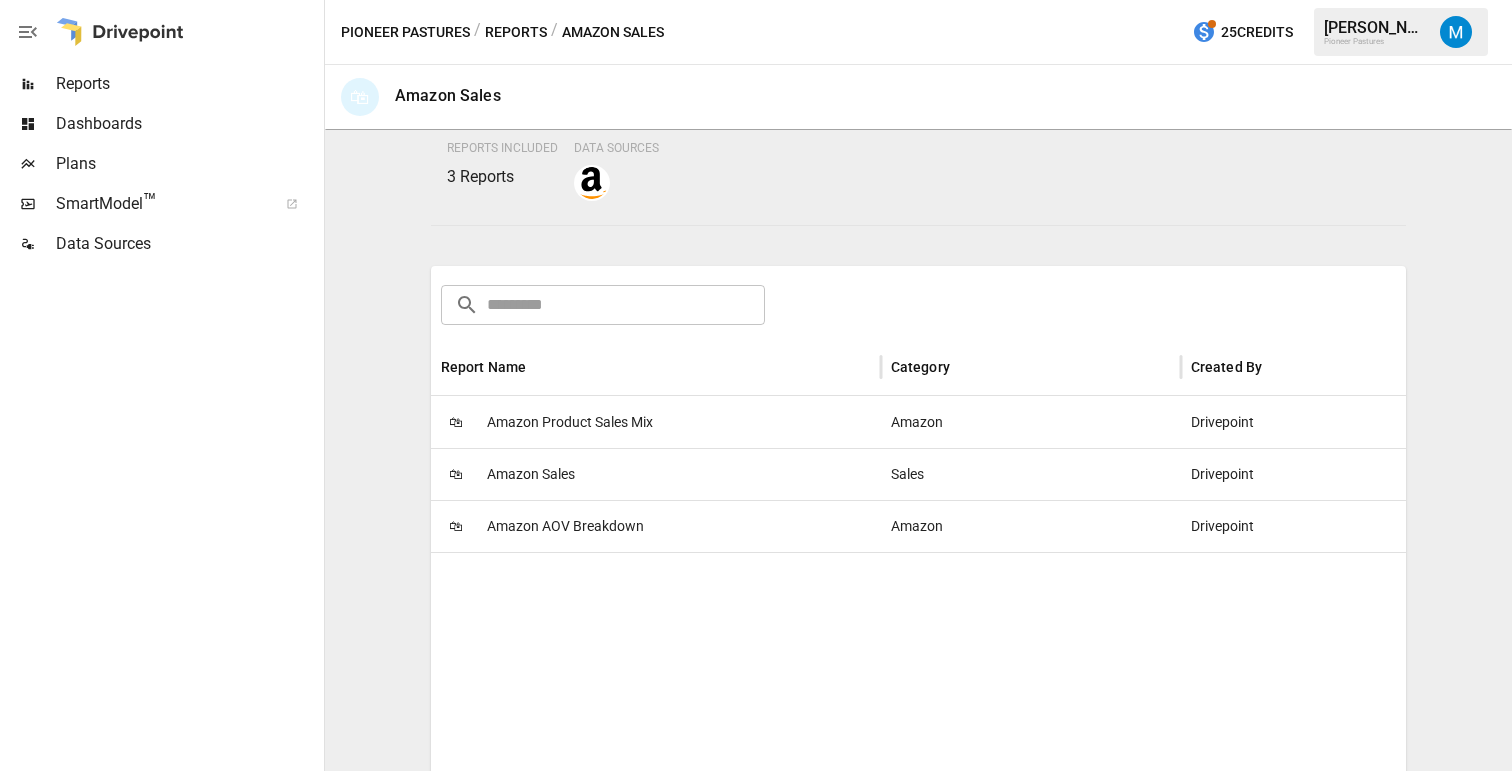 click on "Amazon Sales" at bounding box center (531, 474) 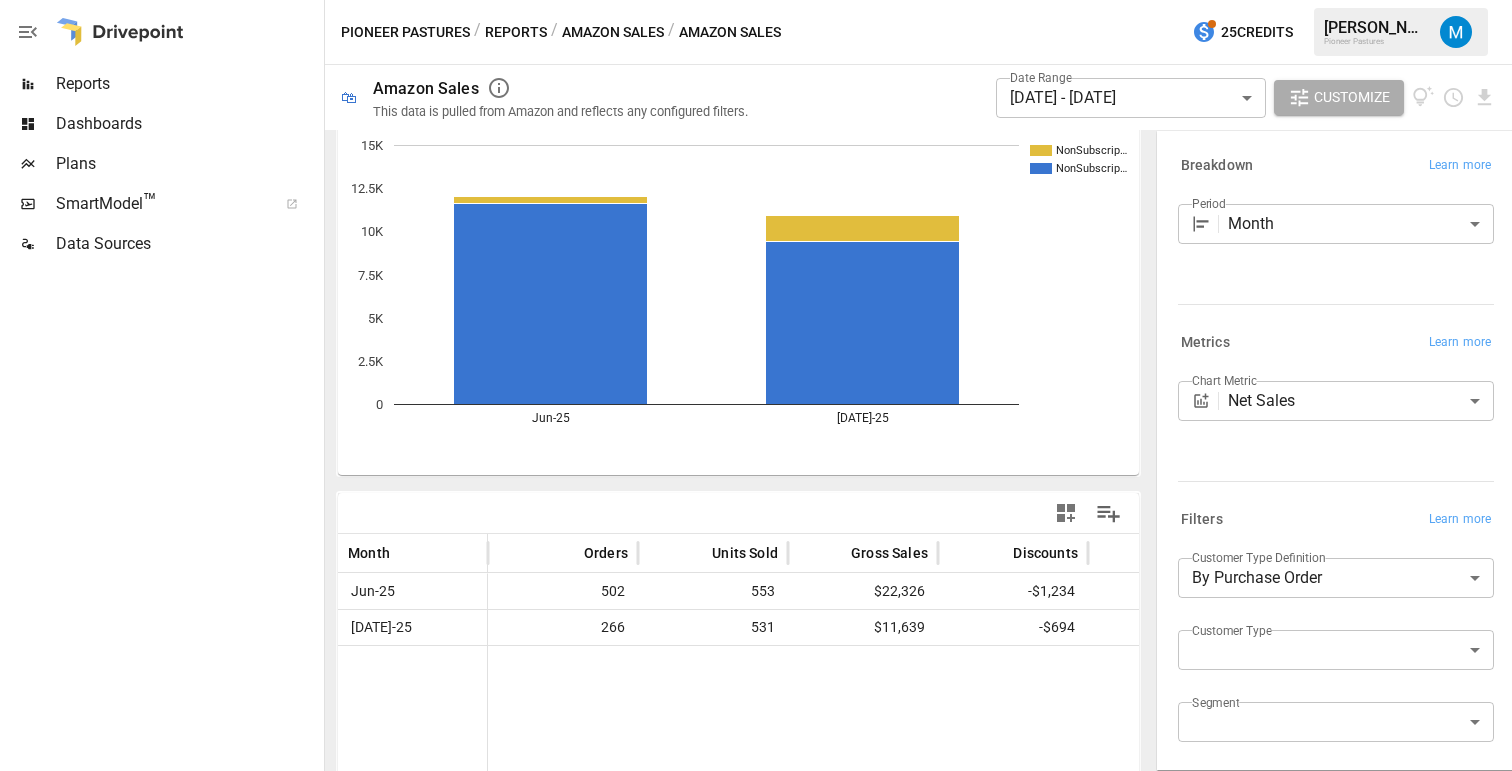 scroll, scrollTop: 0, scrollLeft: 0, axis: both 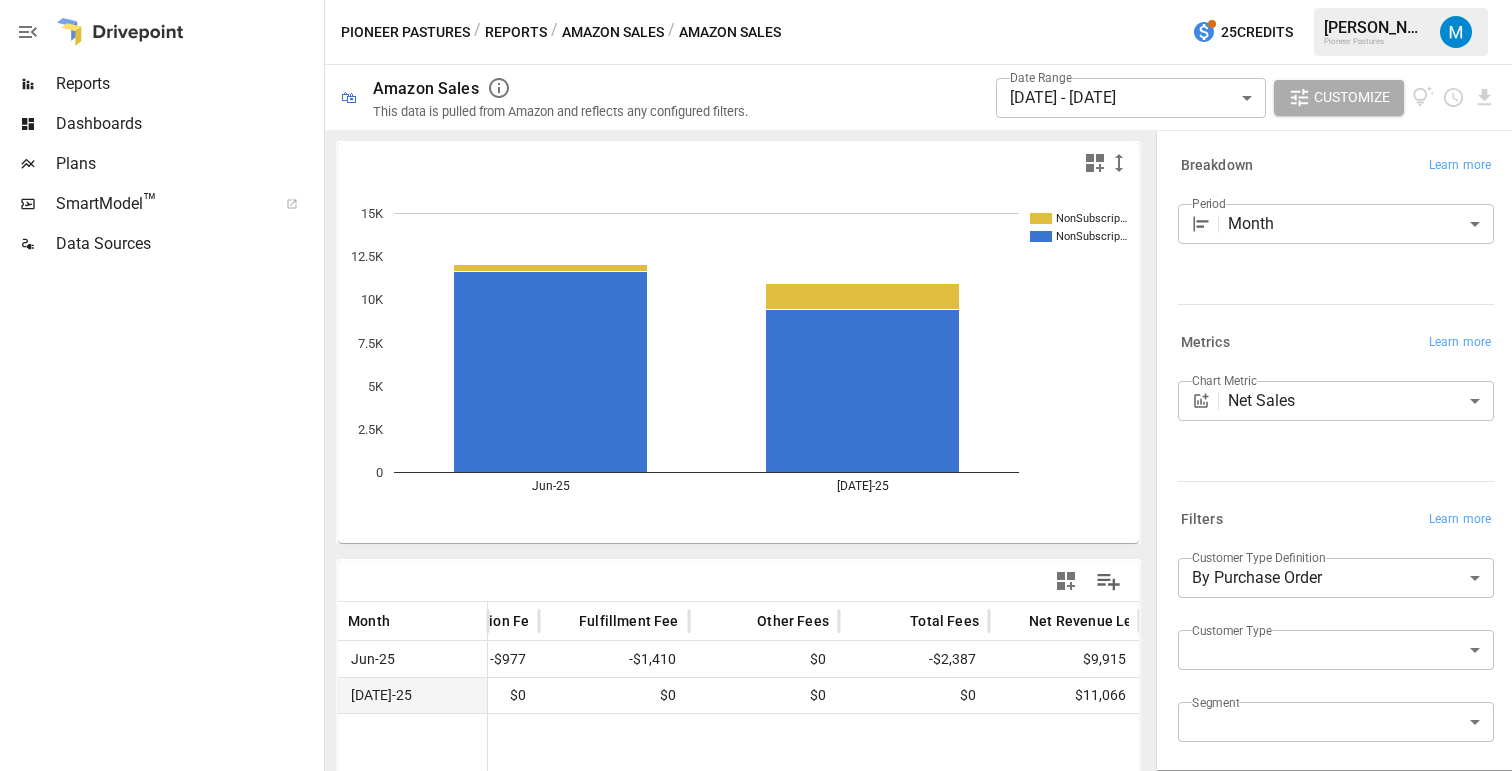 click on "Pioneer Pastures / Reports / Amazon Sales / Amazon Sales 25  Credits [PERSON_NAME] Pioneer Pastures" at bounding box center (918, 32) 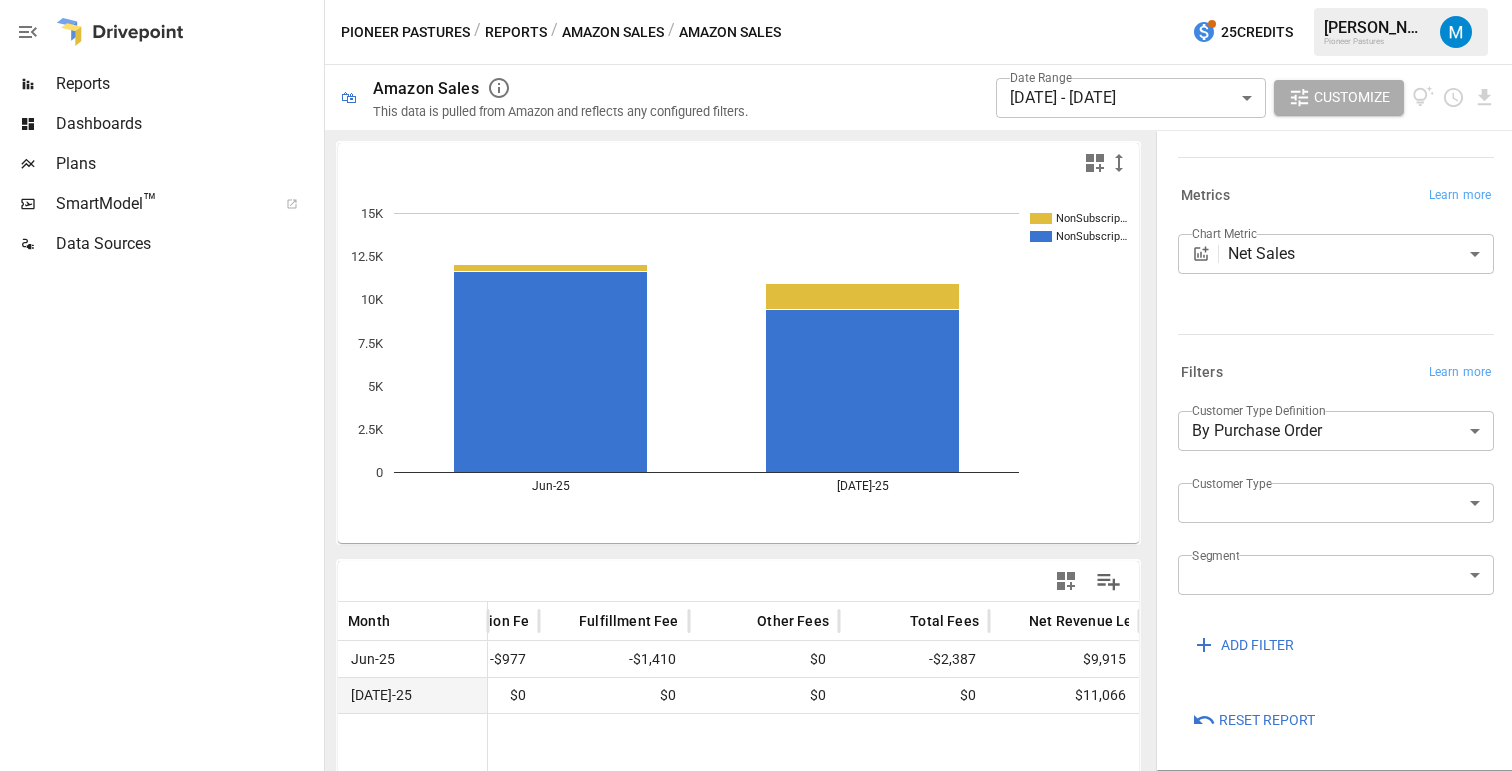click on "ADD FILTER" at bounding box center (1257, 645) 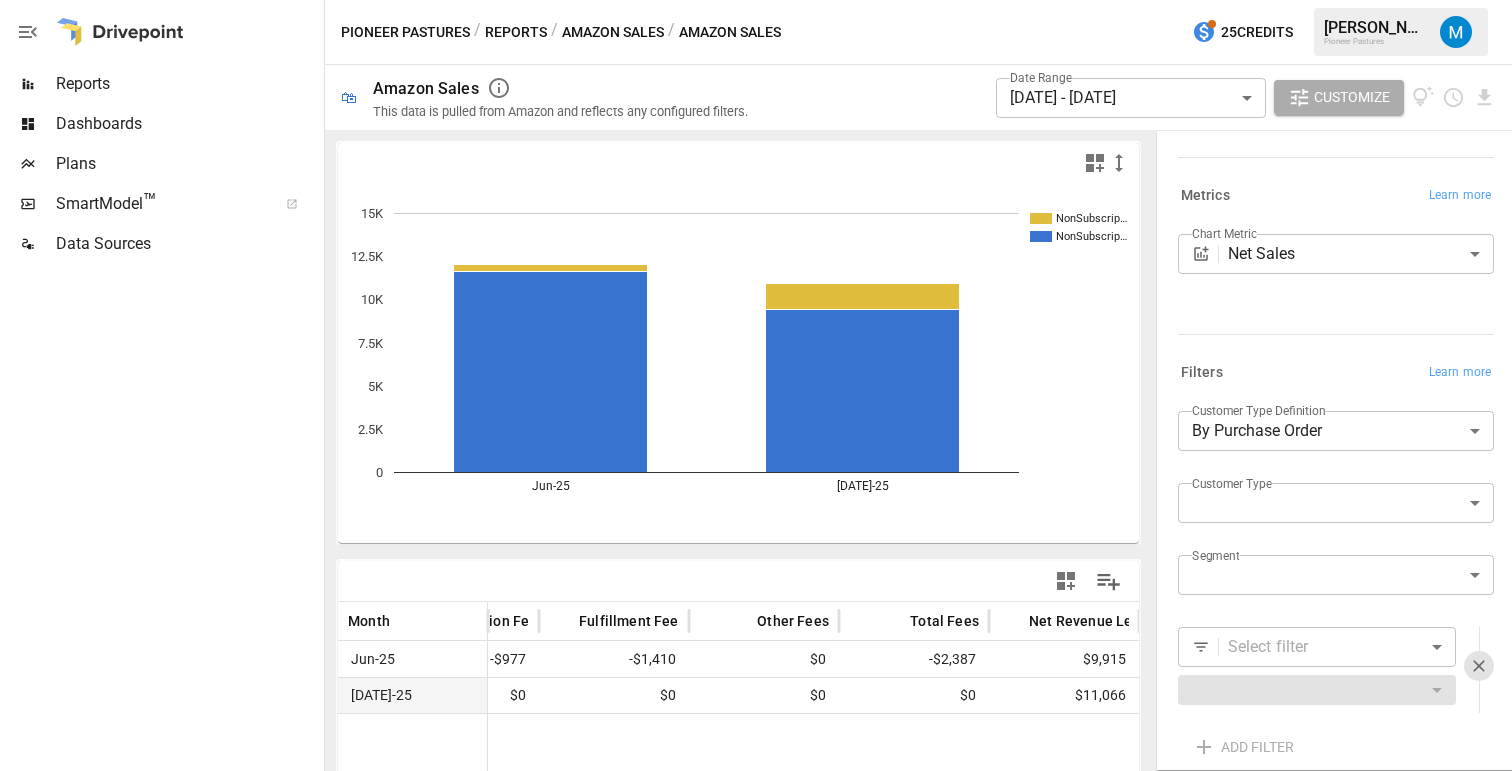 scroll, scrollTop: 249, scrollLeft: 0, axis: vertical 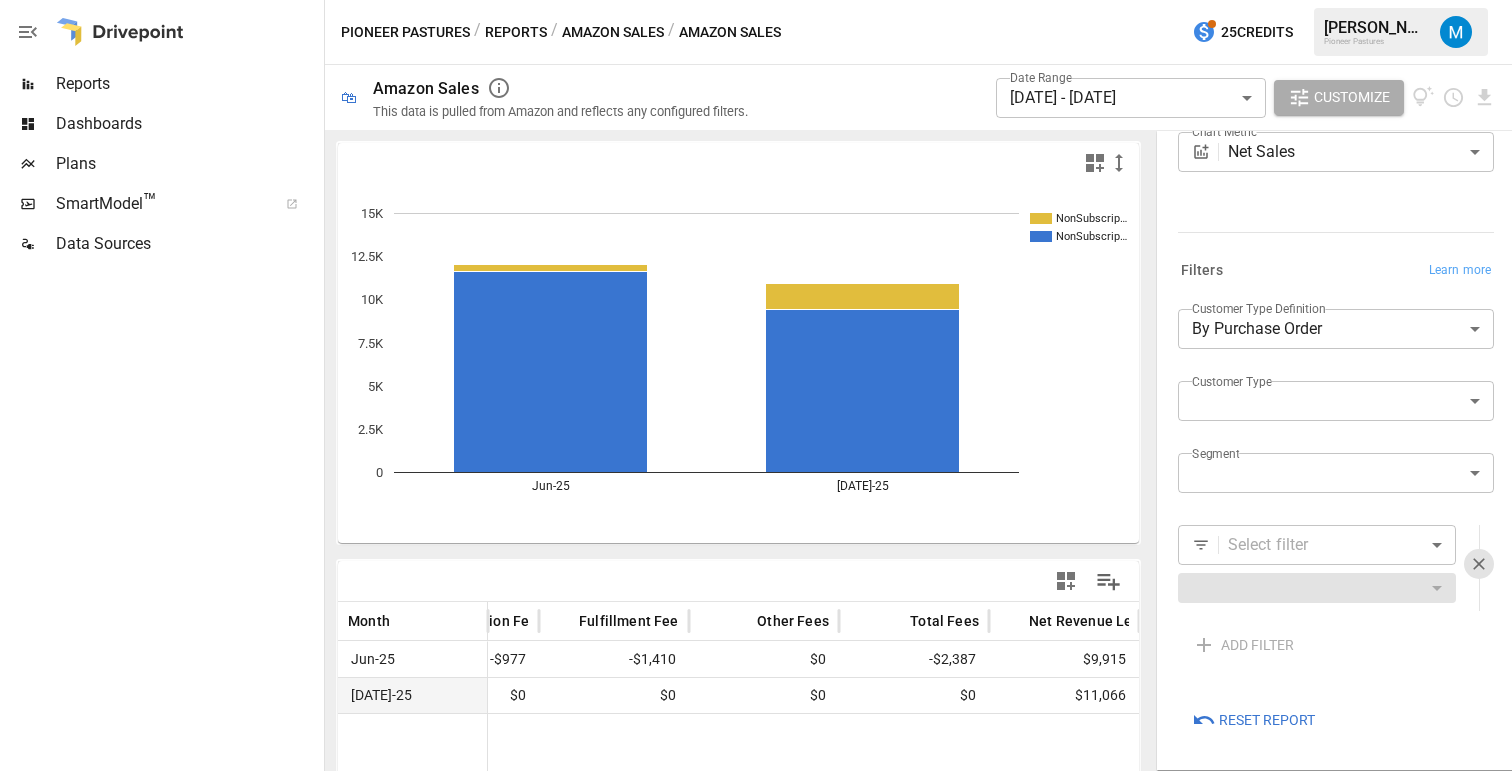click 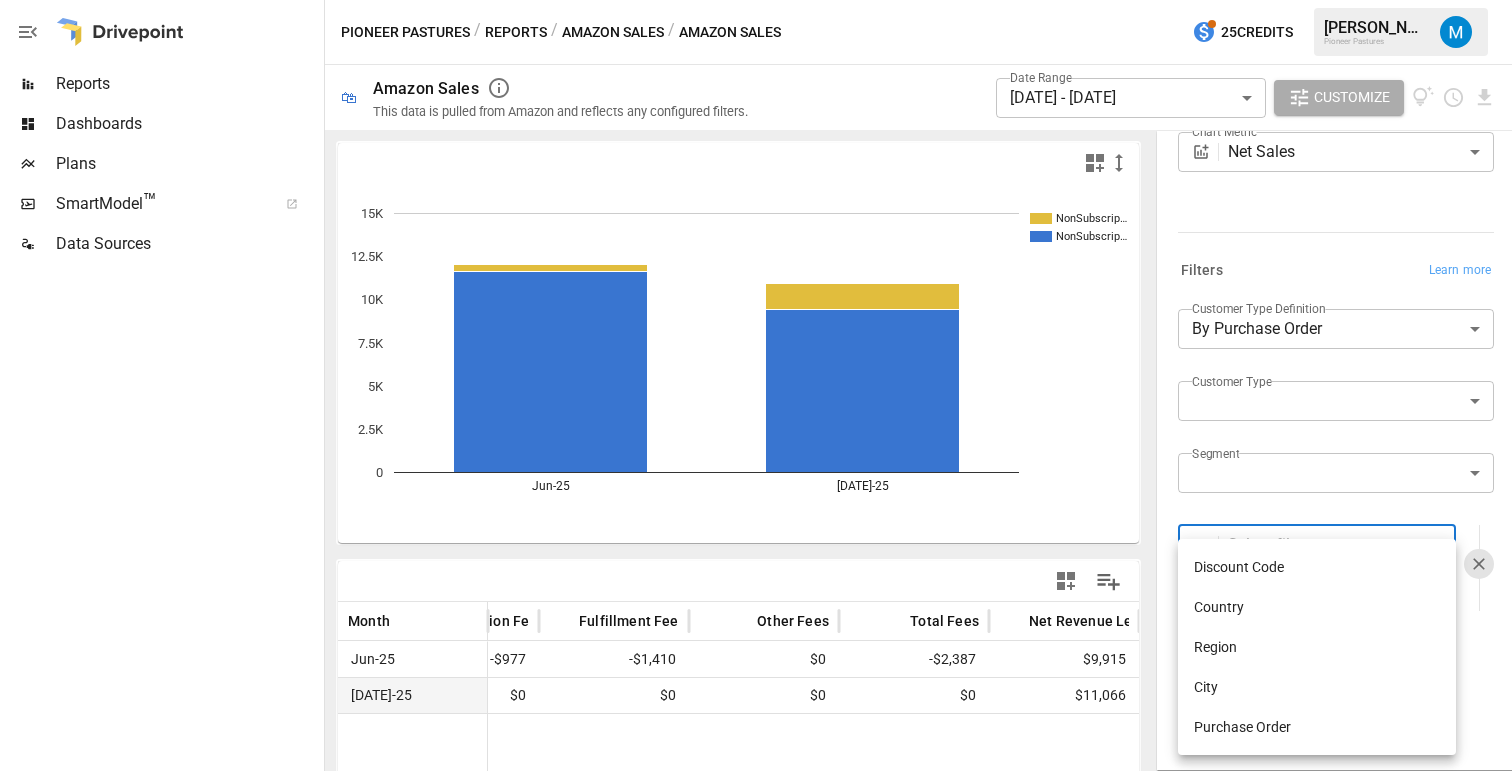 click at bounding box center (756, 385) 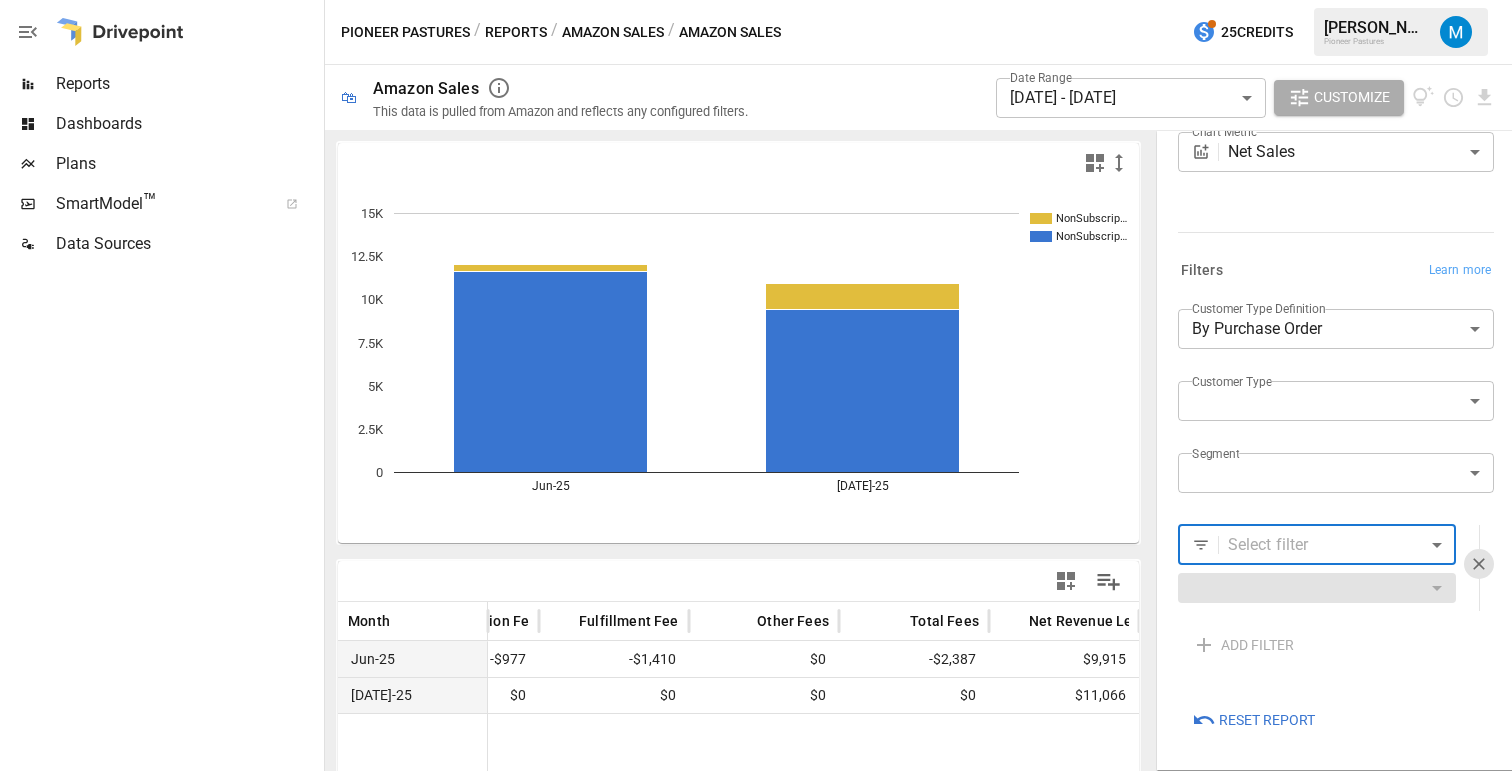 scroll, scrollTop: 0, scrollLeft: 1153, axis: horizontal 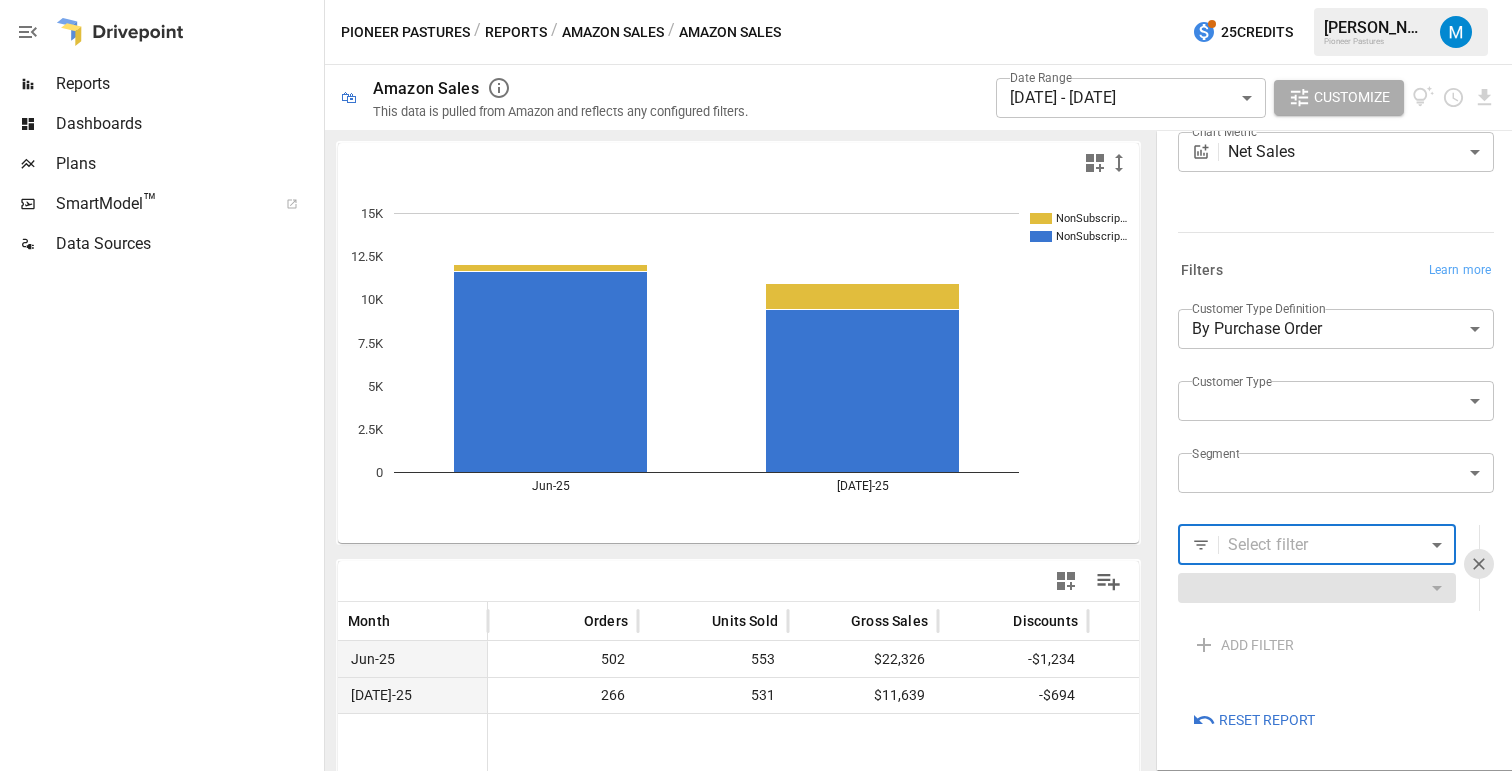 click on "**********" at bounding box center [756, 0] 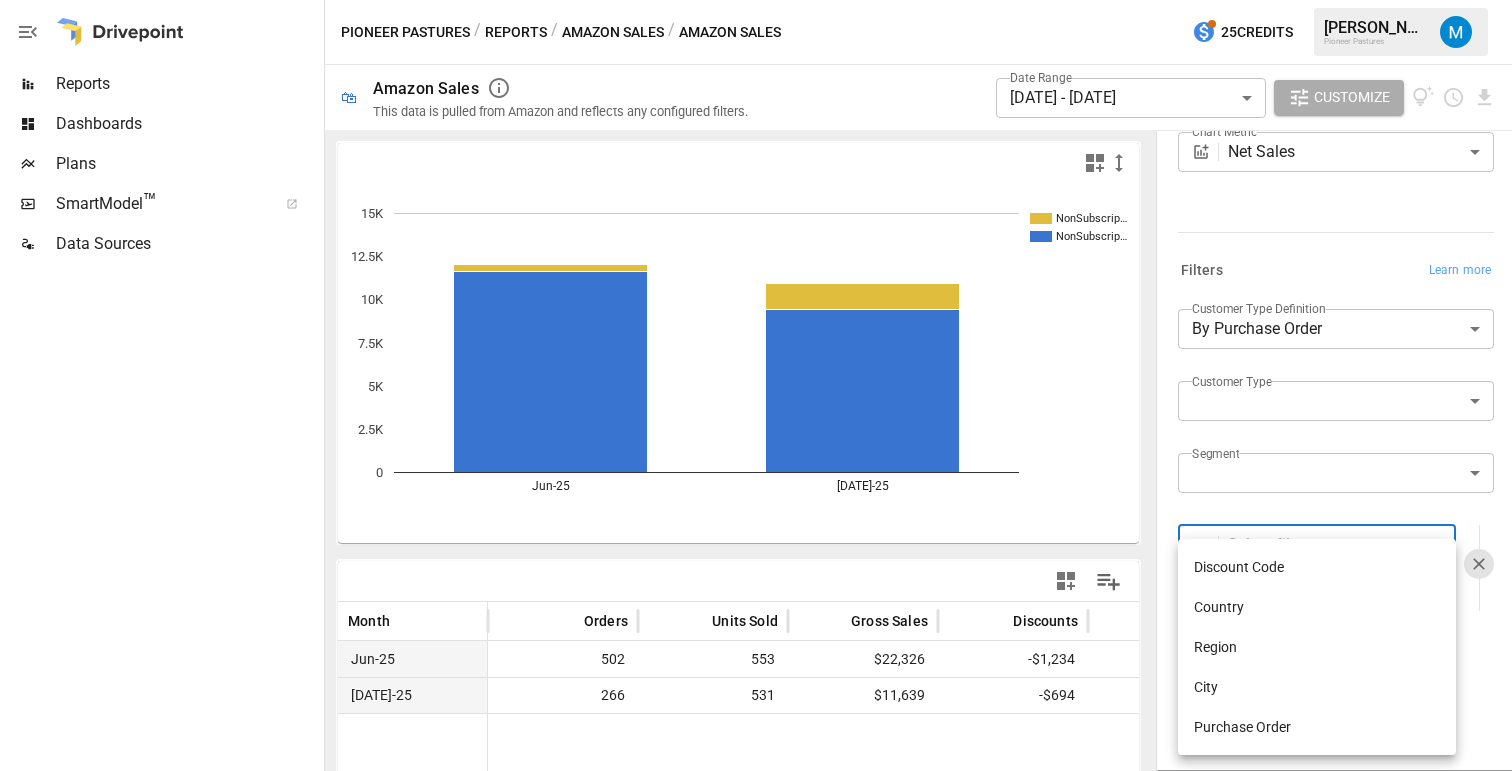 click on "Discount Code" at bounding box center [1317, 567] 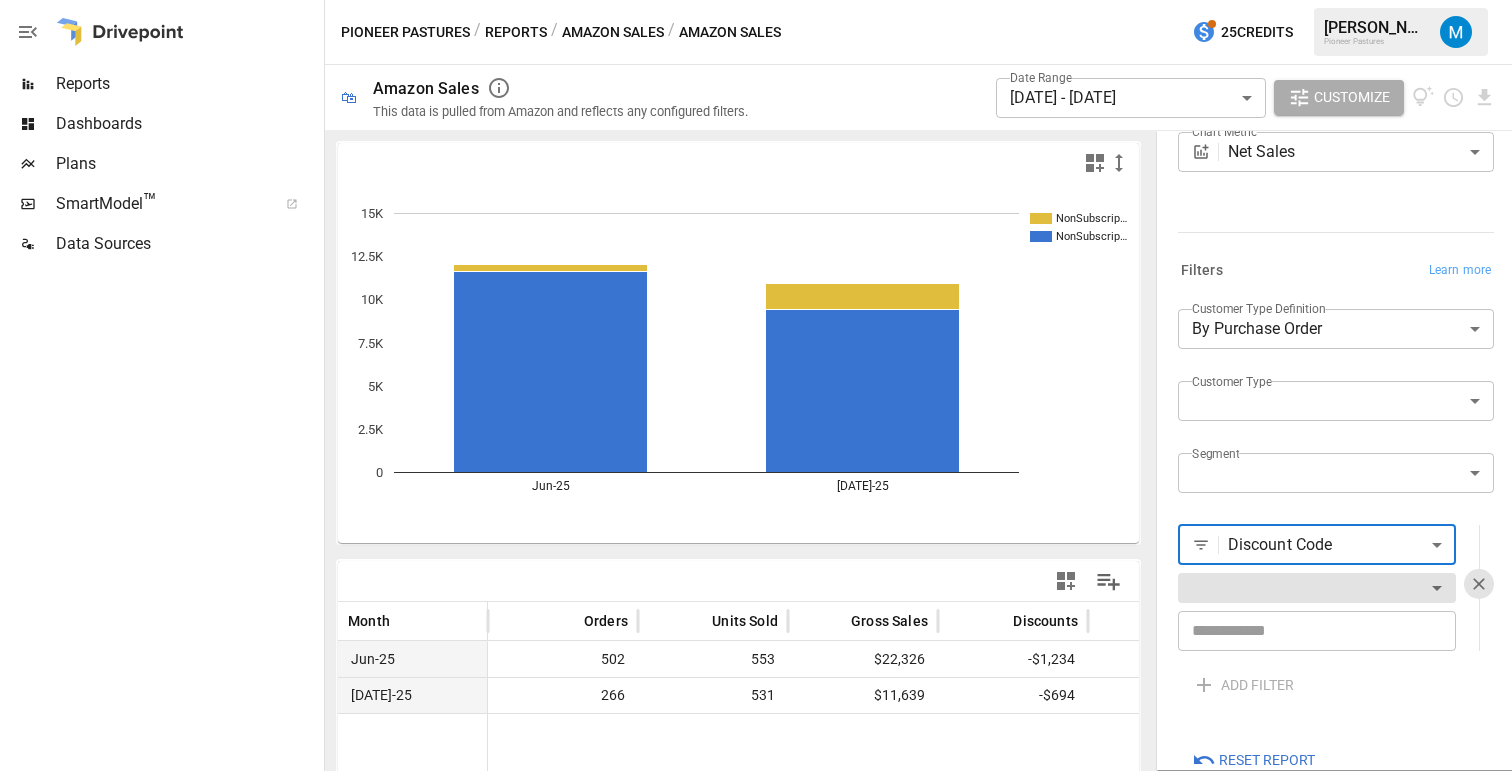 click on "**********" at bounding box center [756, 0] 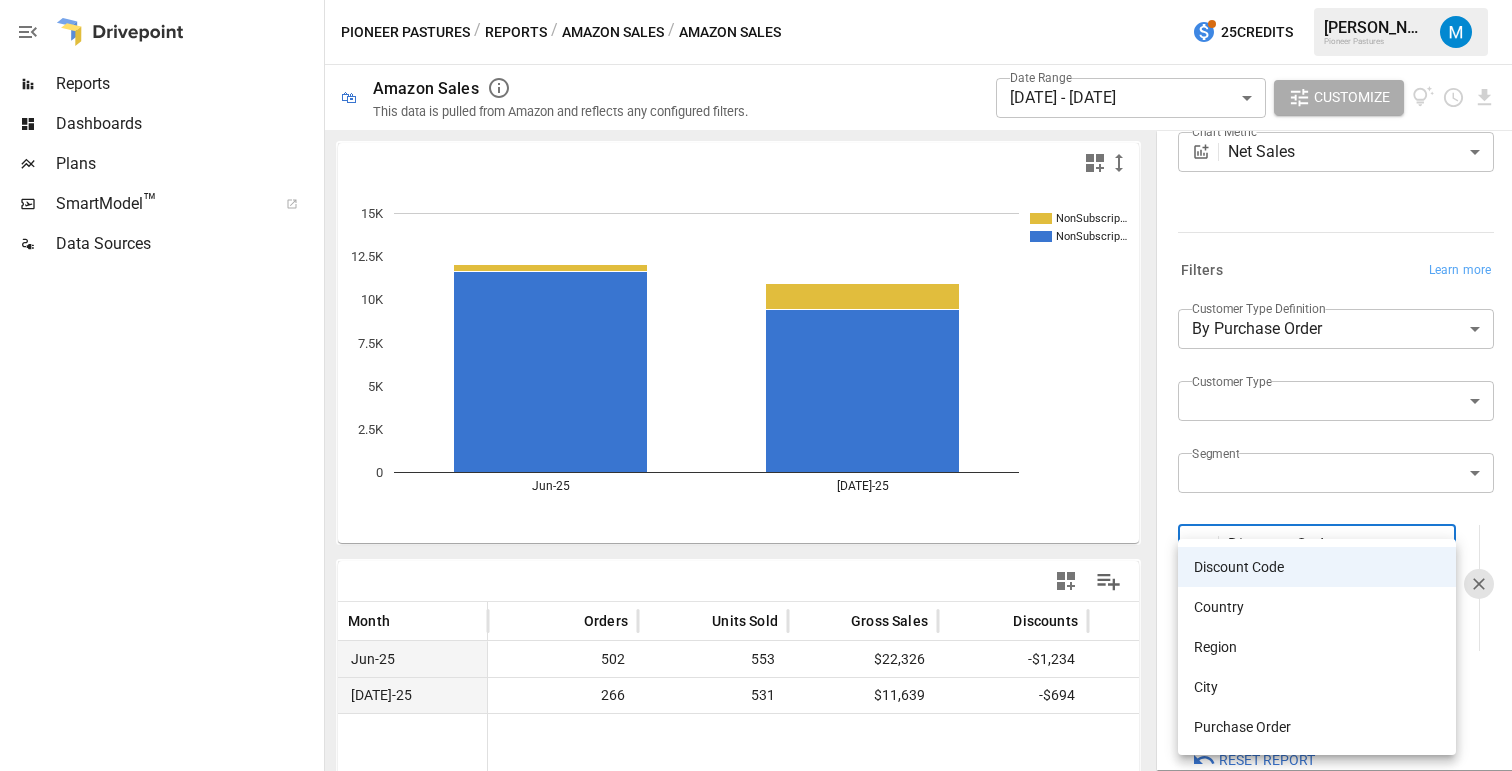 click at bounding box center [756, 385] 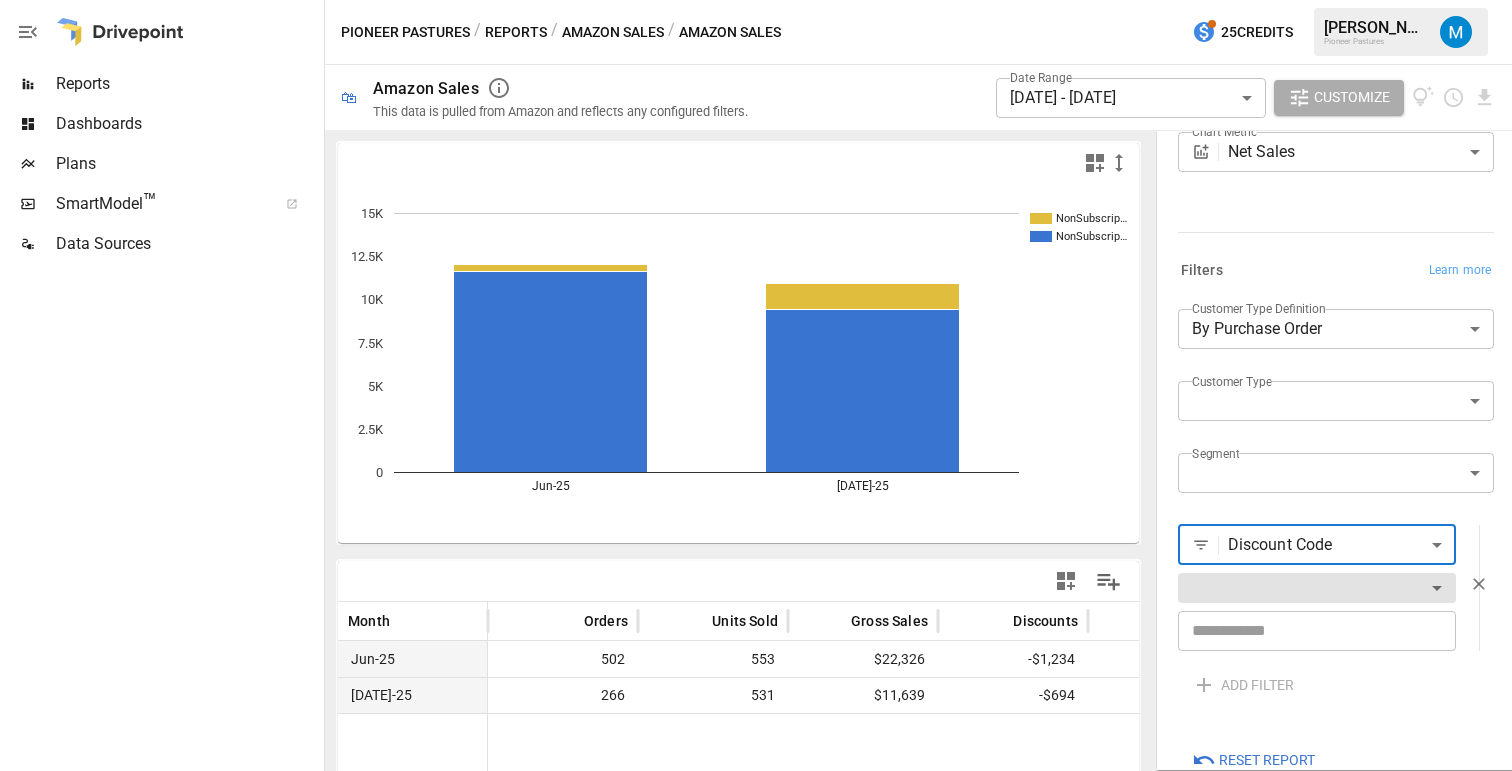 click 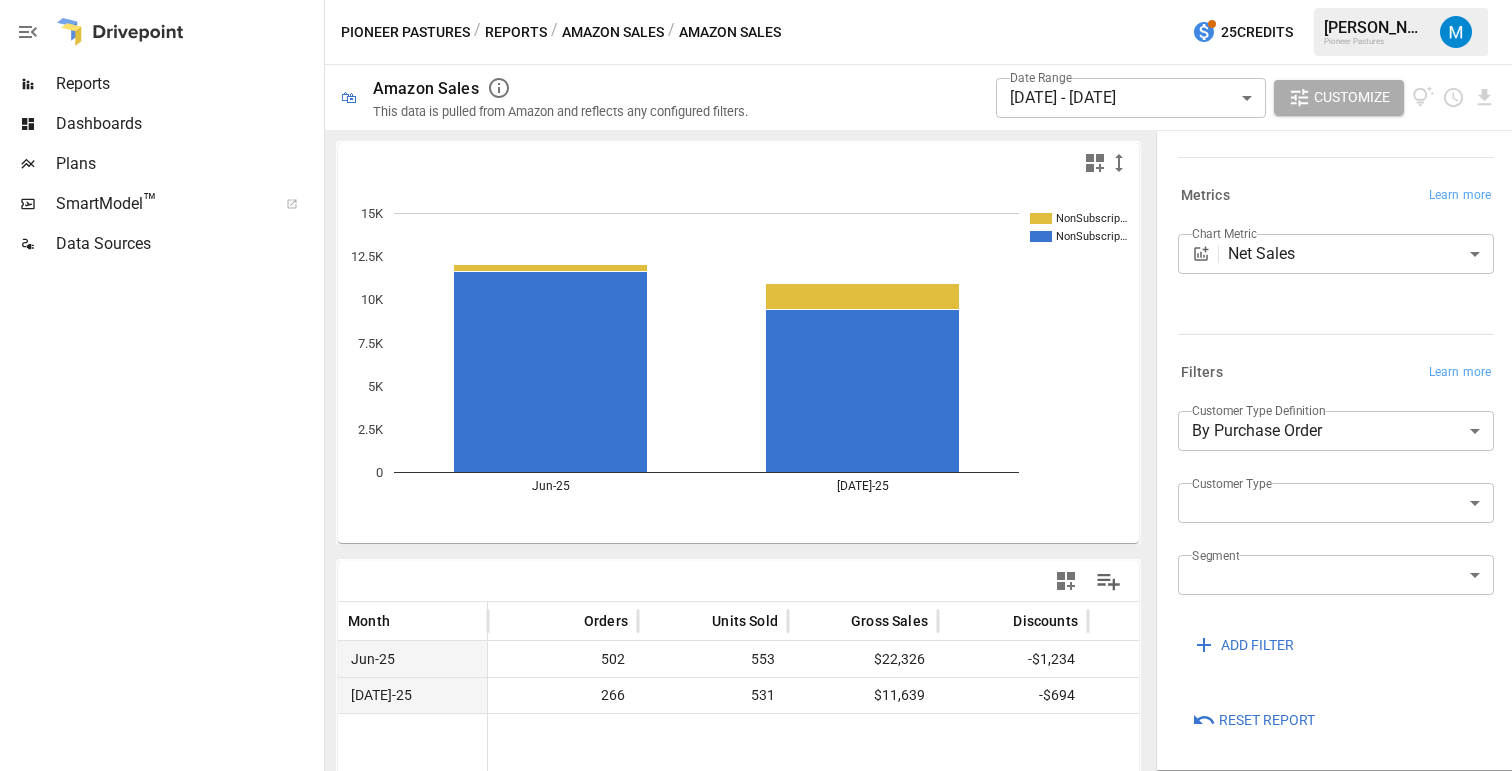 scroll, scrollTop: 147, scrollLeft: 0, axis: vertical 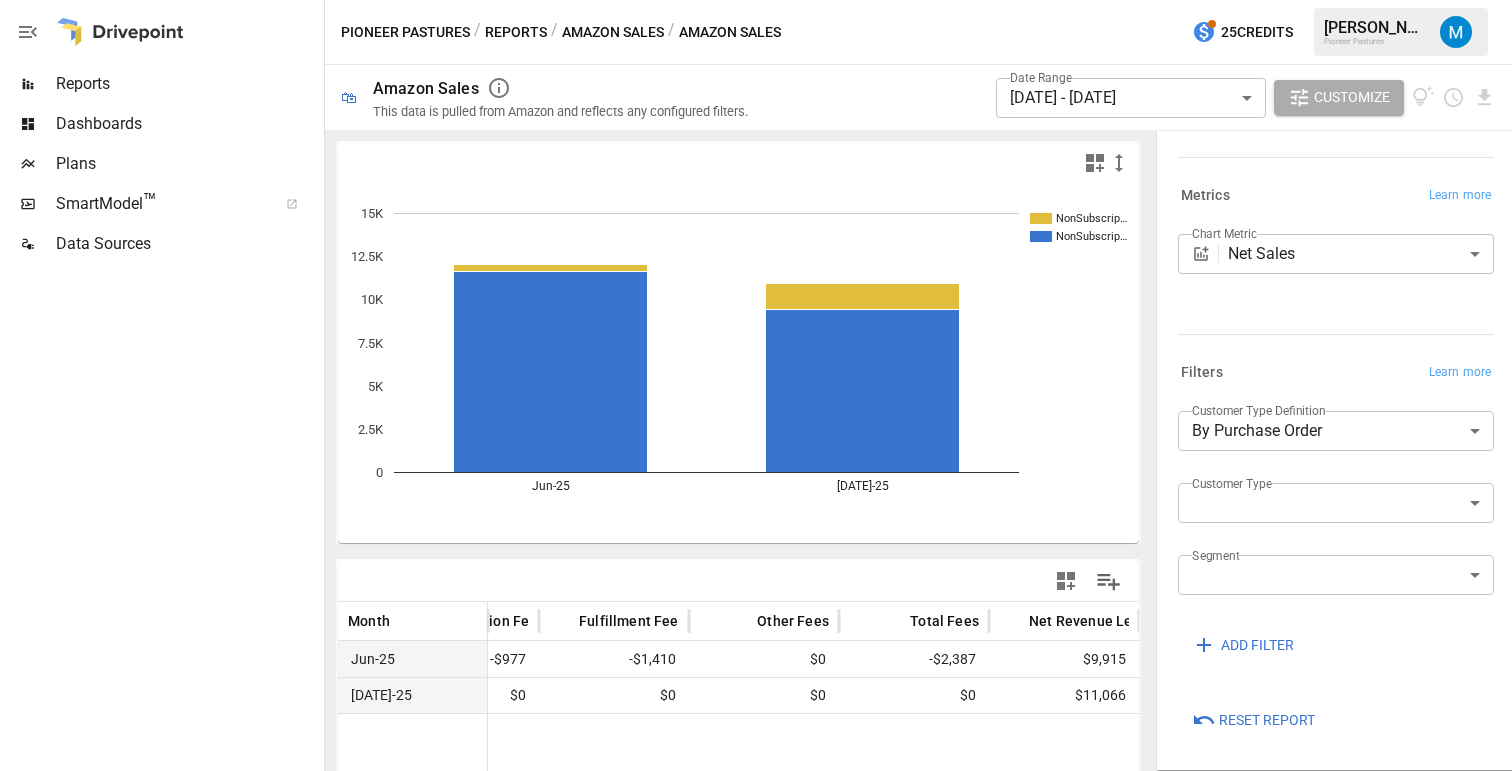 click on "Reports" at bounding box center [516, 32] 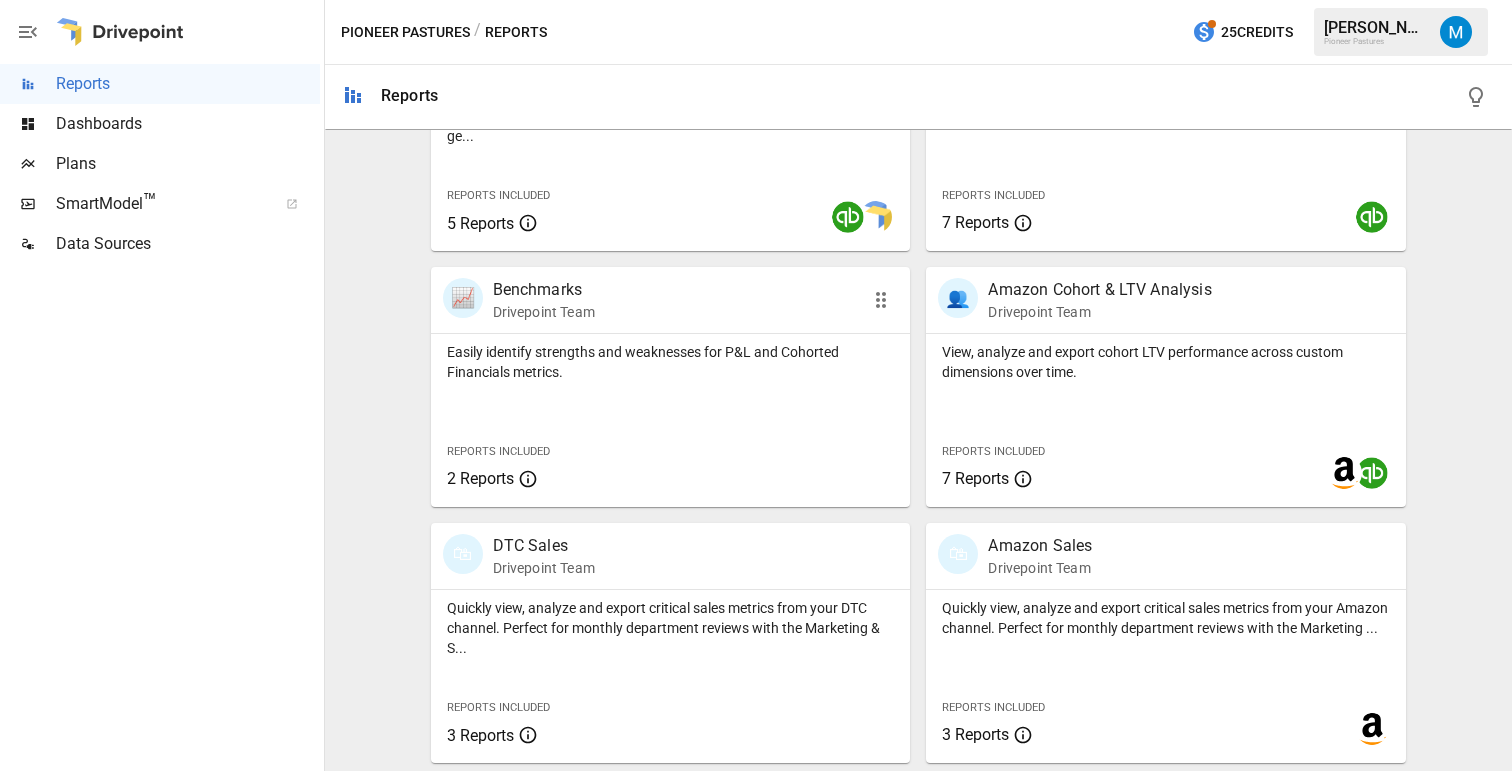 click on "Easily identify strengths and weaknesses for P&L and Cohorted Financials metrics.  Reports Included 2 Reports" at bounding box center [671, 420] 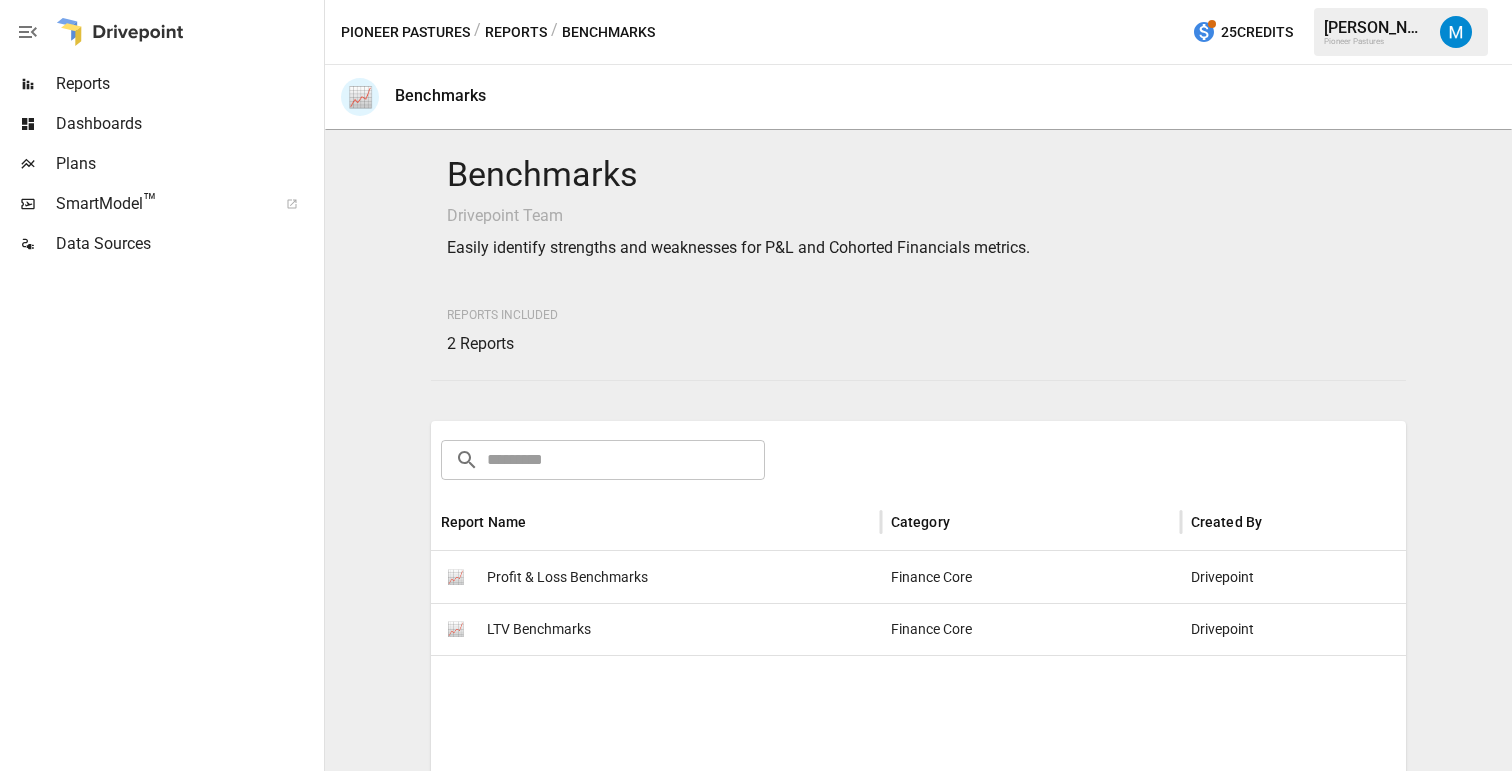 click on "Profit & Loss Benchmarks" at bounding box center [567, 577] 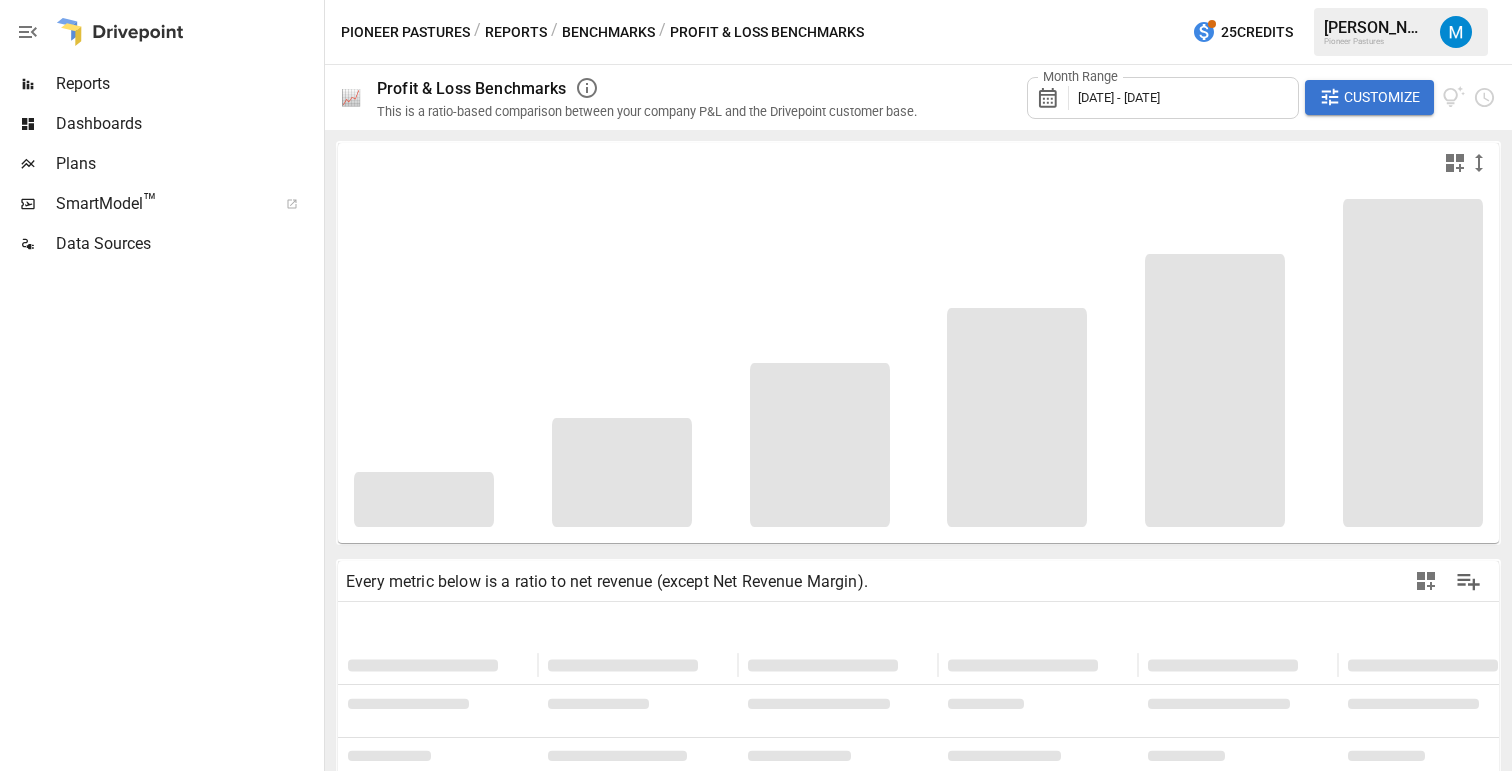 type on "**********" 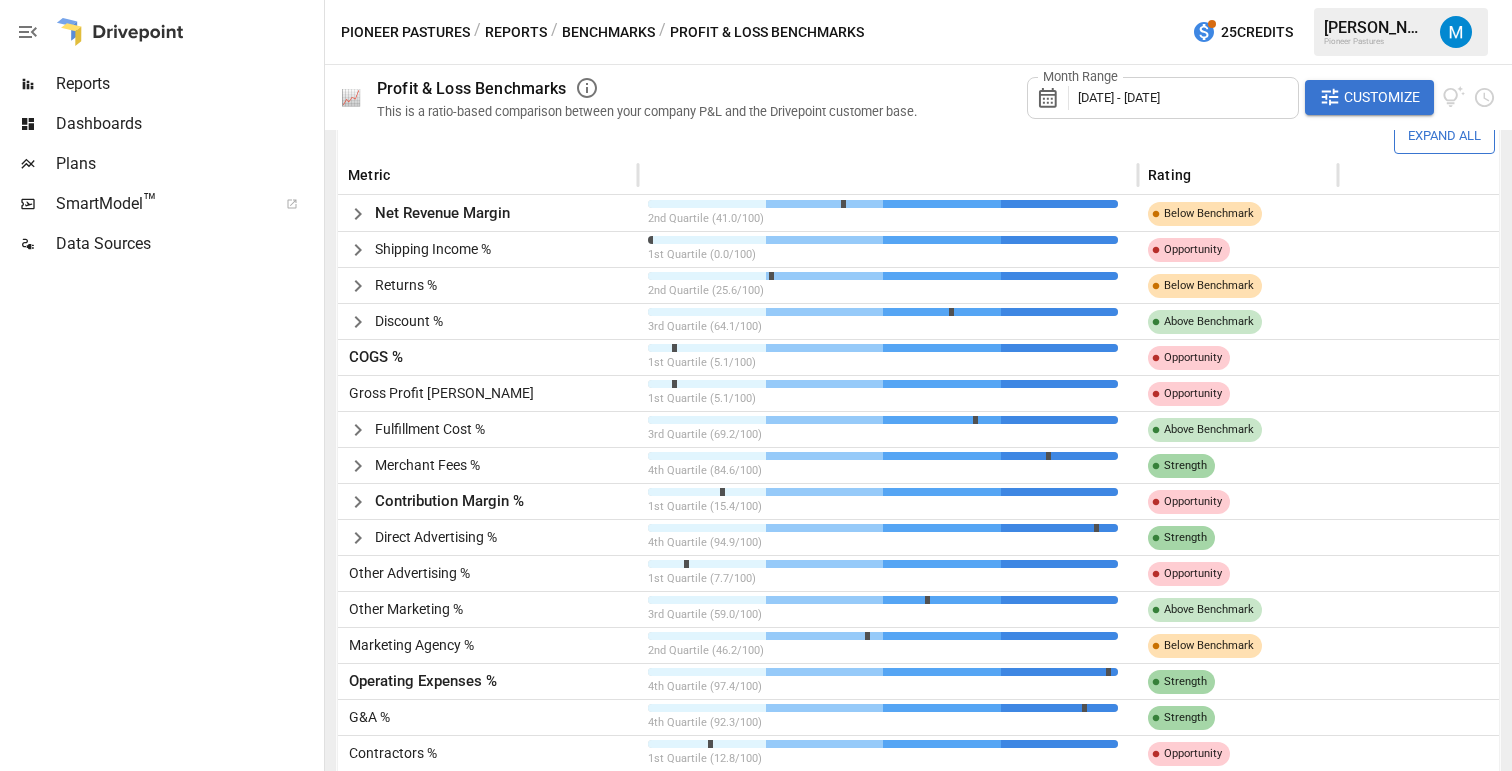 scroll, scrollTop: 491, scrollLeft: 0, axis: vertical 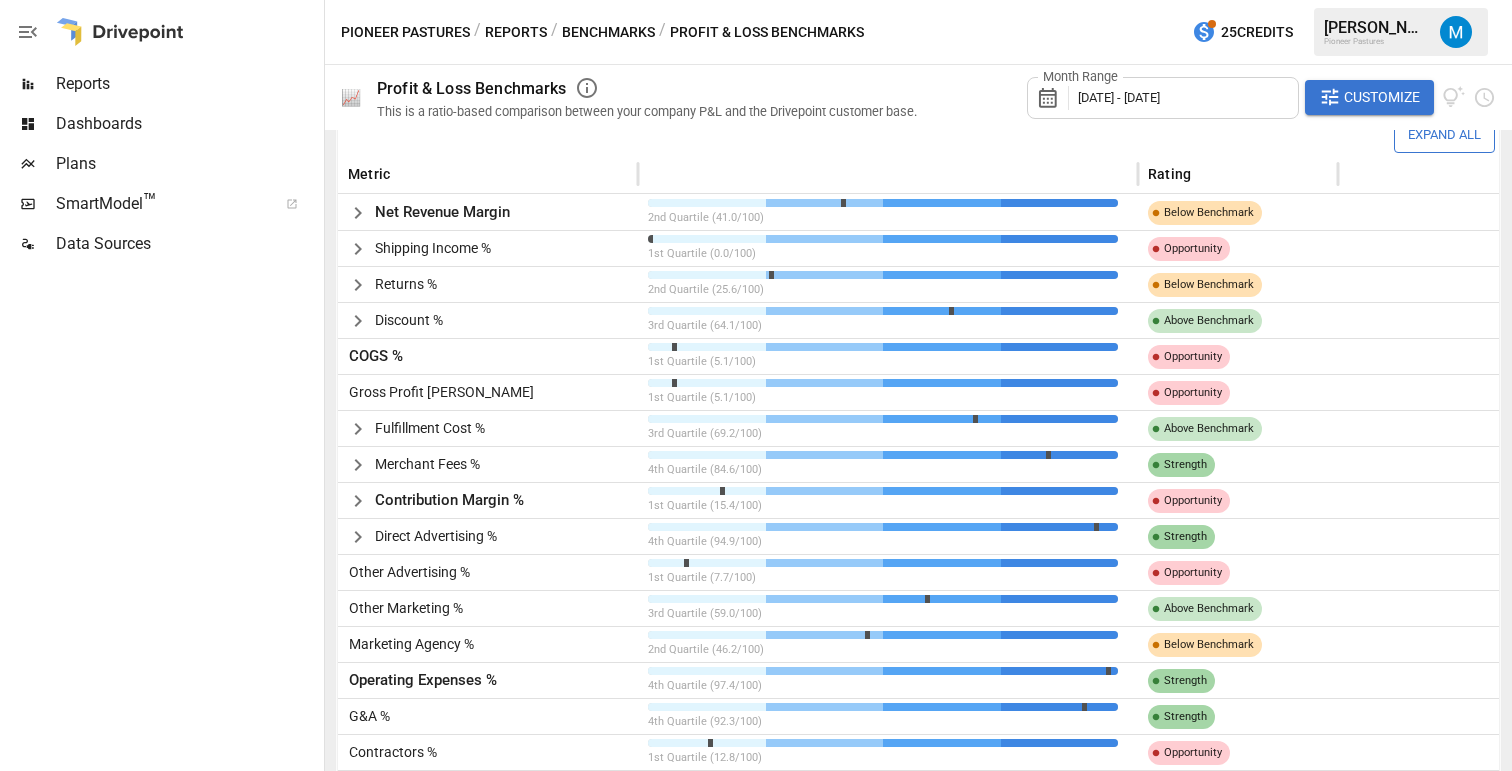 click 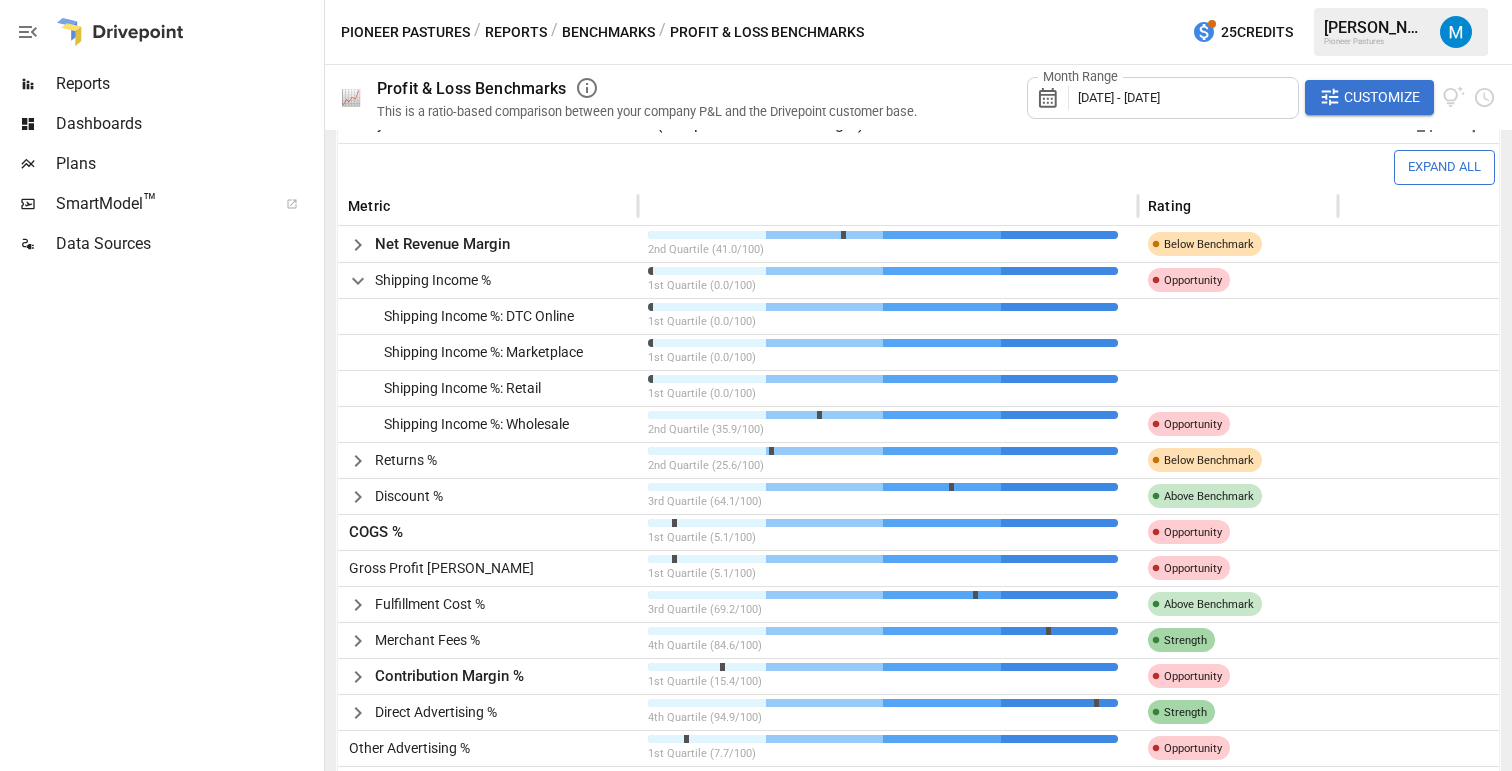 scroll, scrollTop: 456, scrollLeft: 0, axis: vertical 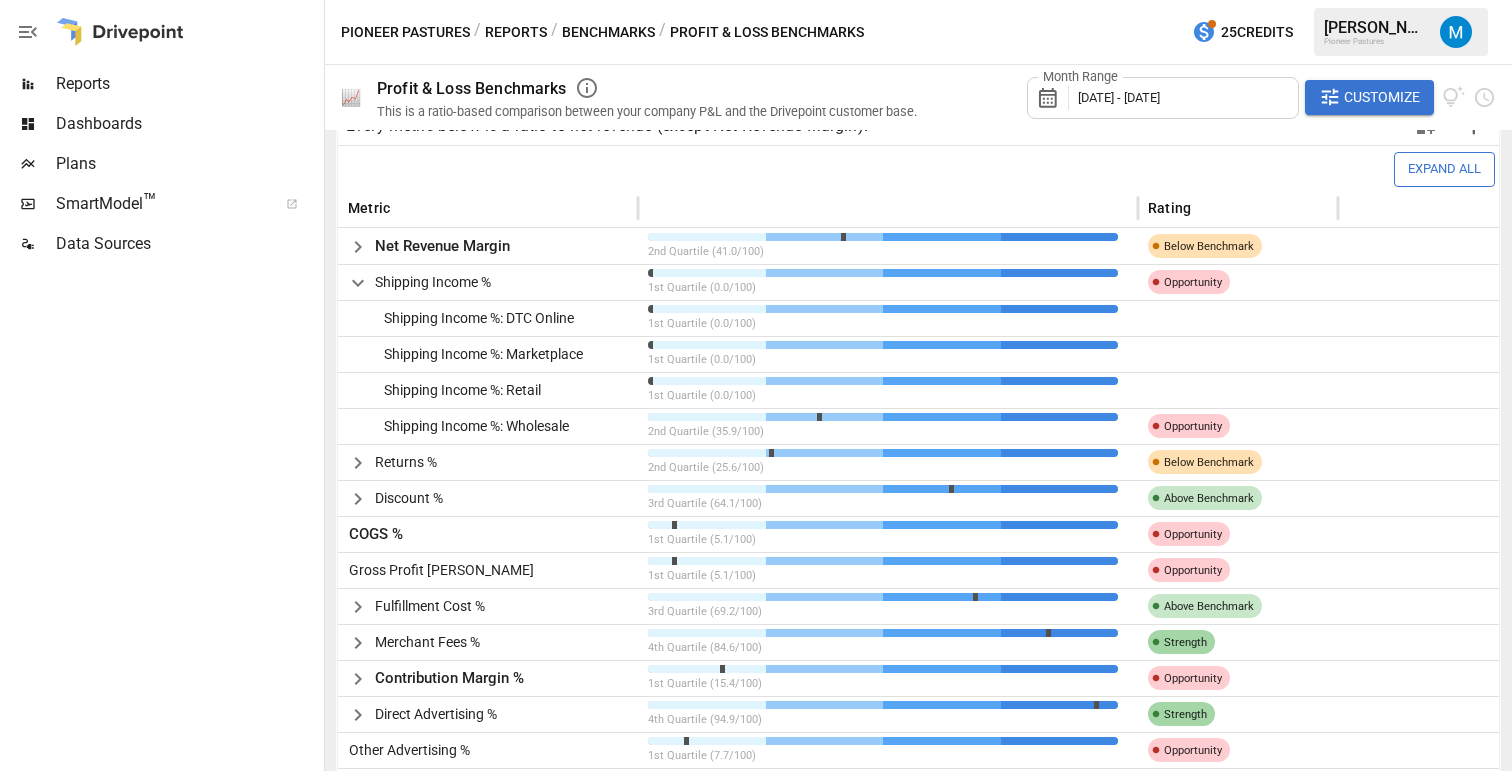 click 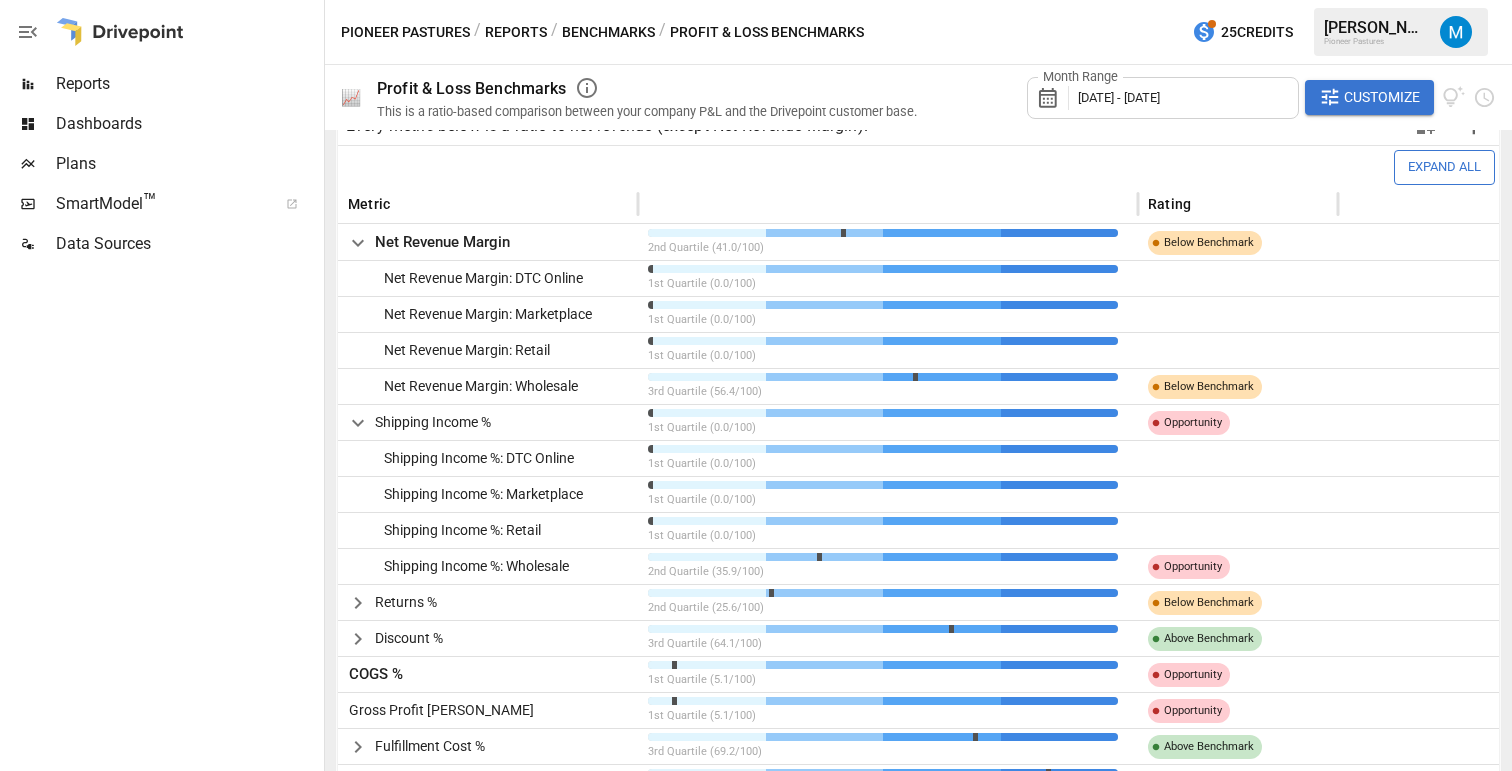 click on "Benchmarks" at bounding box center (608, 32) 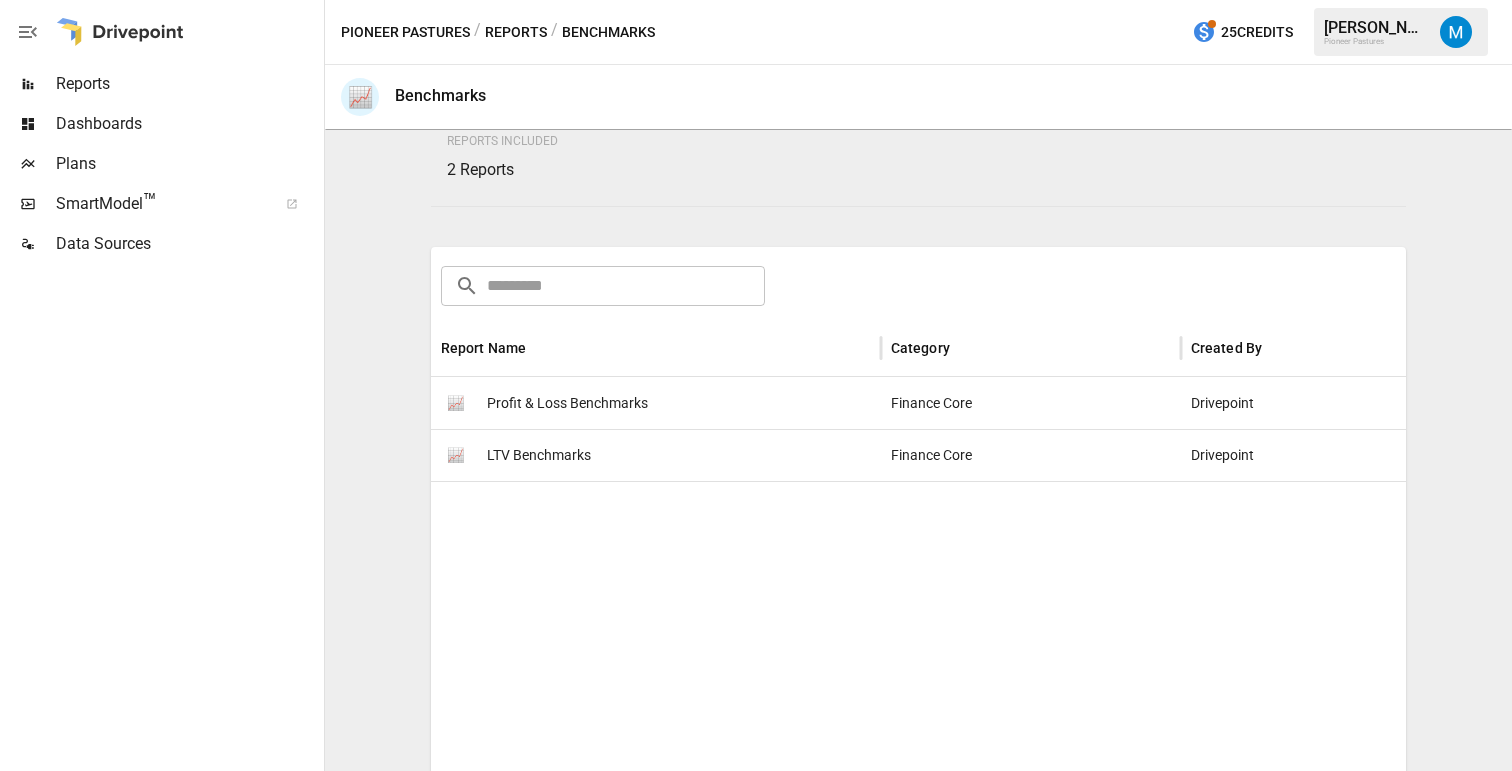 scroll, scrollTop: 176, scrollLeft: 0, axis: vertical 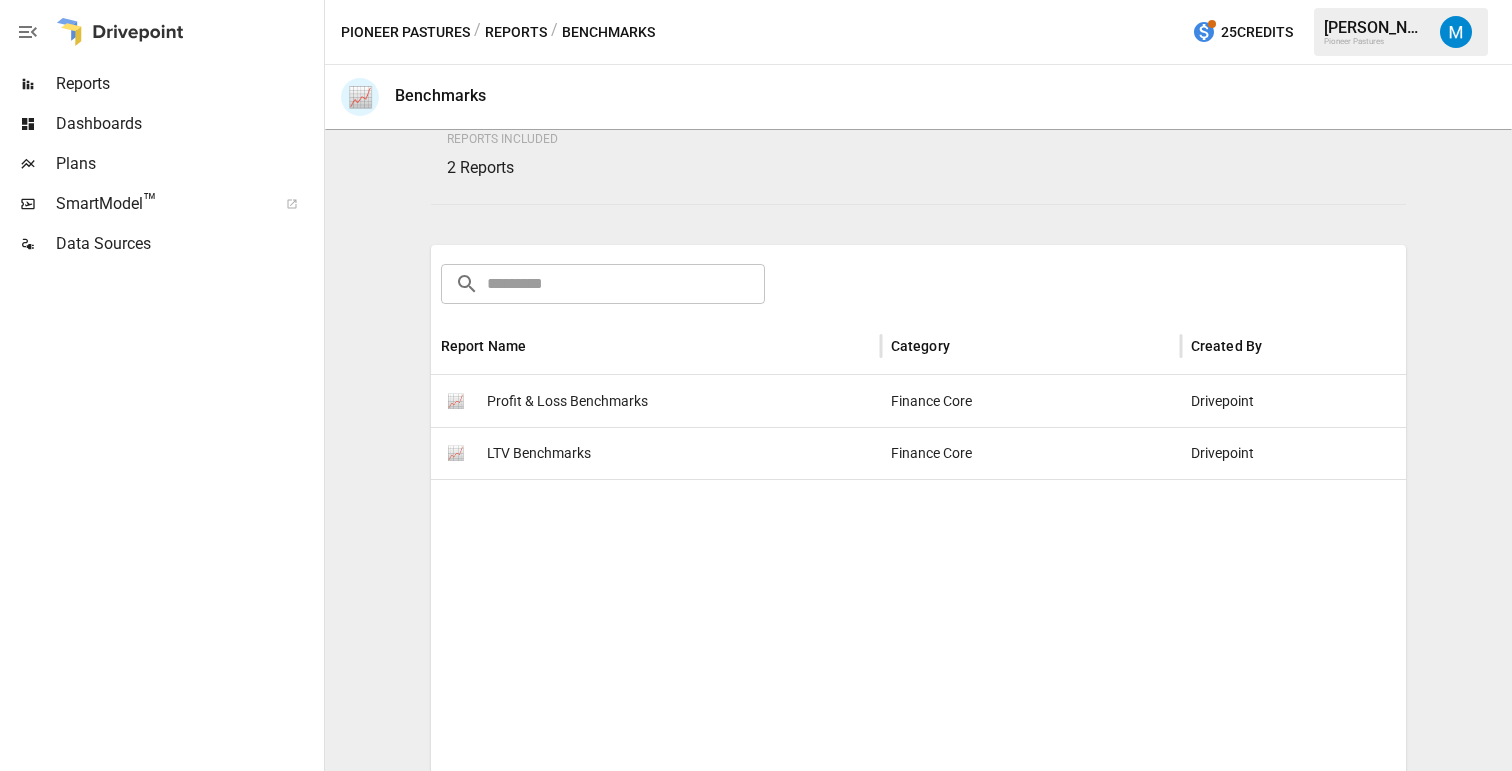 click on "📈 LTV Benchmarks" at bounding box center [656, 453] 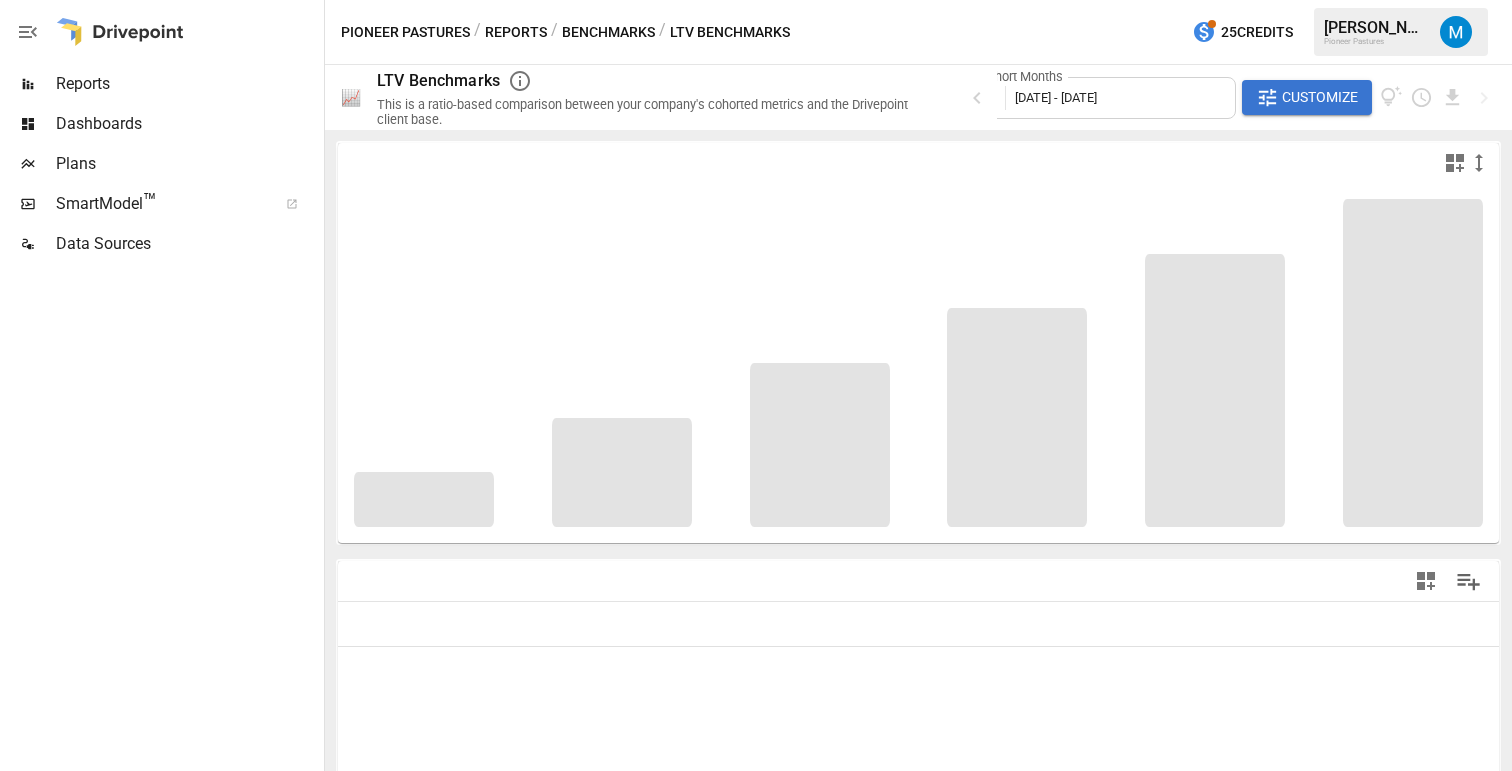 type on "**********" 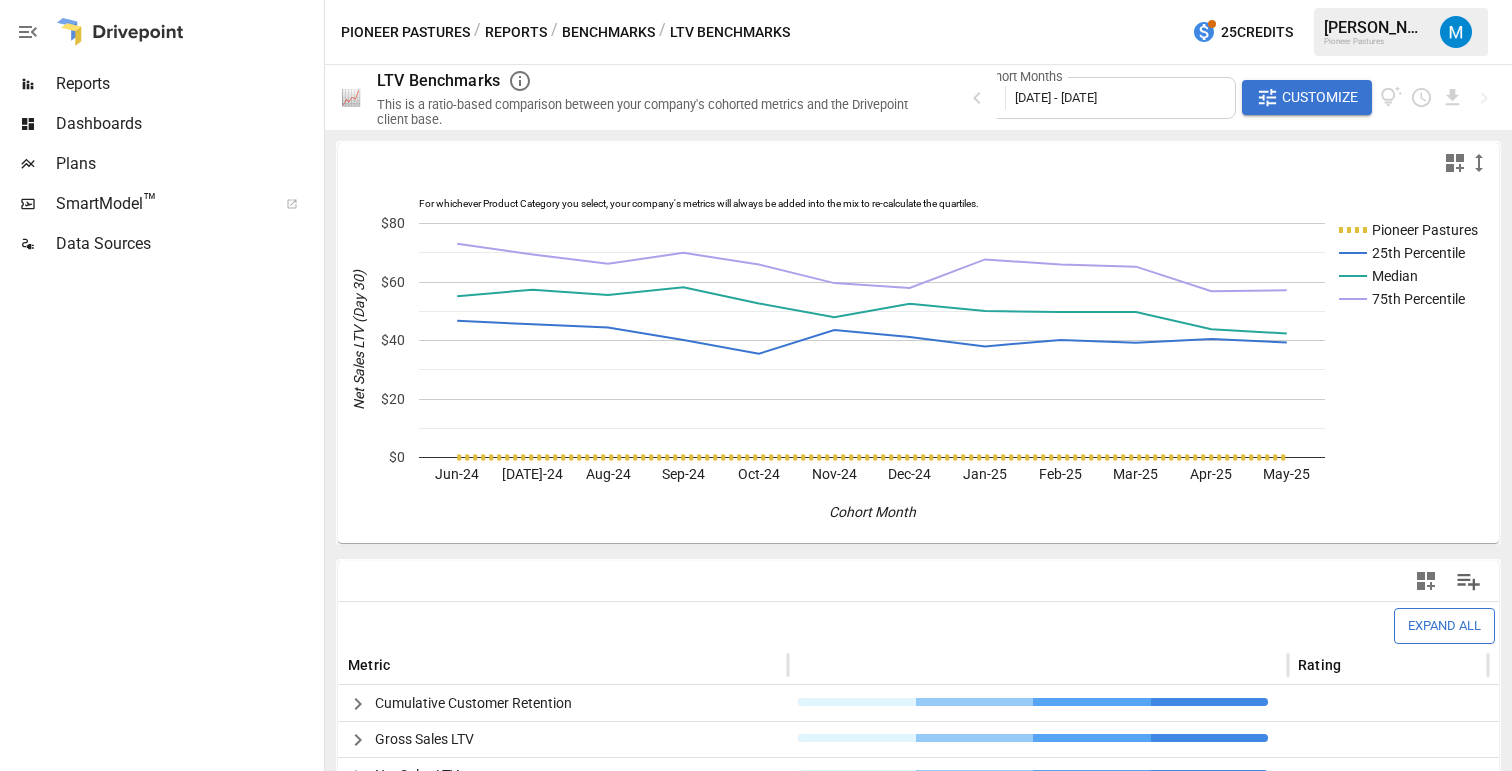 click on "Customize" at bounding box center [1320, 97] 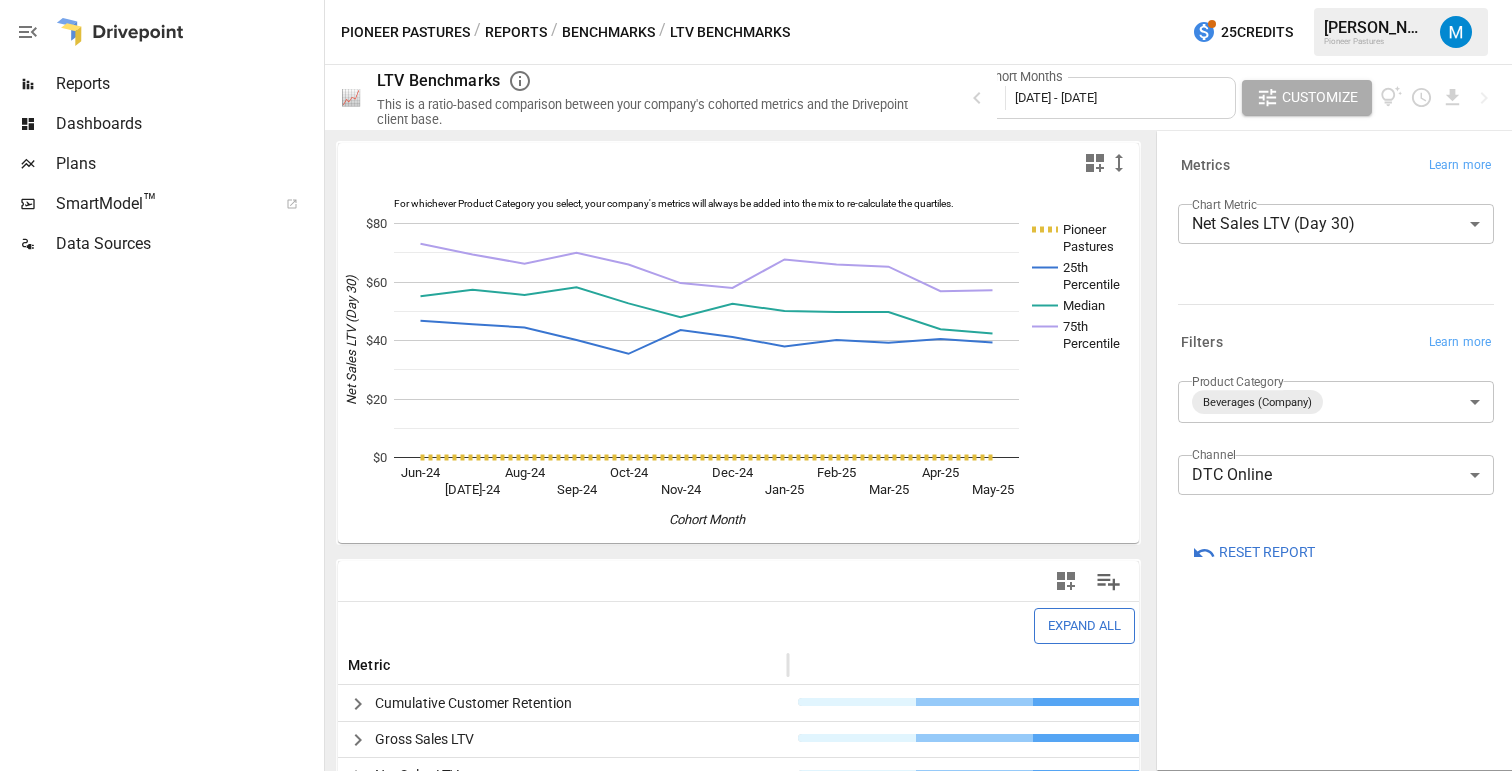 click on "**********" at bounding box center [756, 0] 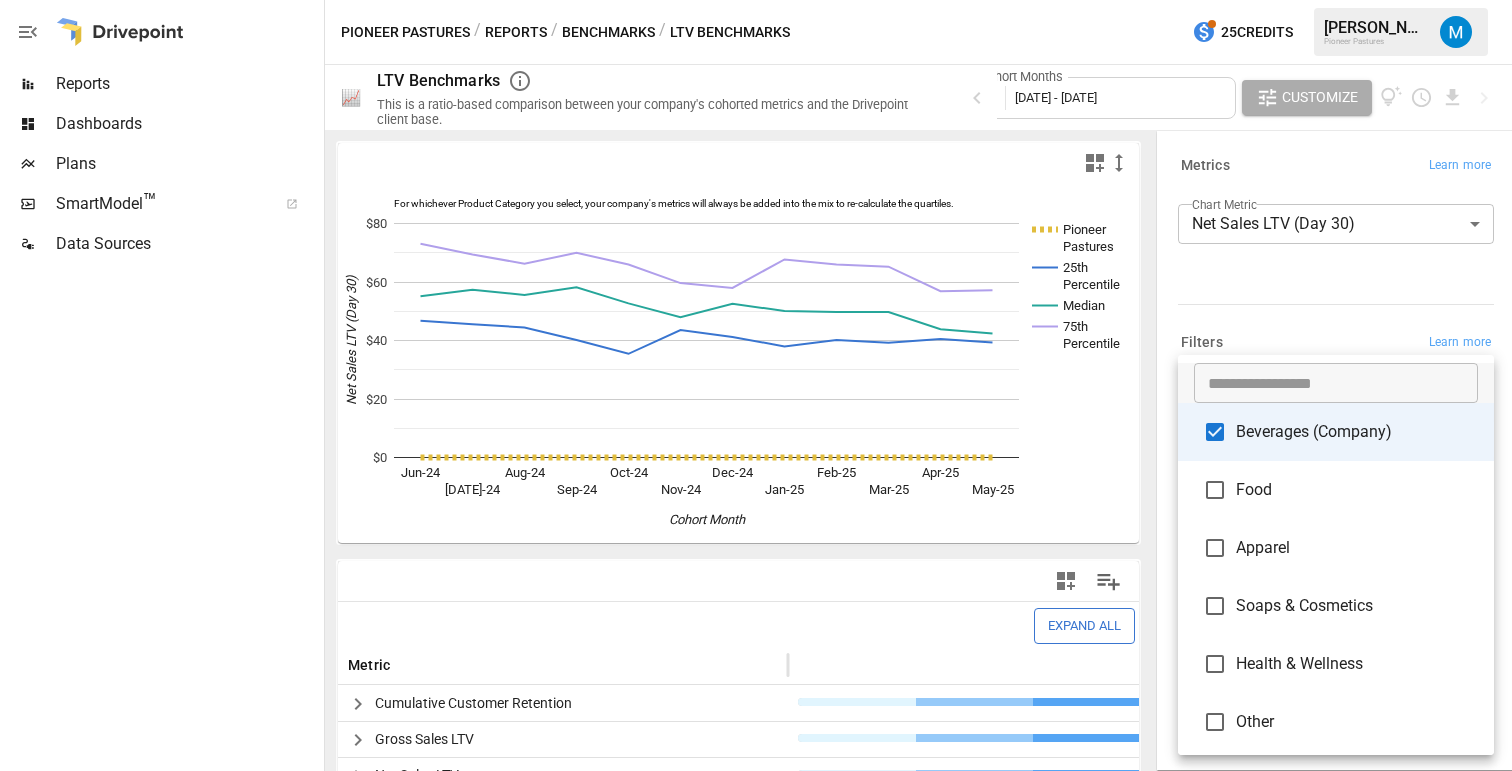 scroll, scrollTop: 4, scrollLeft: 0, axis: vertical 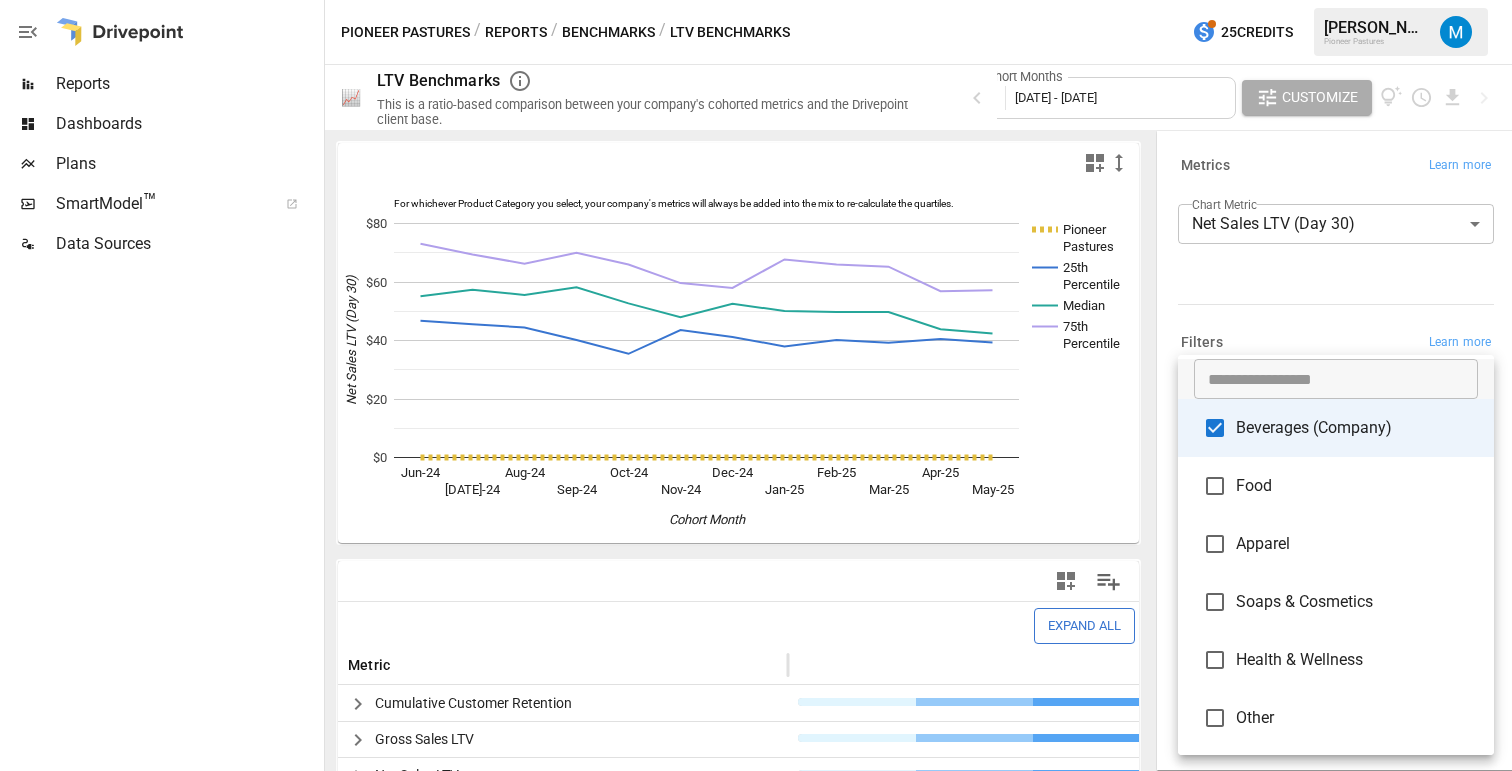 click at bounding box center [756, 385] 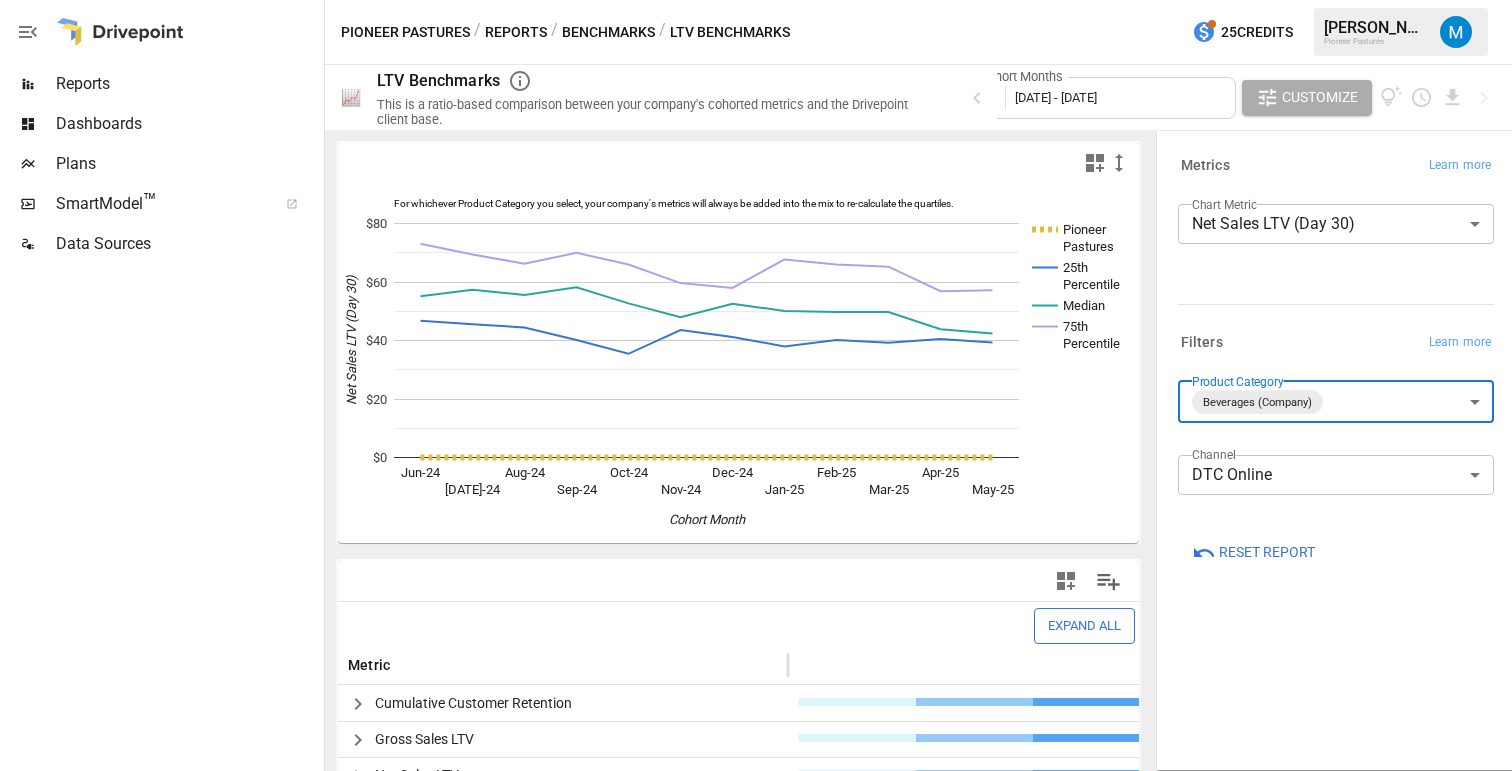 click on "**********" at bounding box center [756, 0] 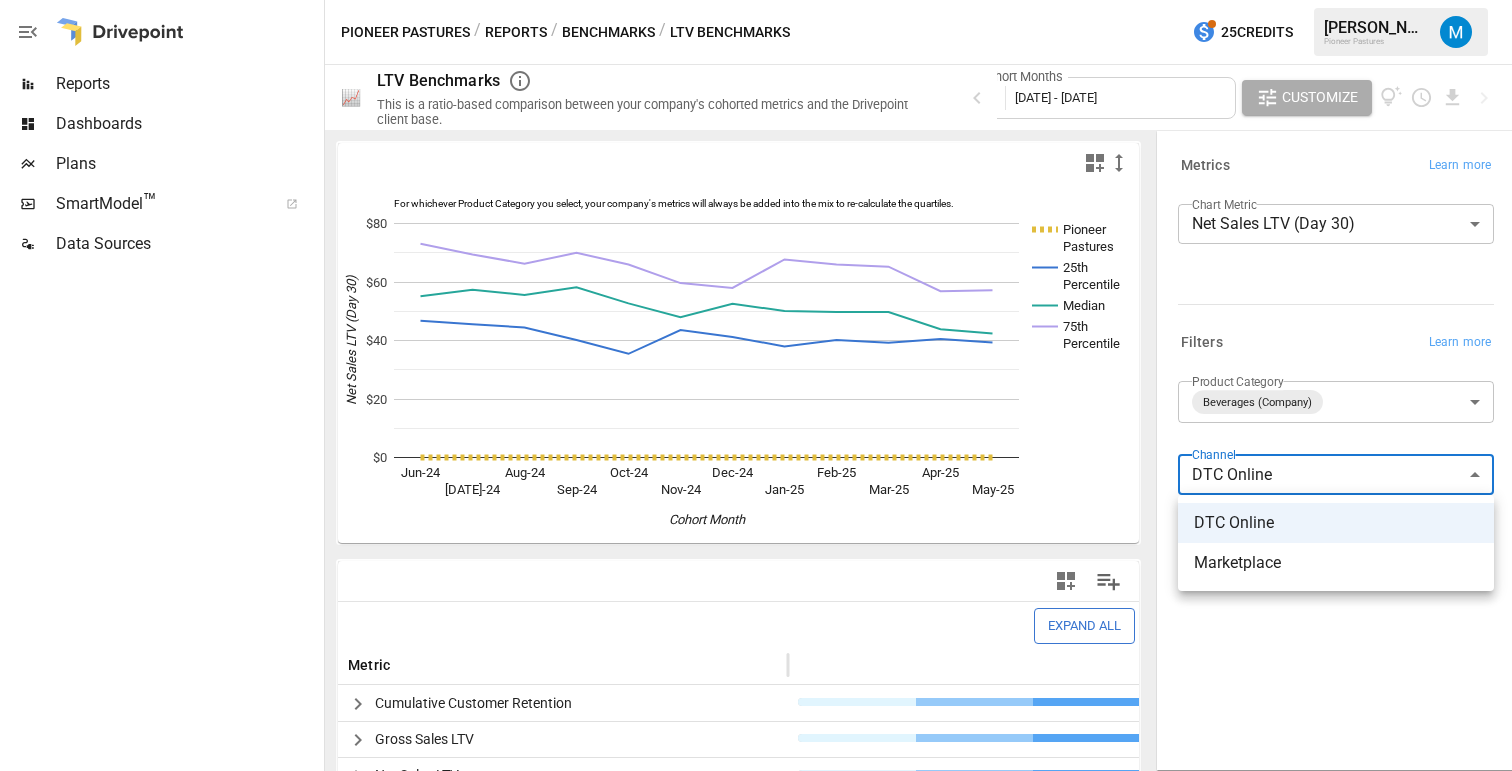 click on "Marketplace" at bounding box center (1336, 563) 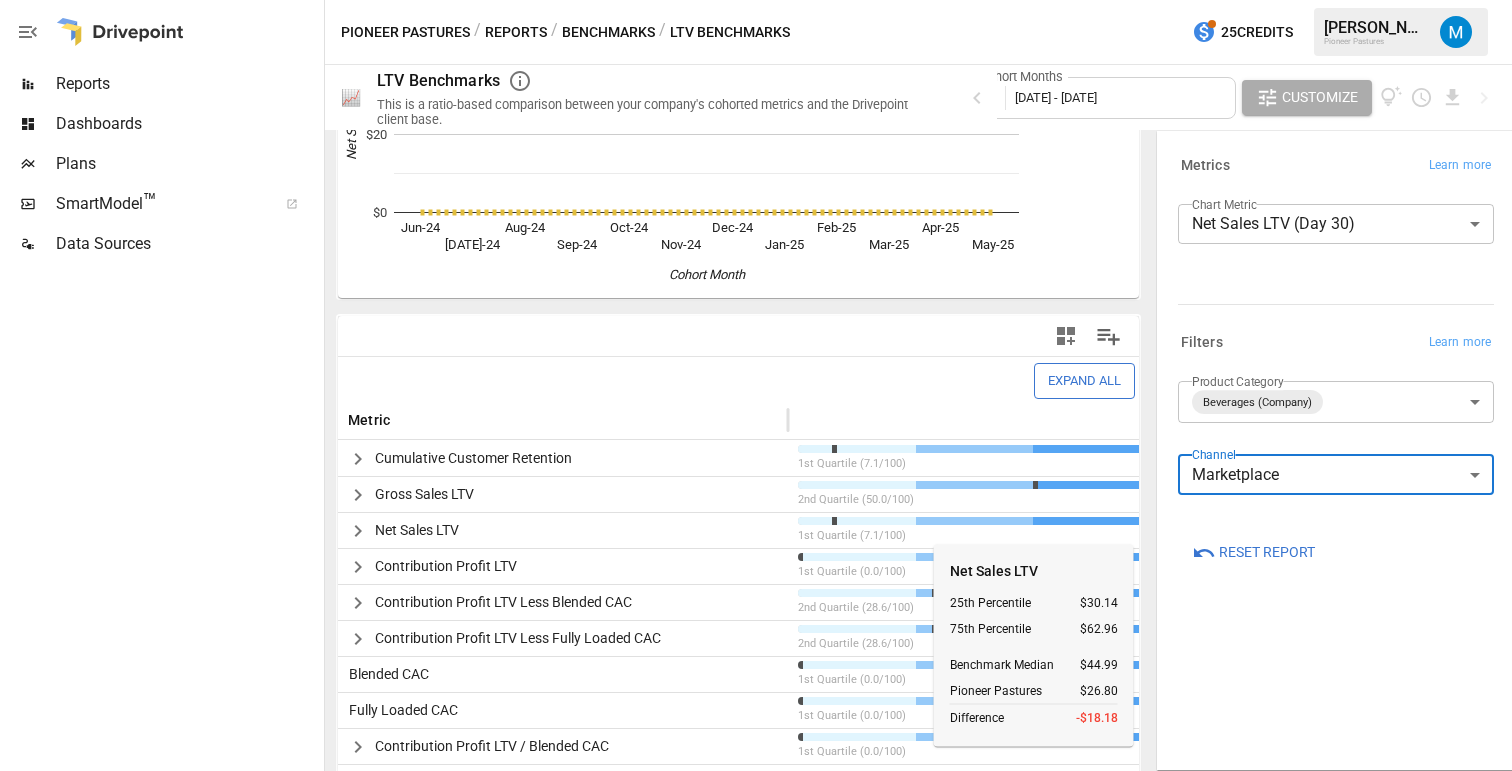 scroll, scrollTop: 251, scrollLeft: 0, axis: vertical 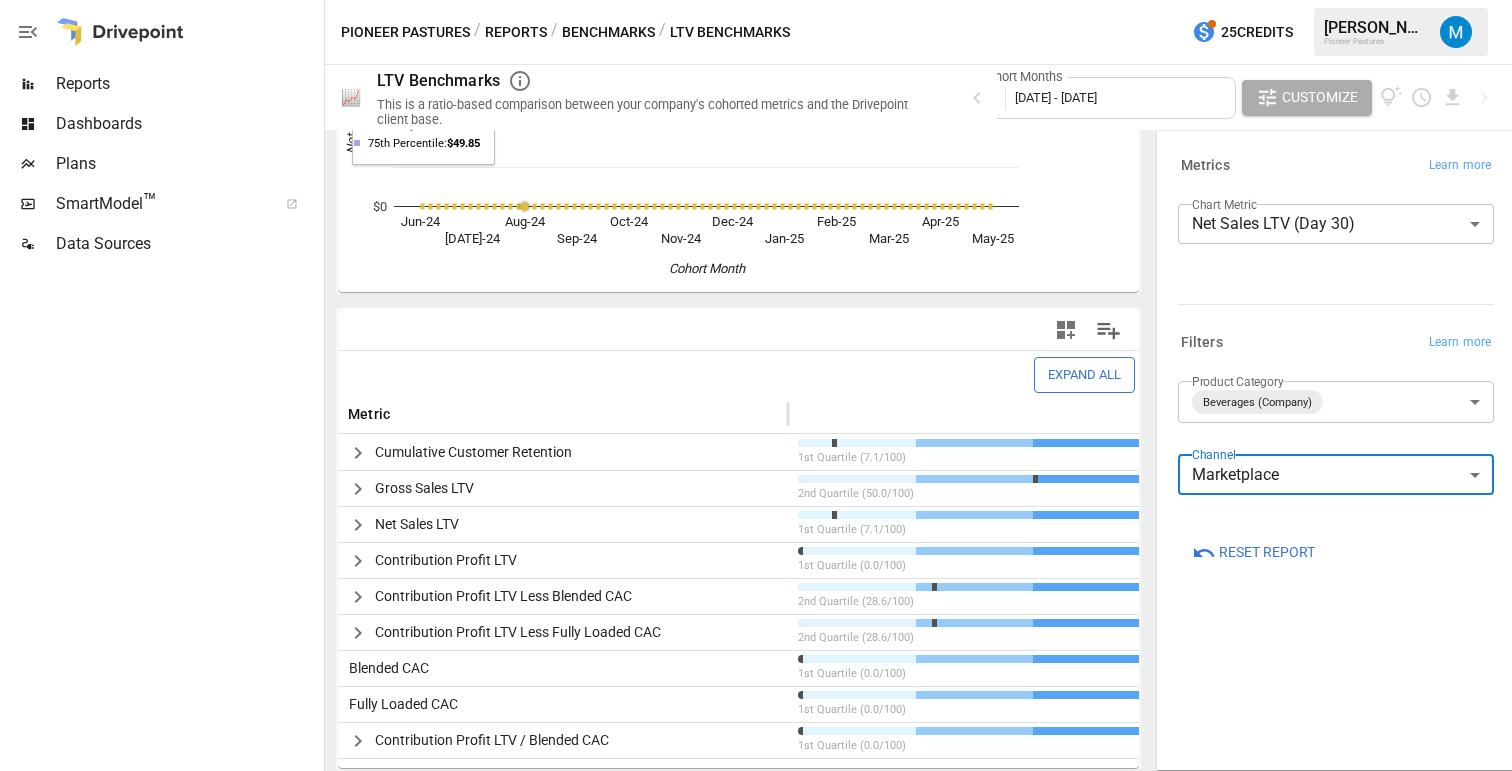 click on "Dashboards" at bounding box center [188, 124] 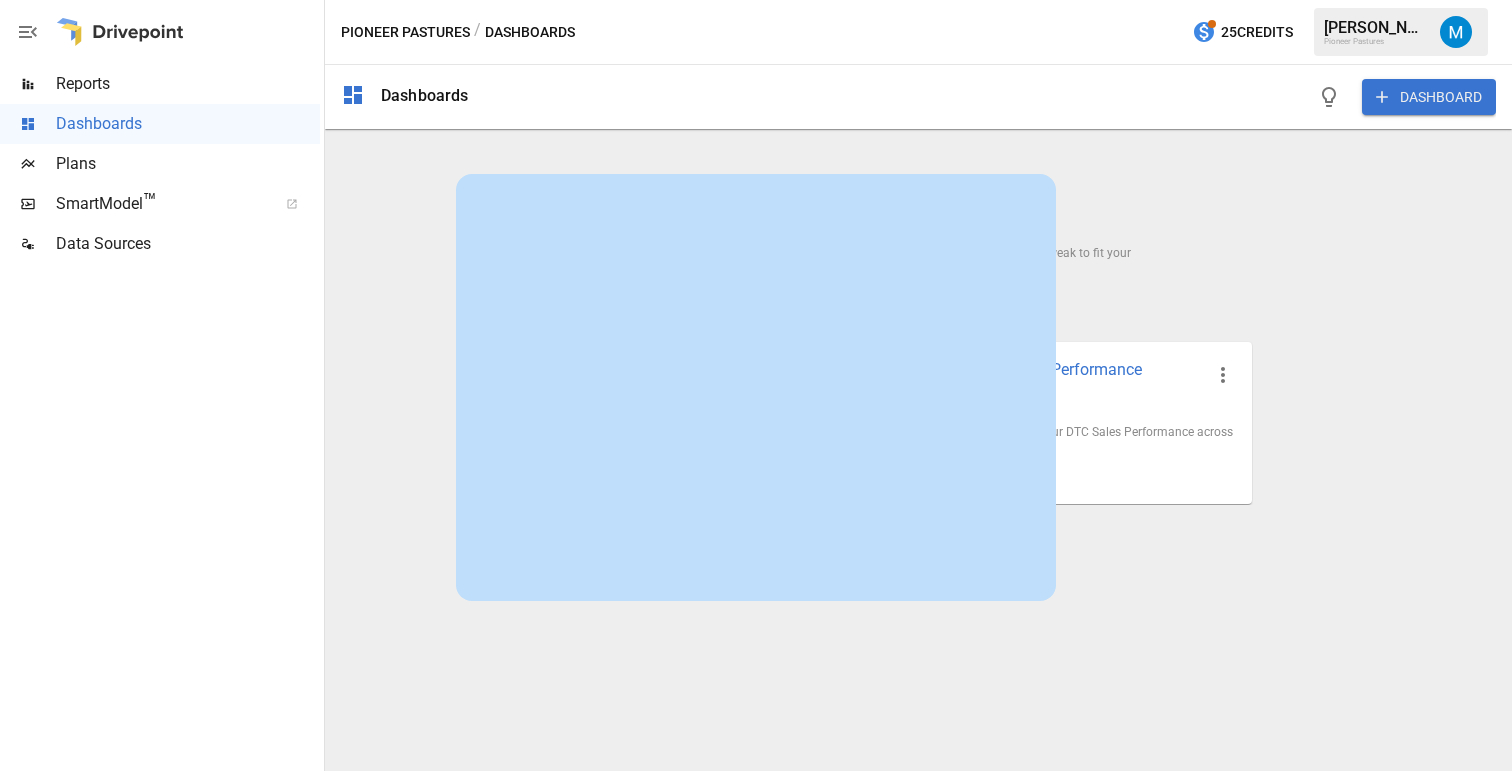 click on "Got it" at bounding box center (756, 554) 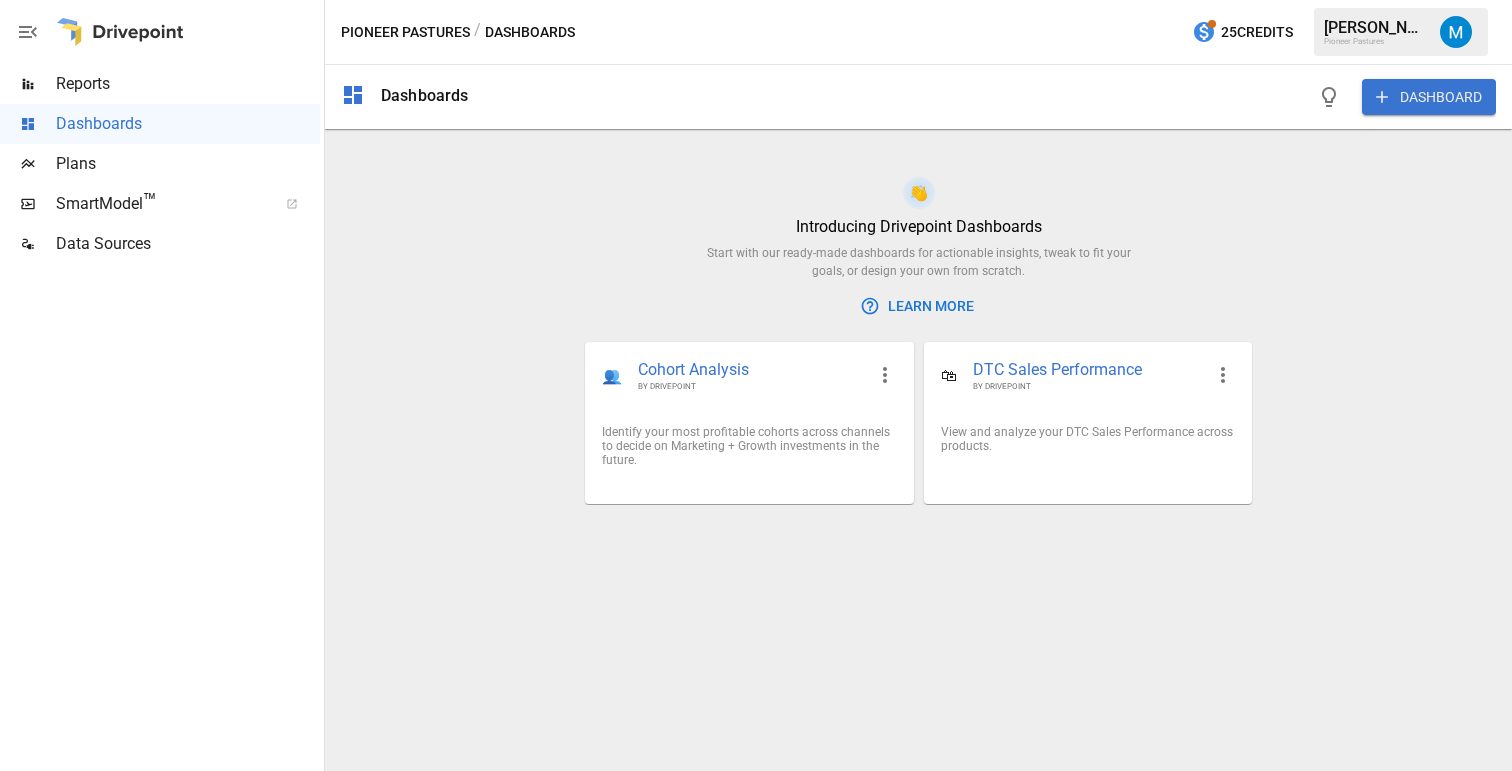 click on "DASHBOARD" at bounding box center (1429, 97) 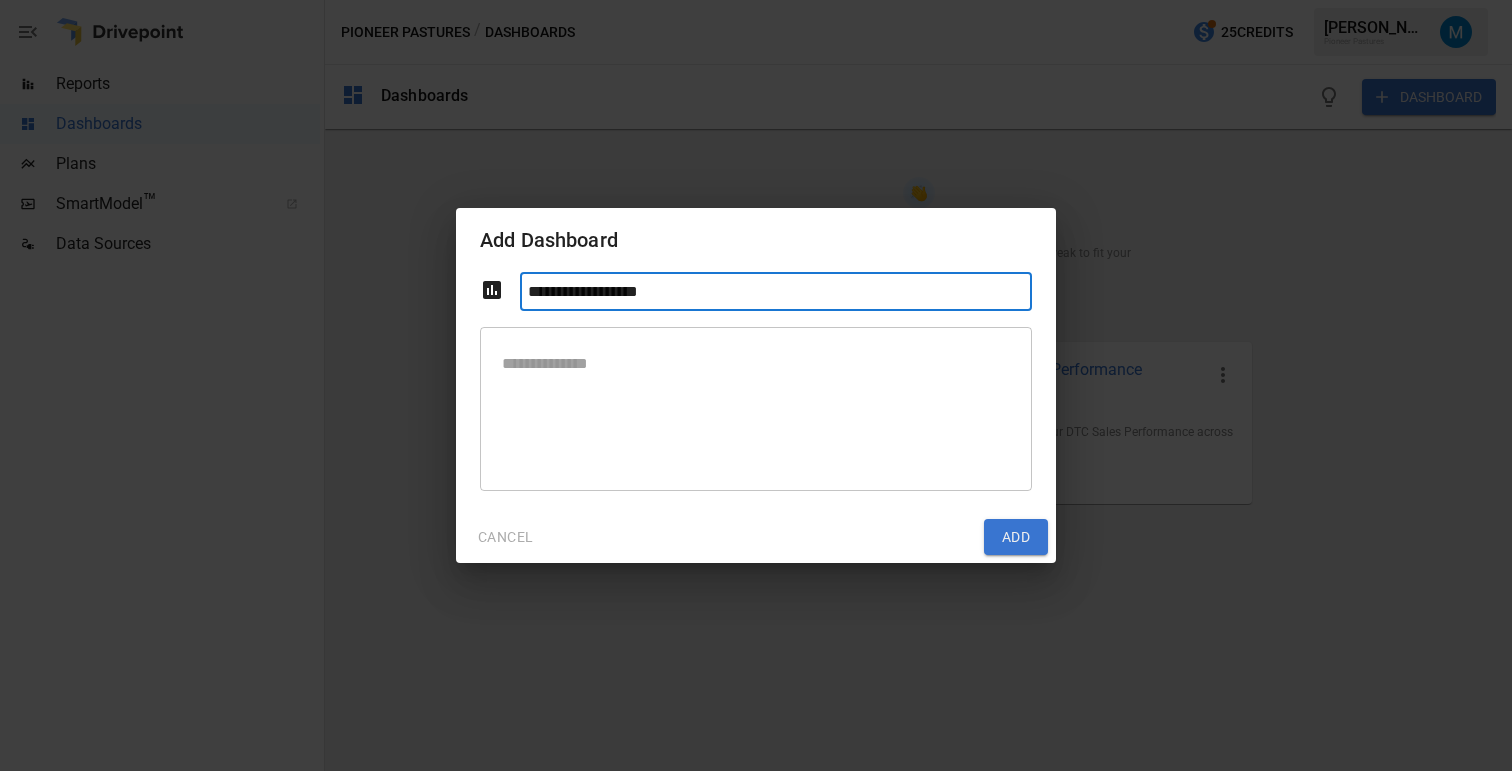 type on "*" 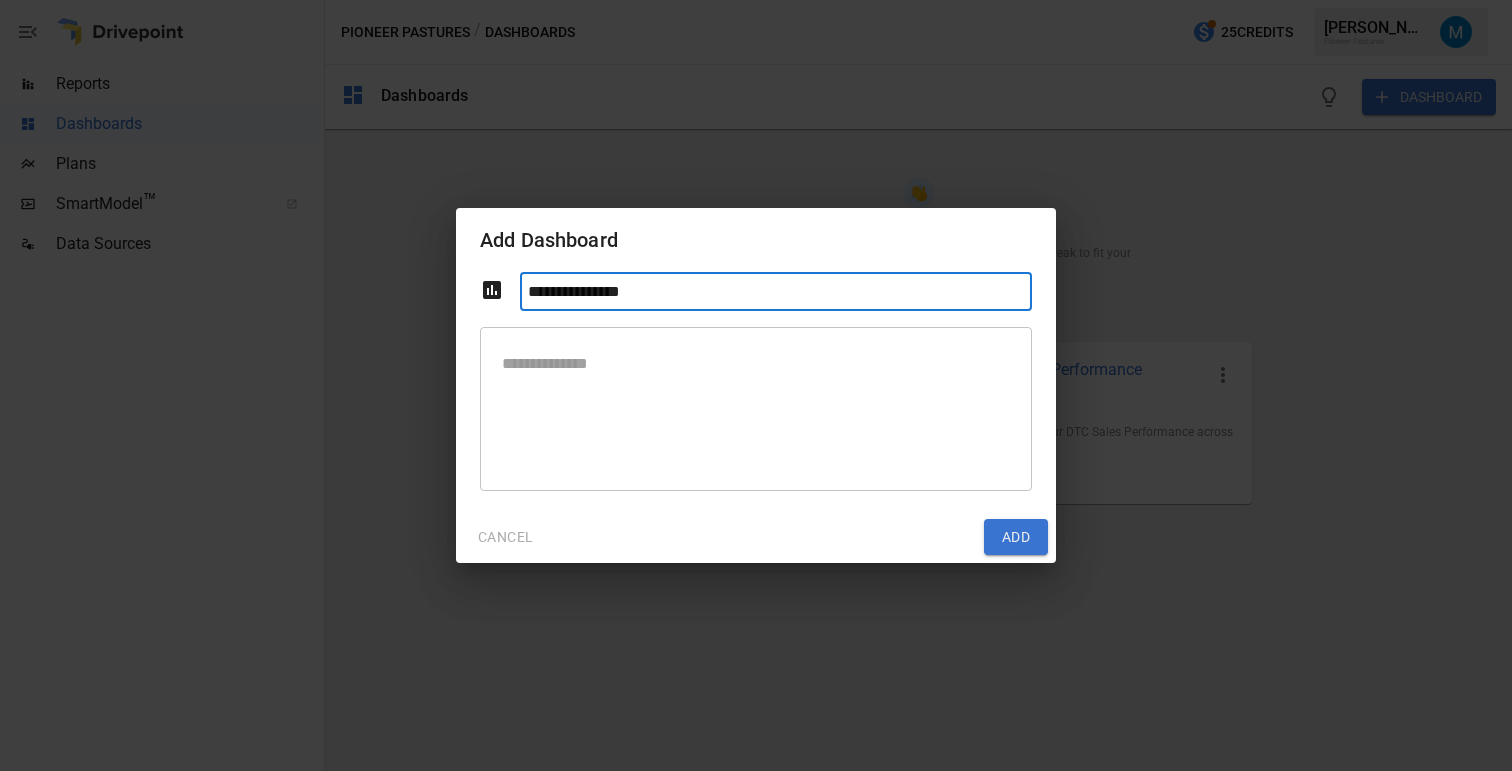 type on "**********" 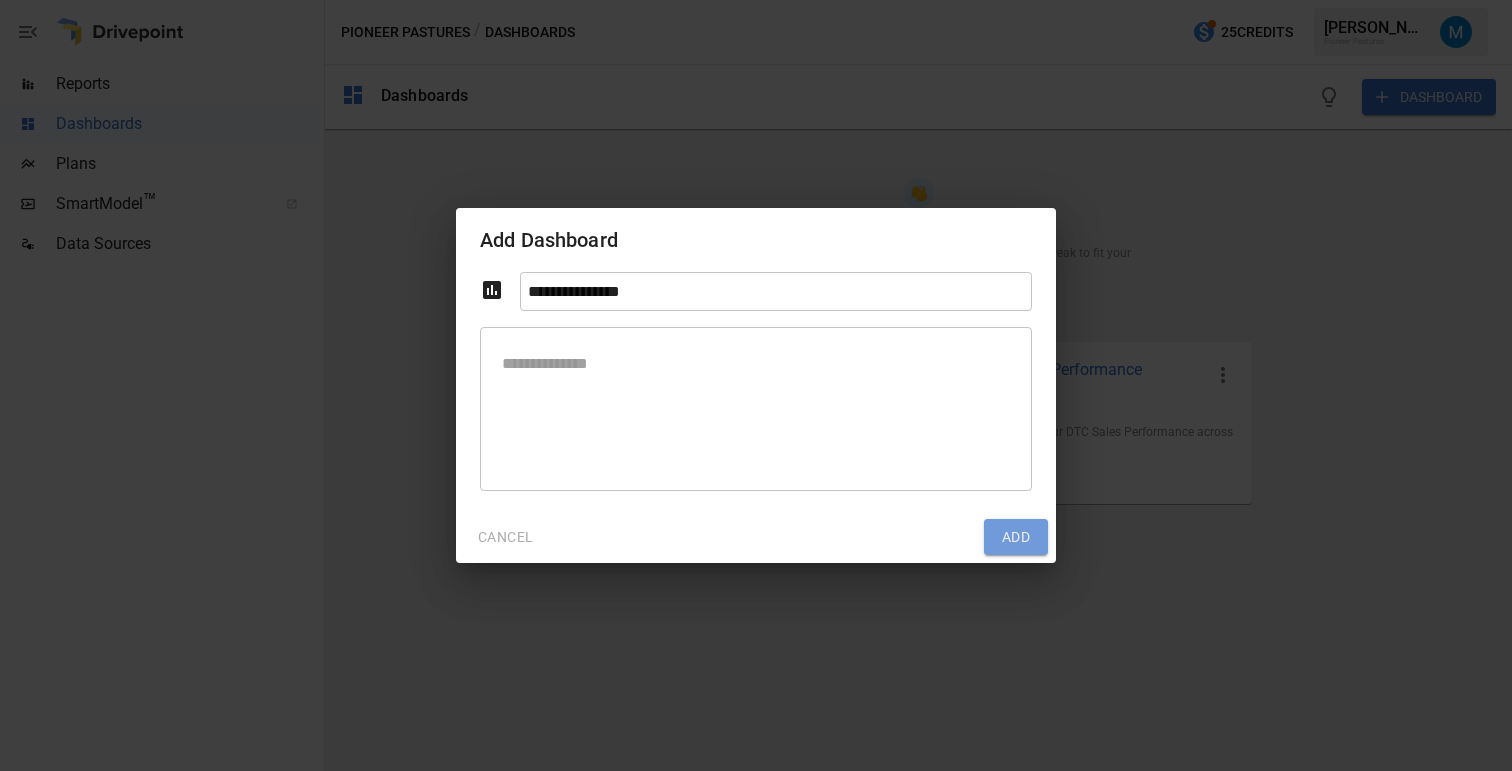 click on "Add" at bounding box center (1016, 537) 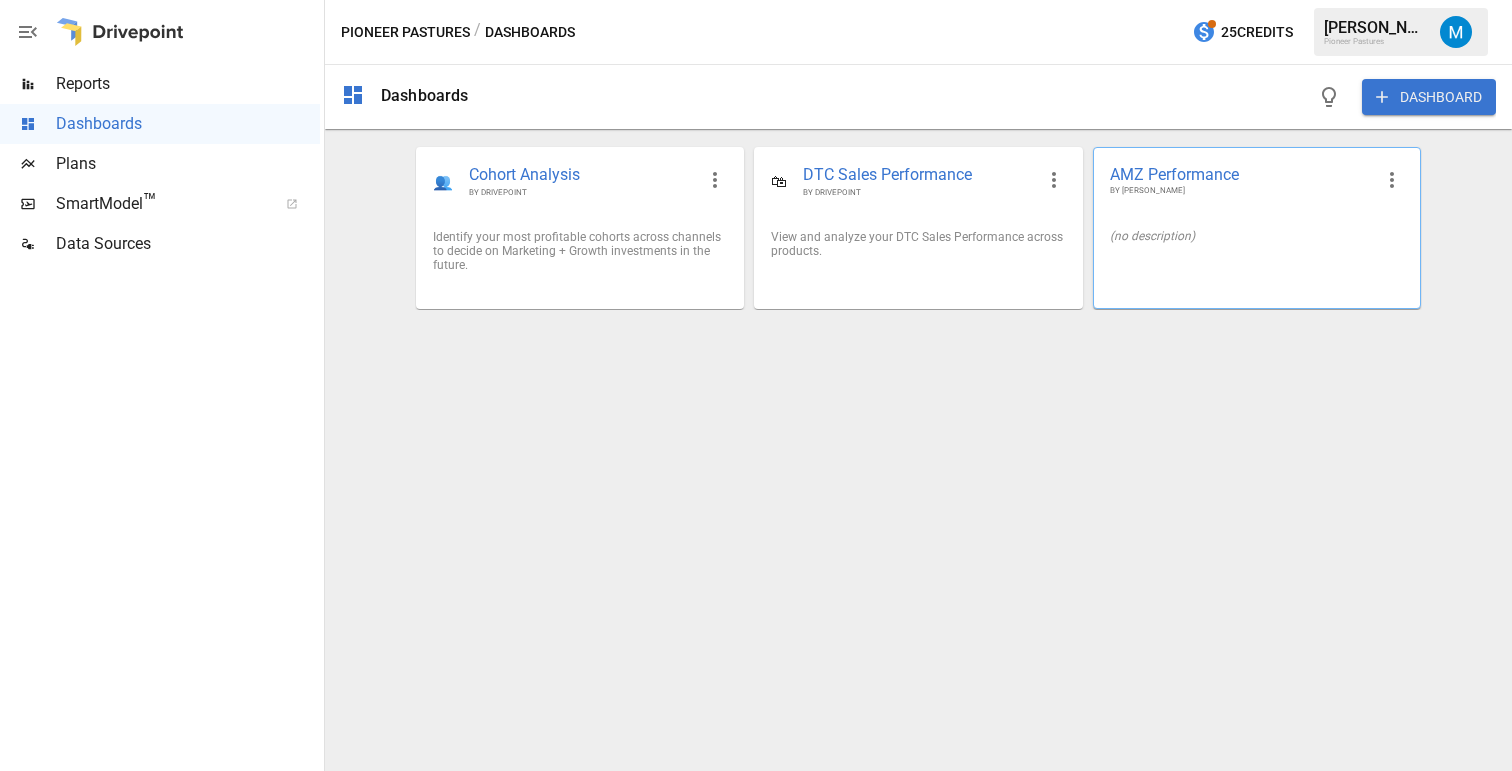 click on "(no description)" at bounding box center [1257, 236] 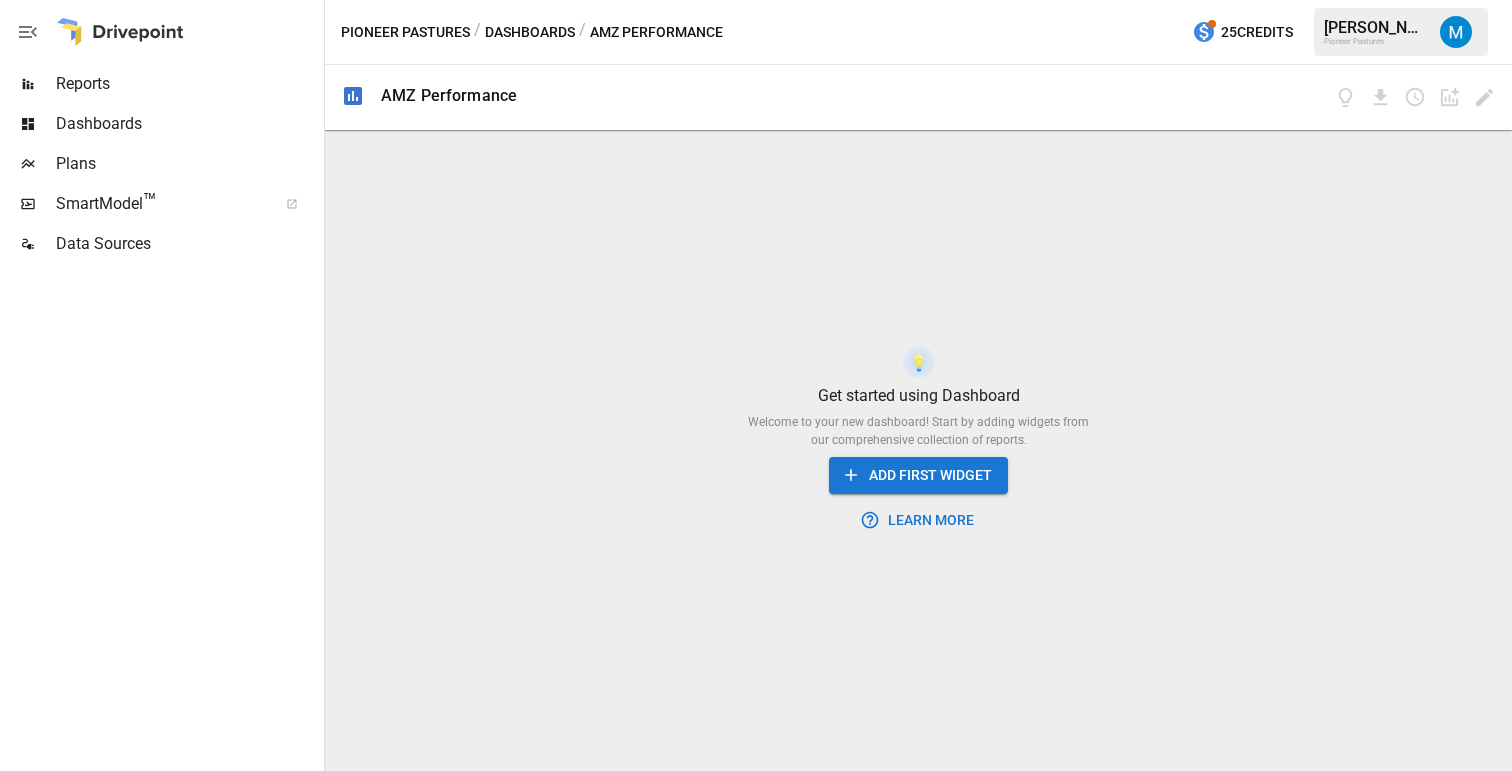 click on "ADD FIRST WIDGET" at bounding box center [918, 475] 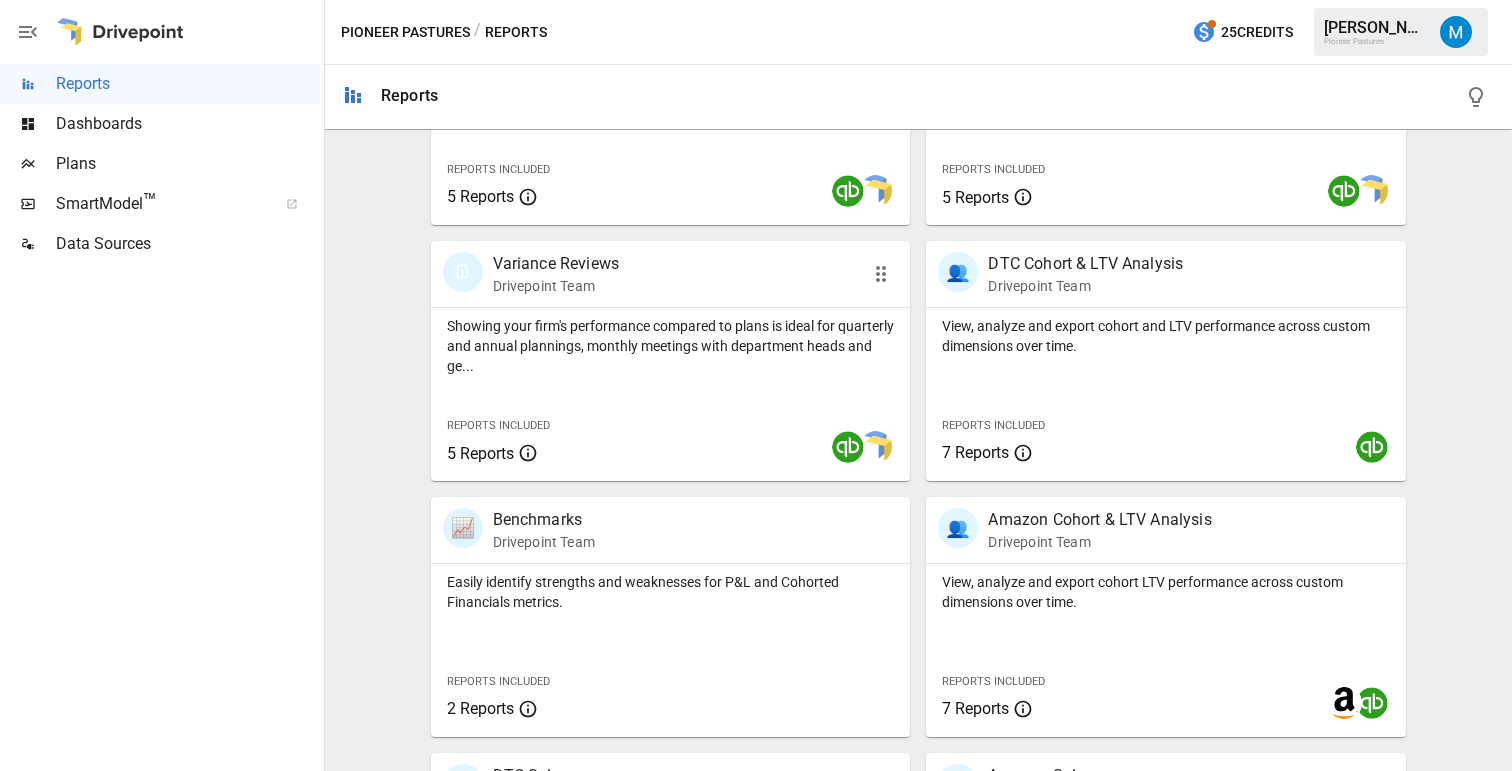 scroll, scrollTop: 779, scrollLeft: 0, axis: vertical 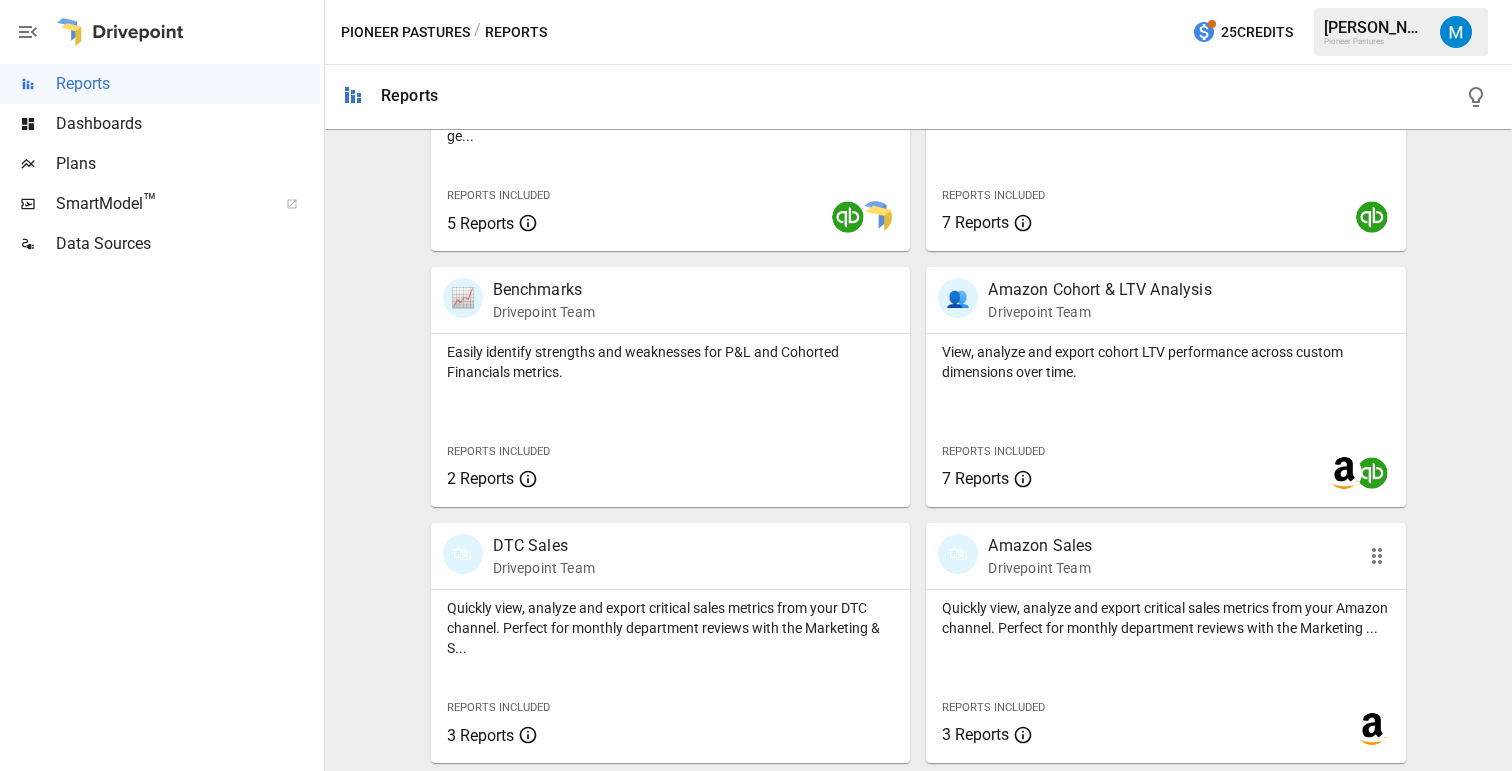 click on "Quickly view, analyze and export critical sales metrics from your Amazon channel. Perfect for monthly department reviews with the Marketing ..." at bounding box center (1166, 618) 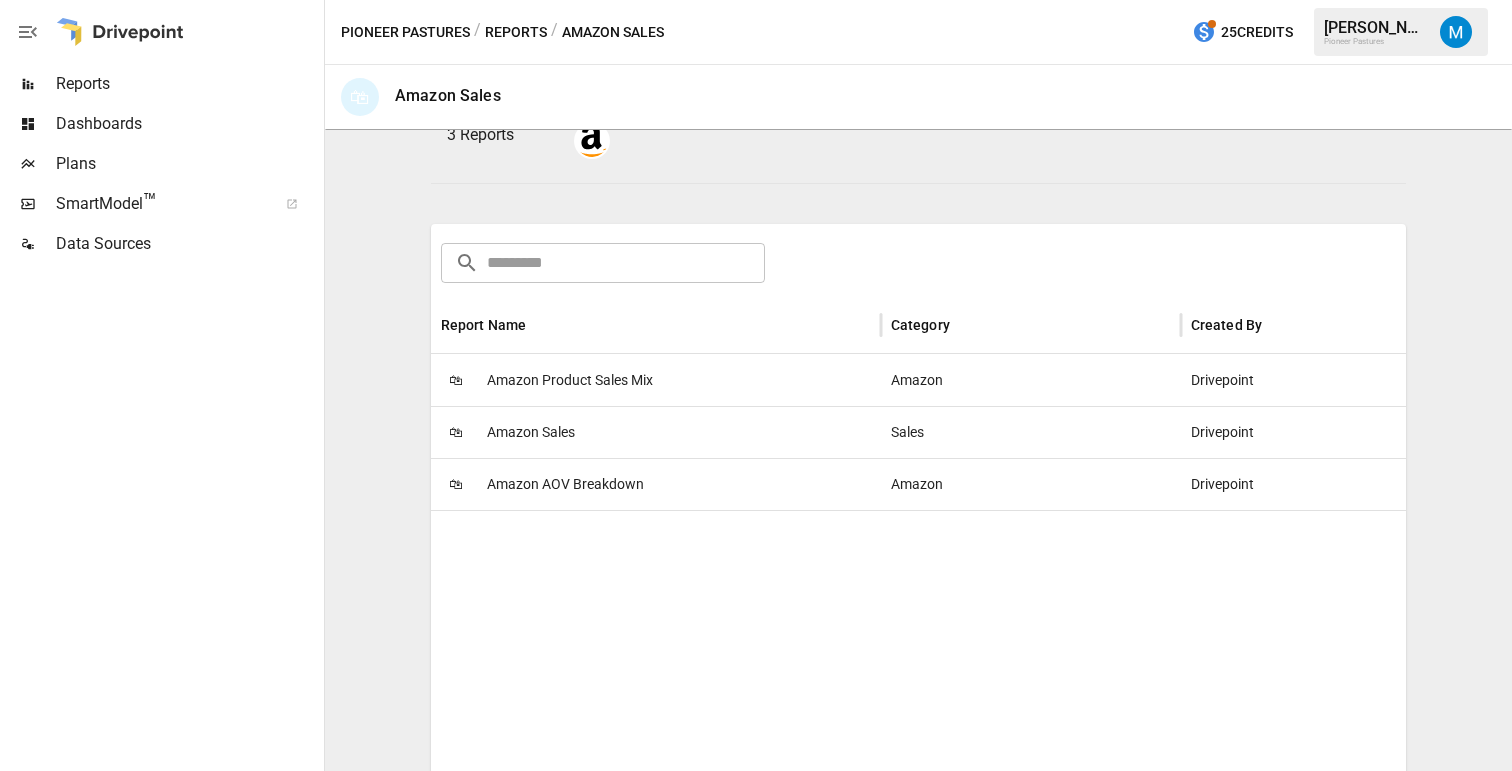 scroll, scrollTop: 235, scrollLeft: 0, axis: vertical 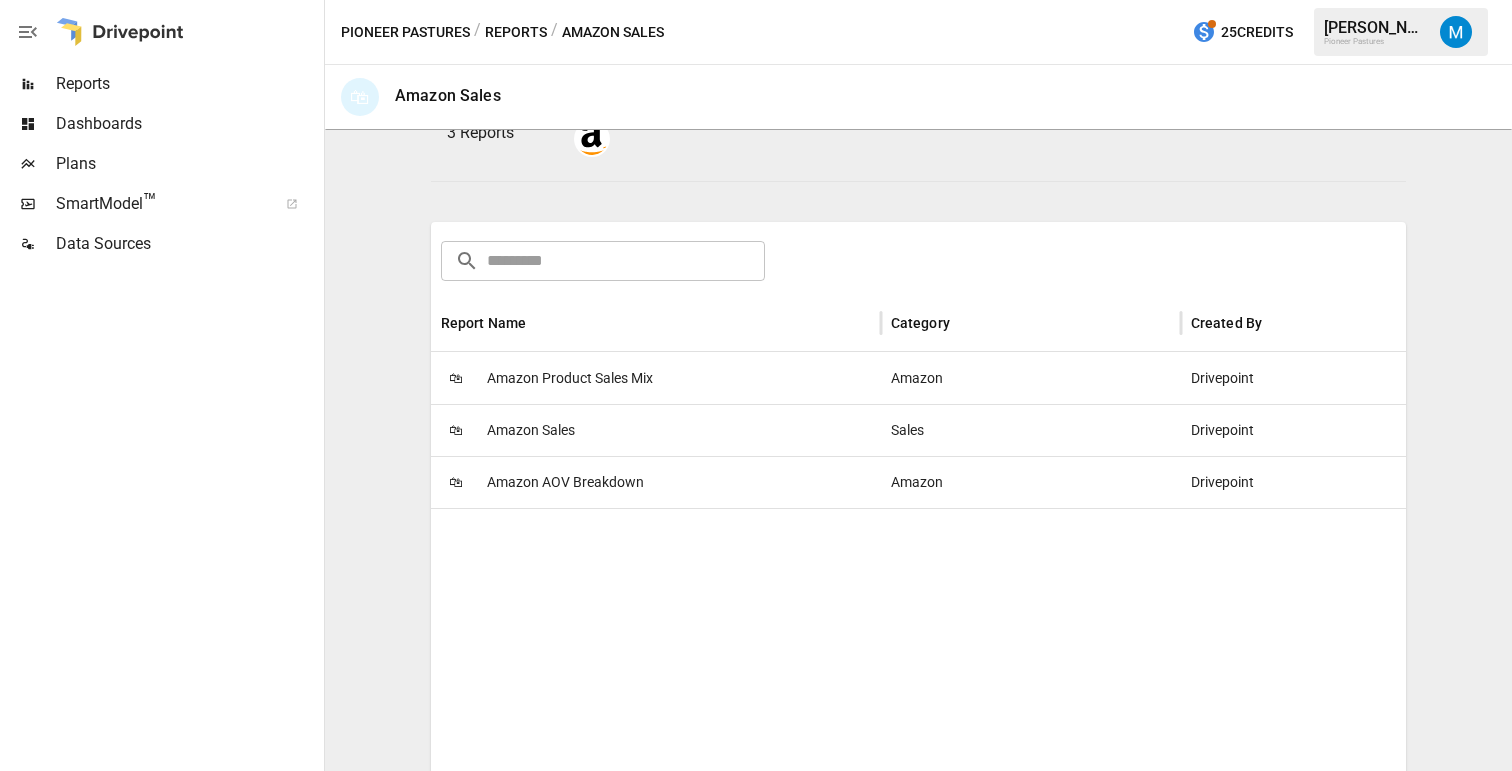 click on "🛍 Amazon Product Sales Mix" at bounding box center (656, 378) 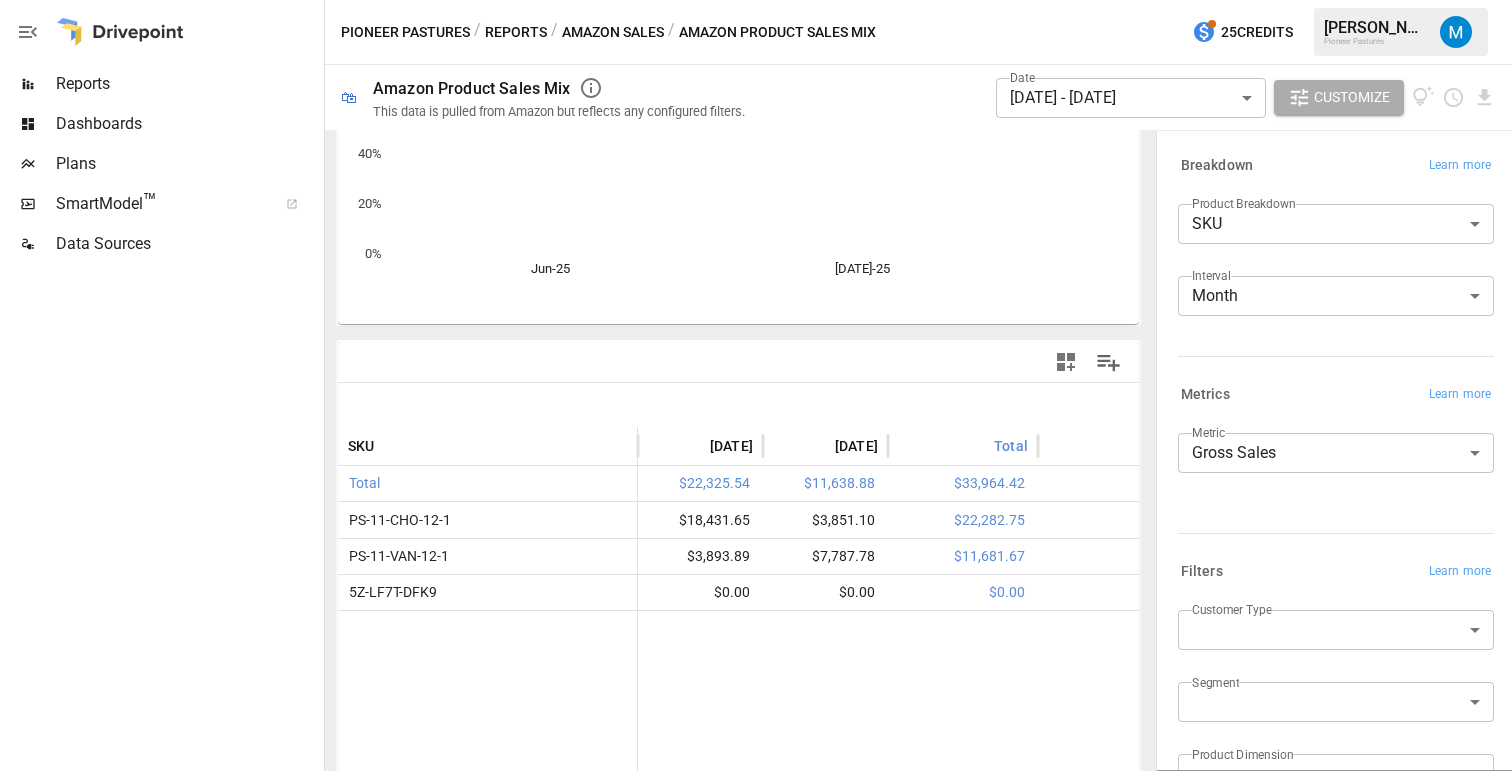 scroll, scrollTop: 220, scrollLeft: 0, axis: vertical 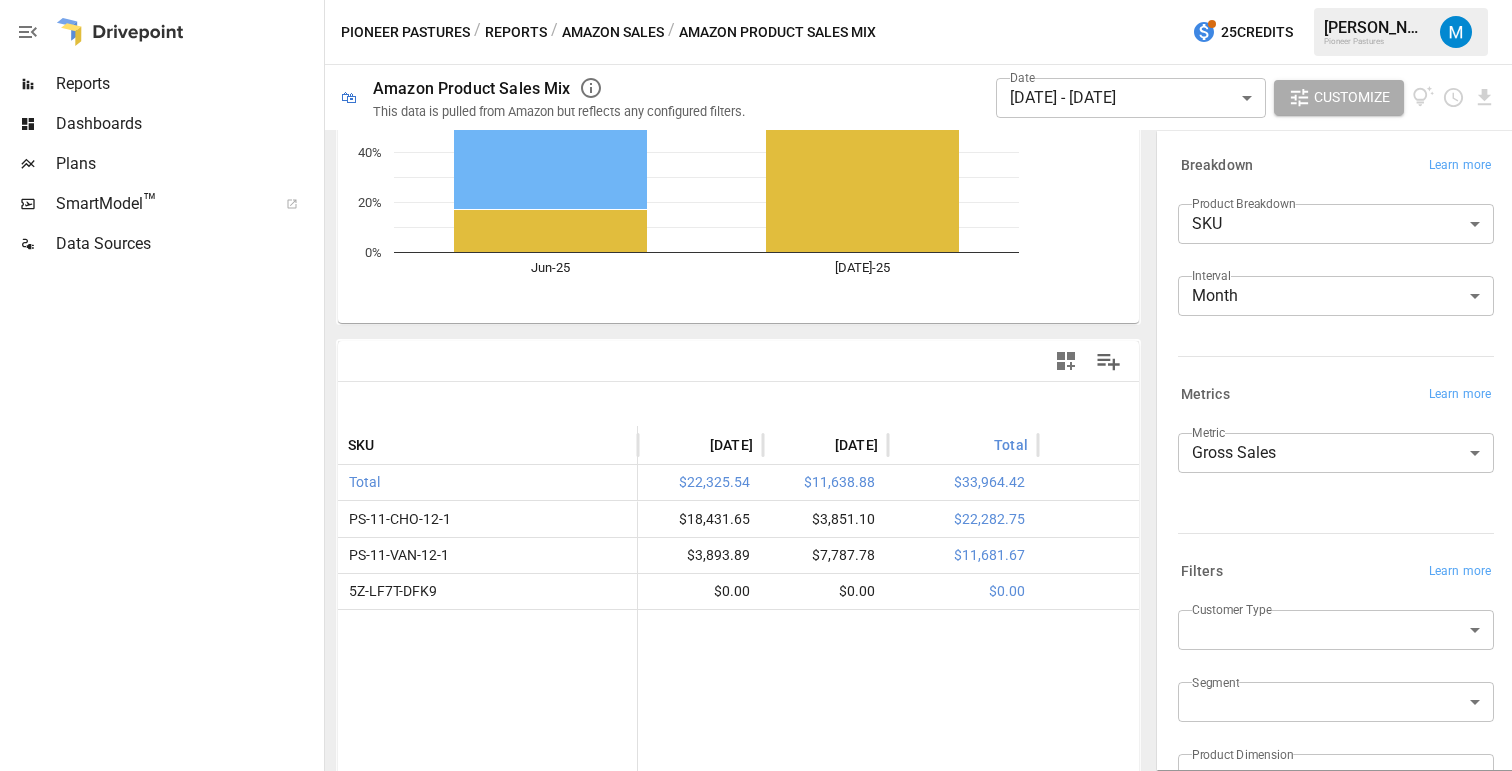 click on "**********" at bounding box center (756, 0) 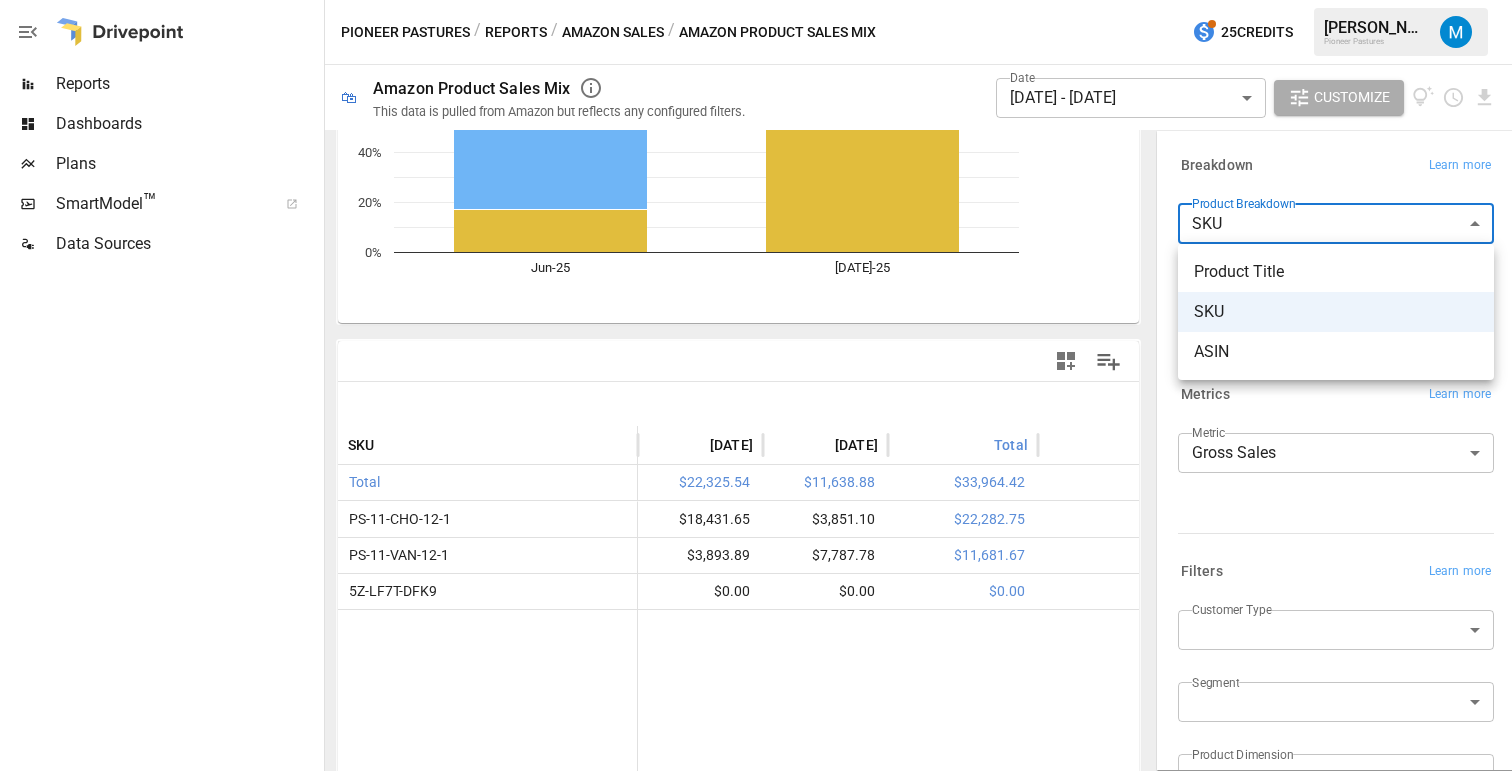 click on "Product Title" at bounding box center [1336, 272] 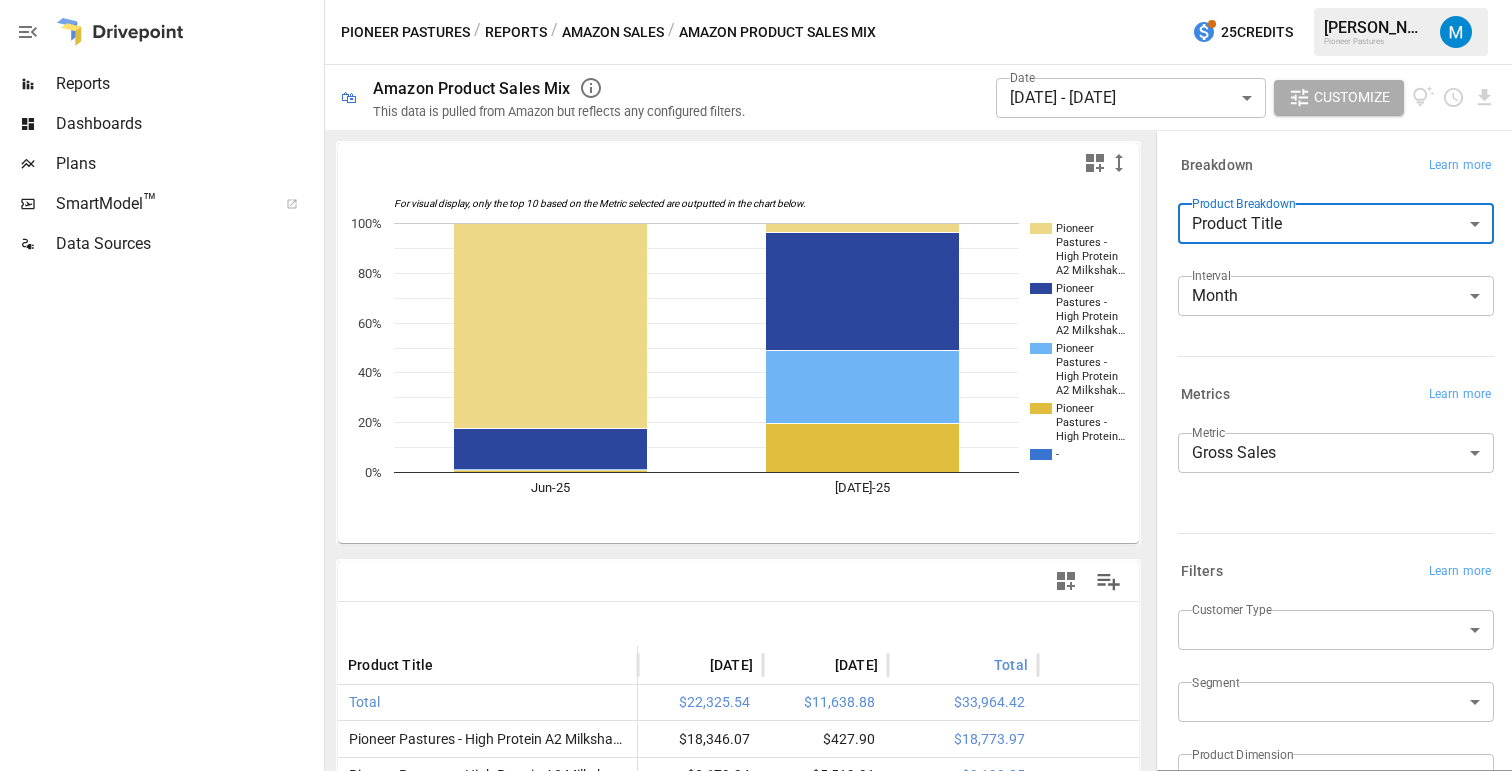 scroll, scrollTop: 2, scrollLeft: 0, axis: vertical 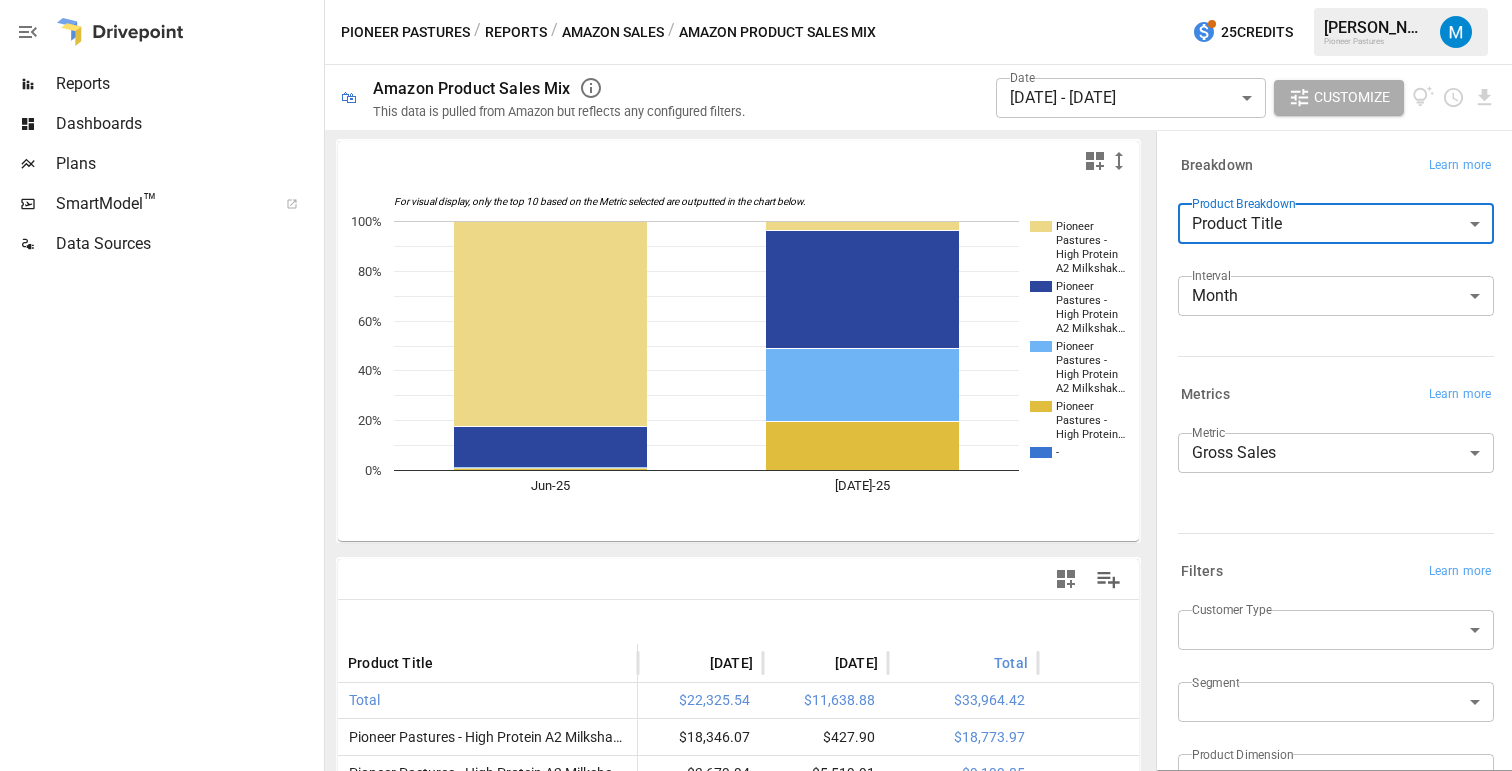 click 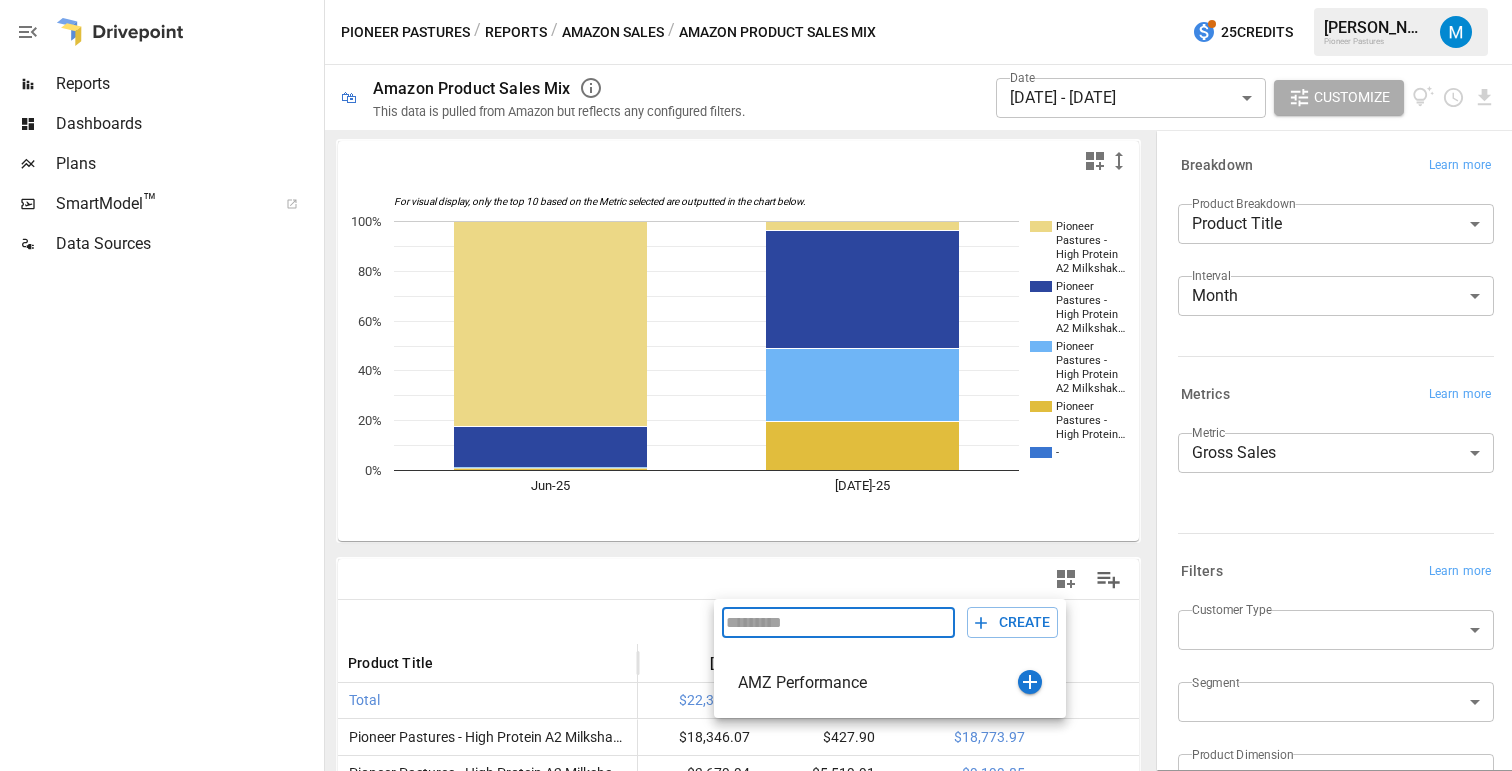 click at bounding box center (756, 385) 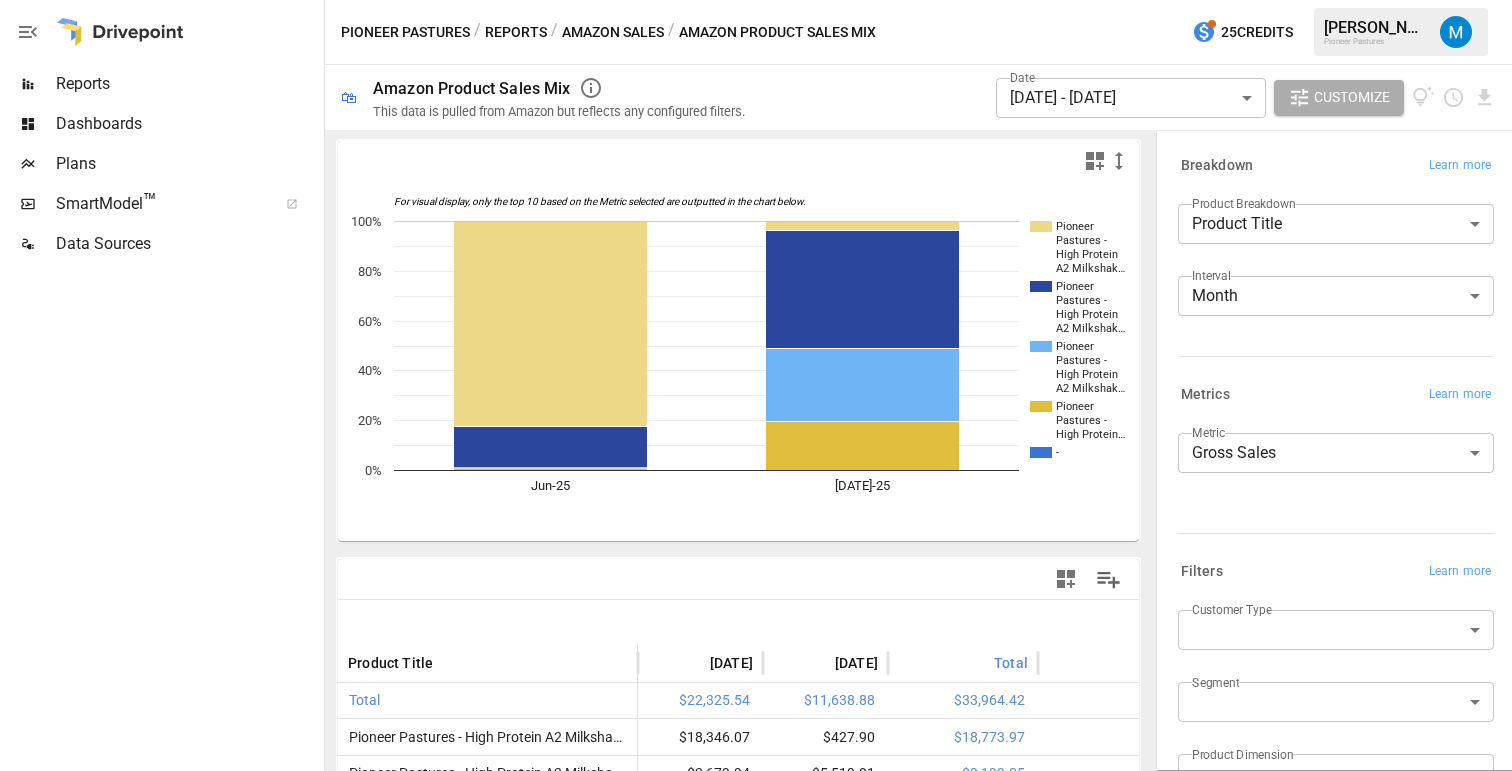 click 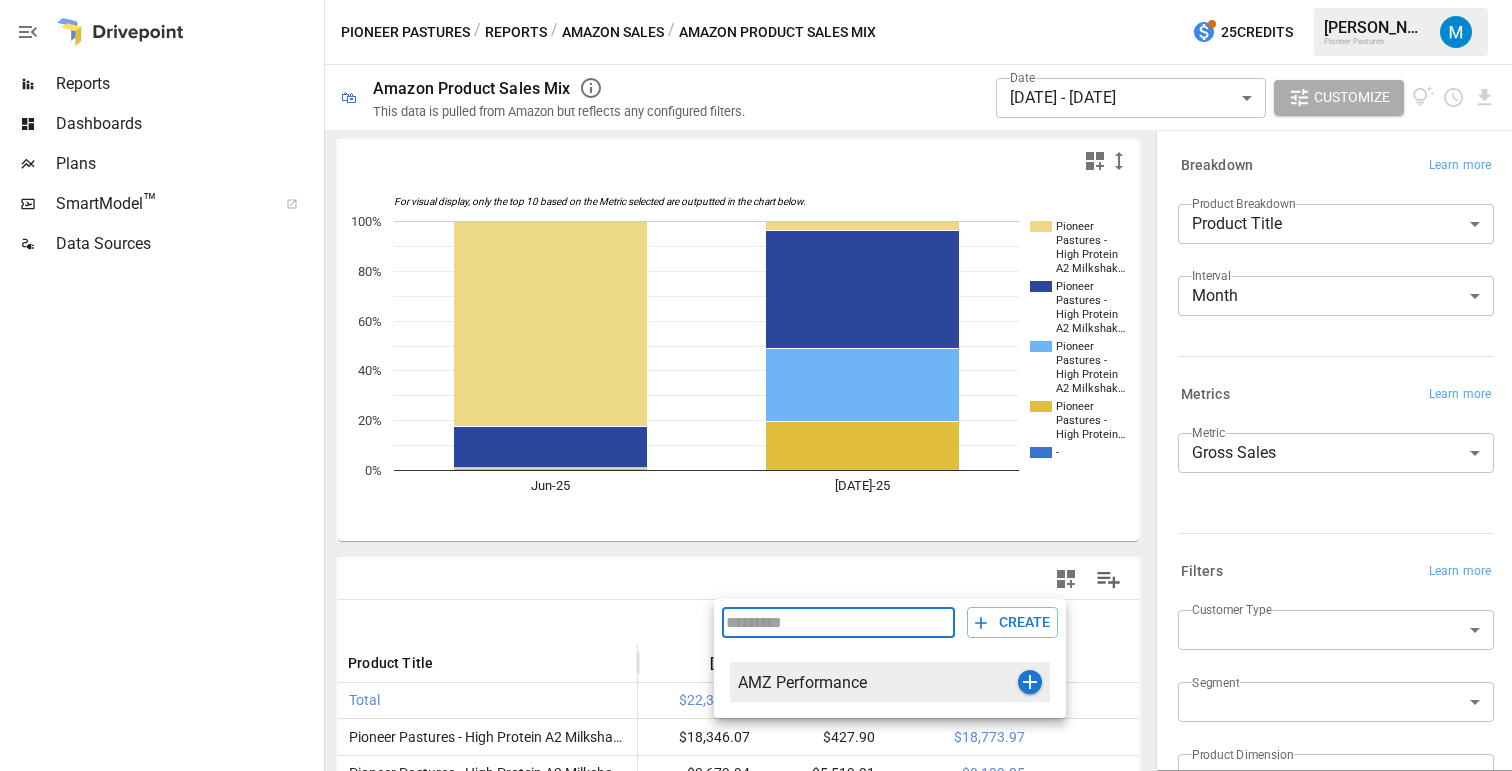 click 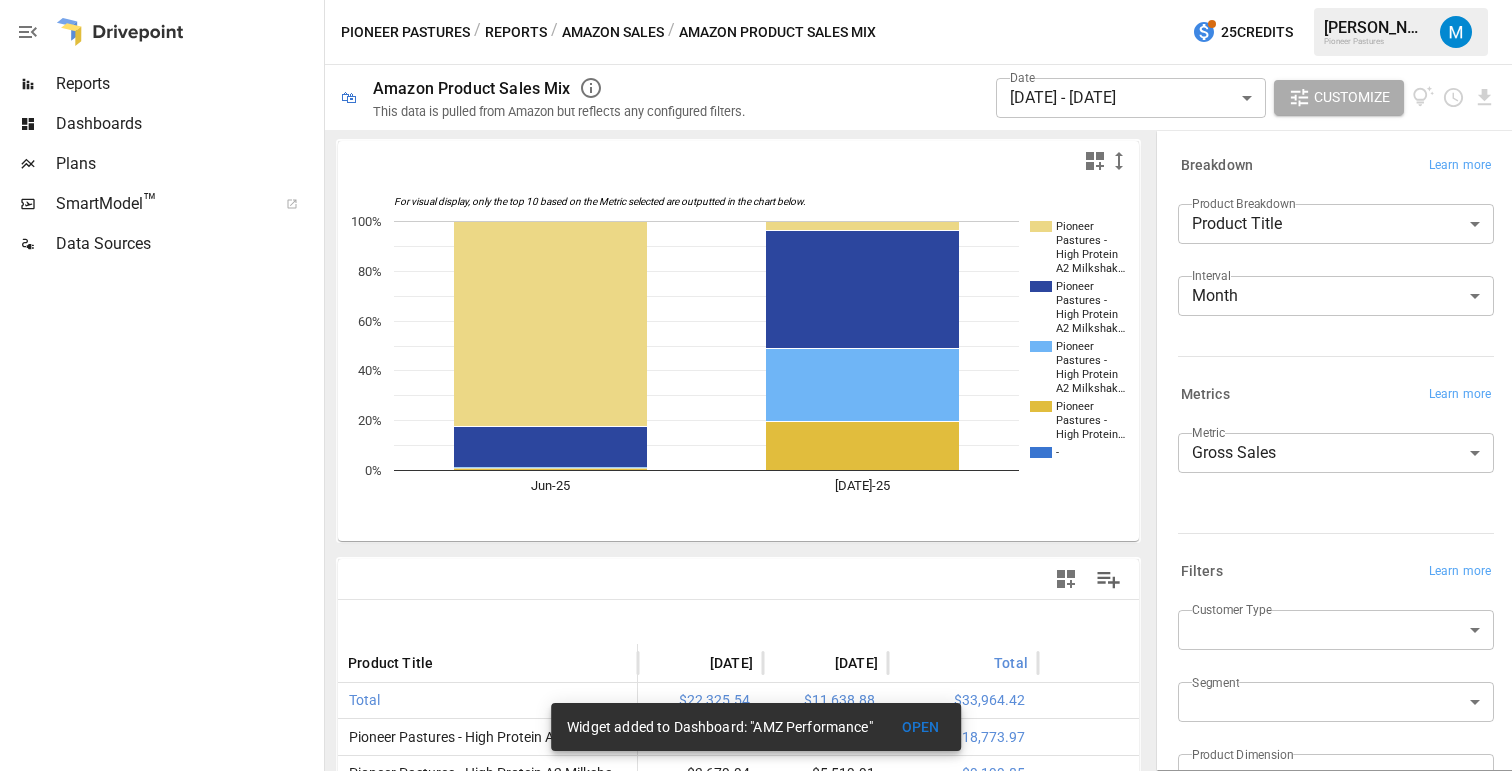 click on "OPEN" at bounding box center (921, 727) 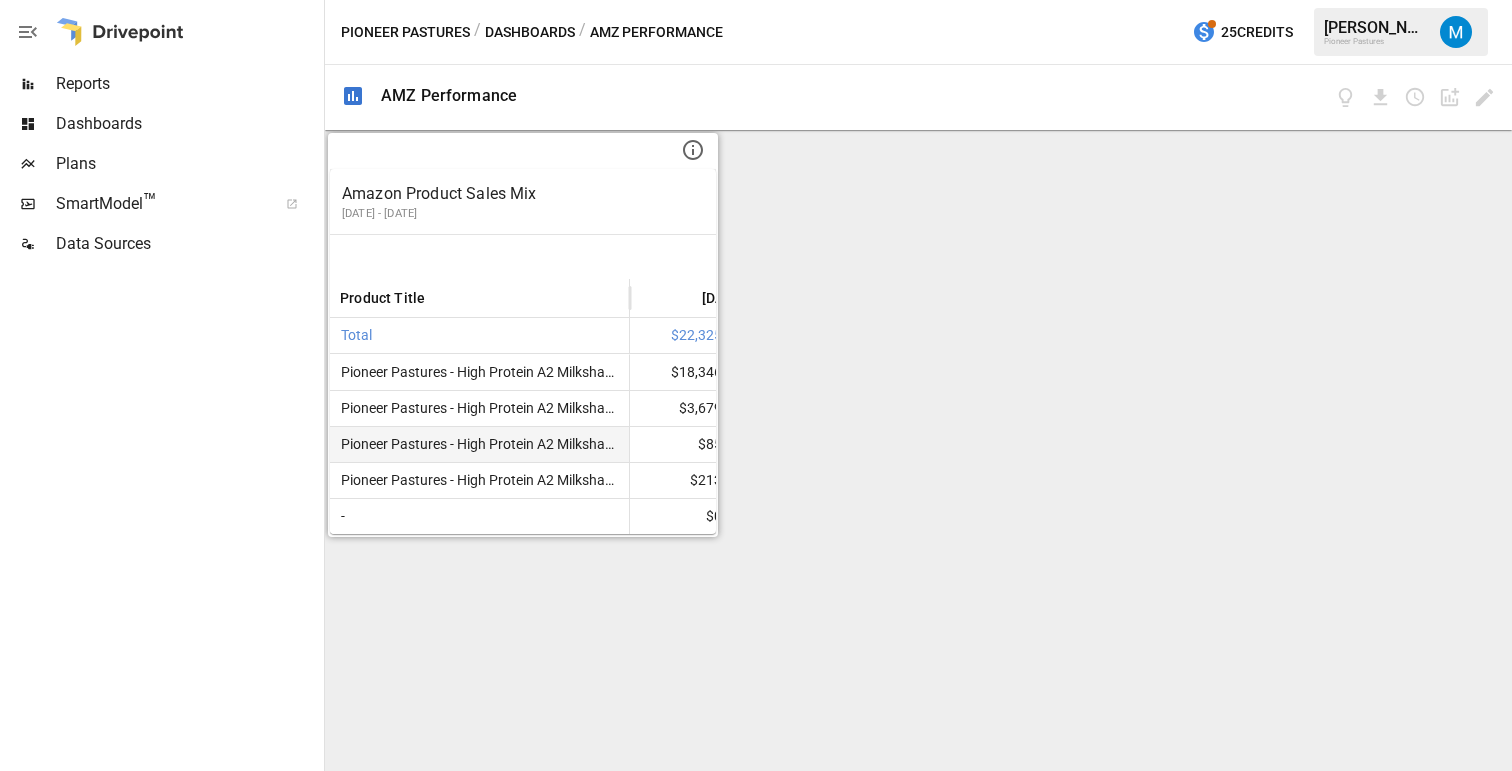 scroll, scrollTop: 0, scrollLeft: 52, axis: horizontal 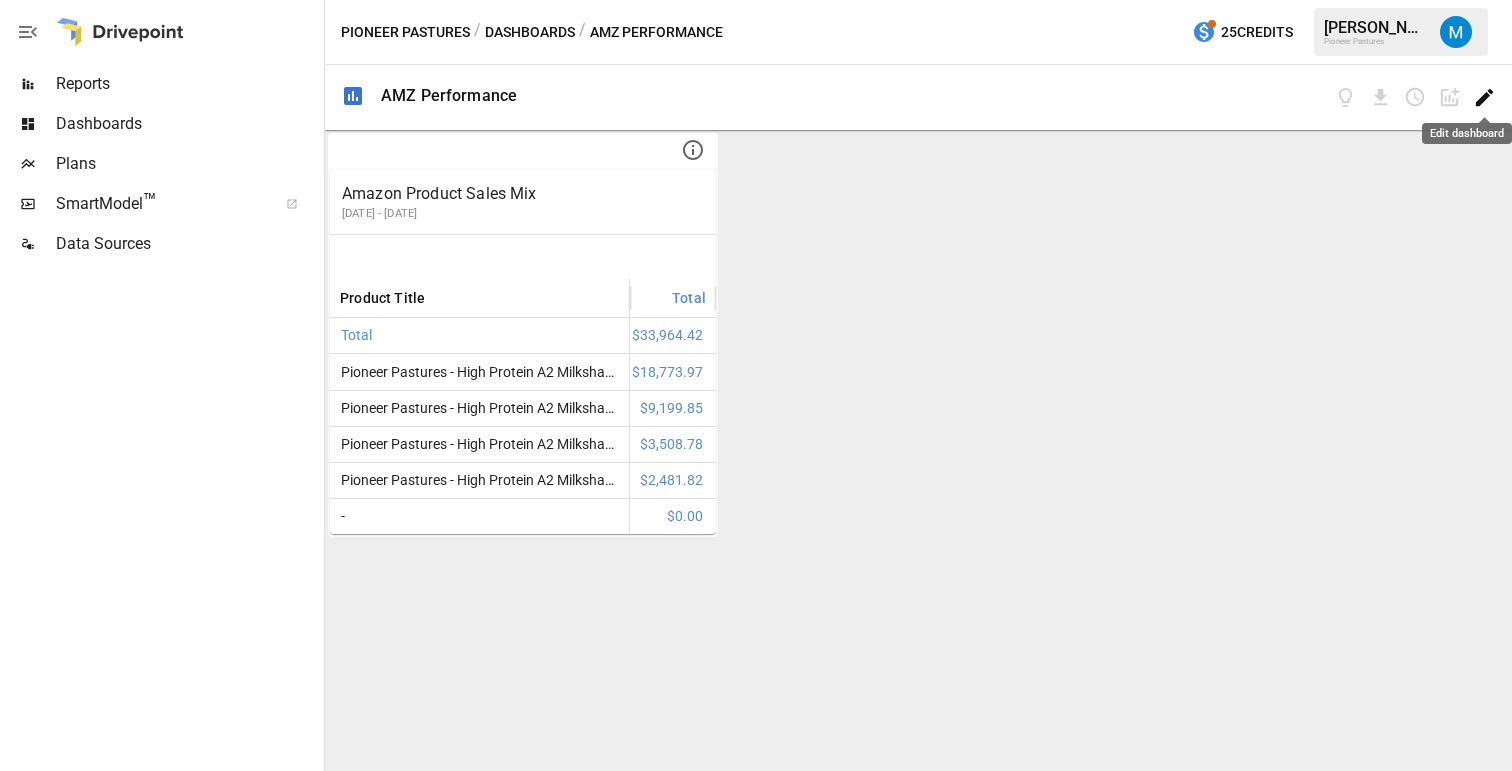 click 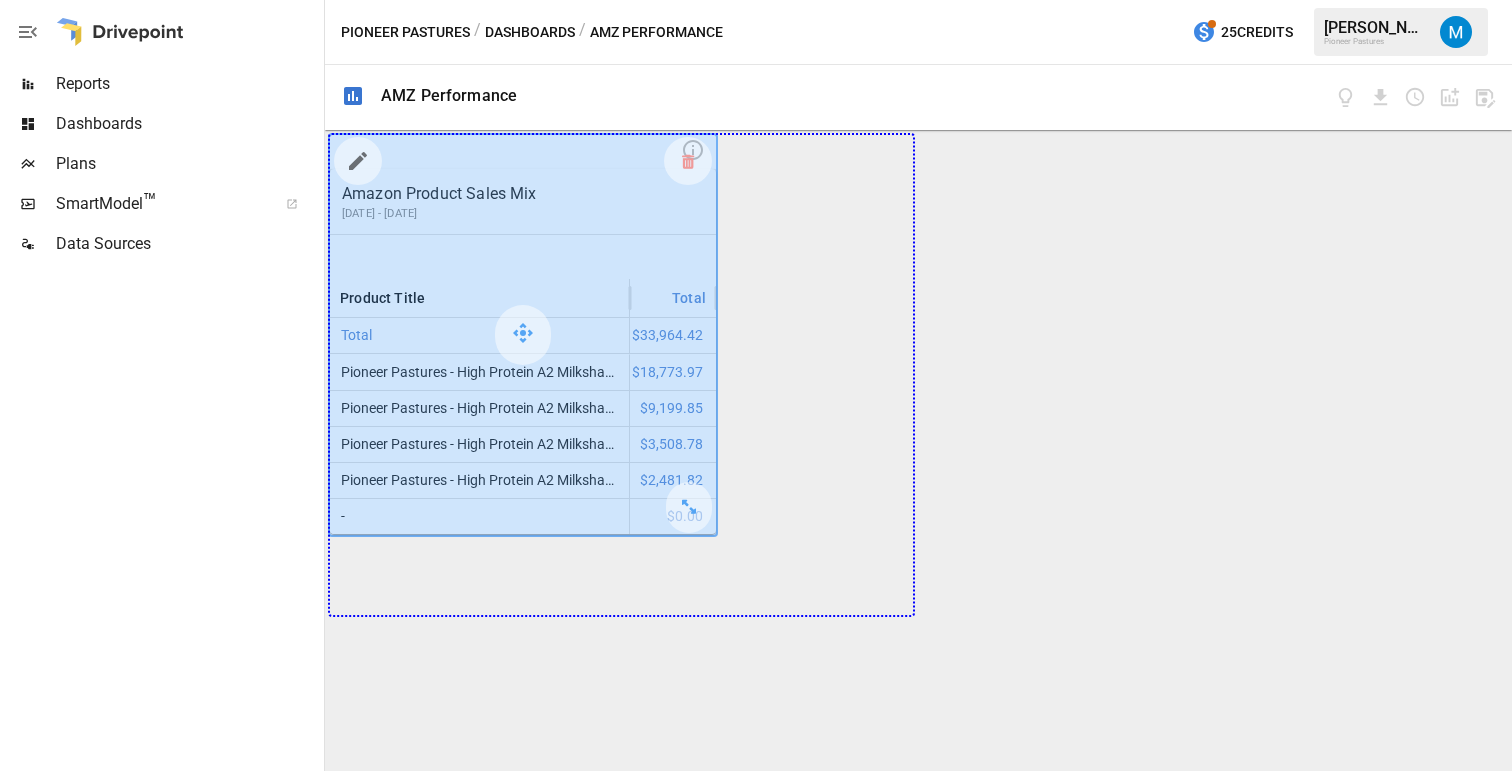 drag, startPoint x: 698, startPoint y: 513, endPoint x: 841, endPoint y: 599, distance: 166.86821 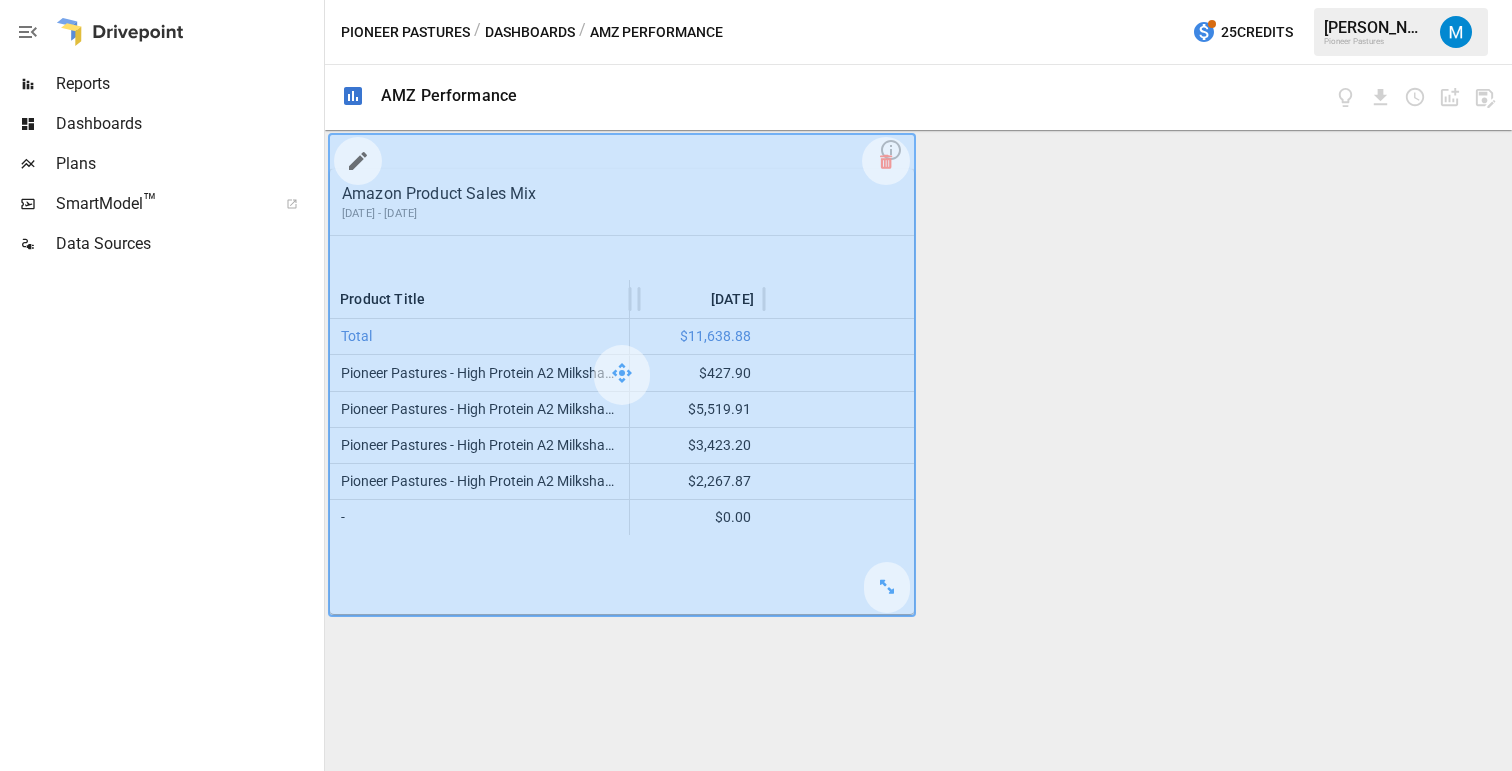 scroll, scrollTop: 0, scrollLeft: 116, axis: horizontal 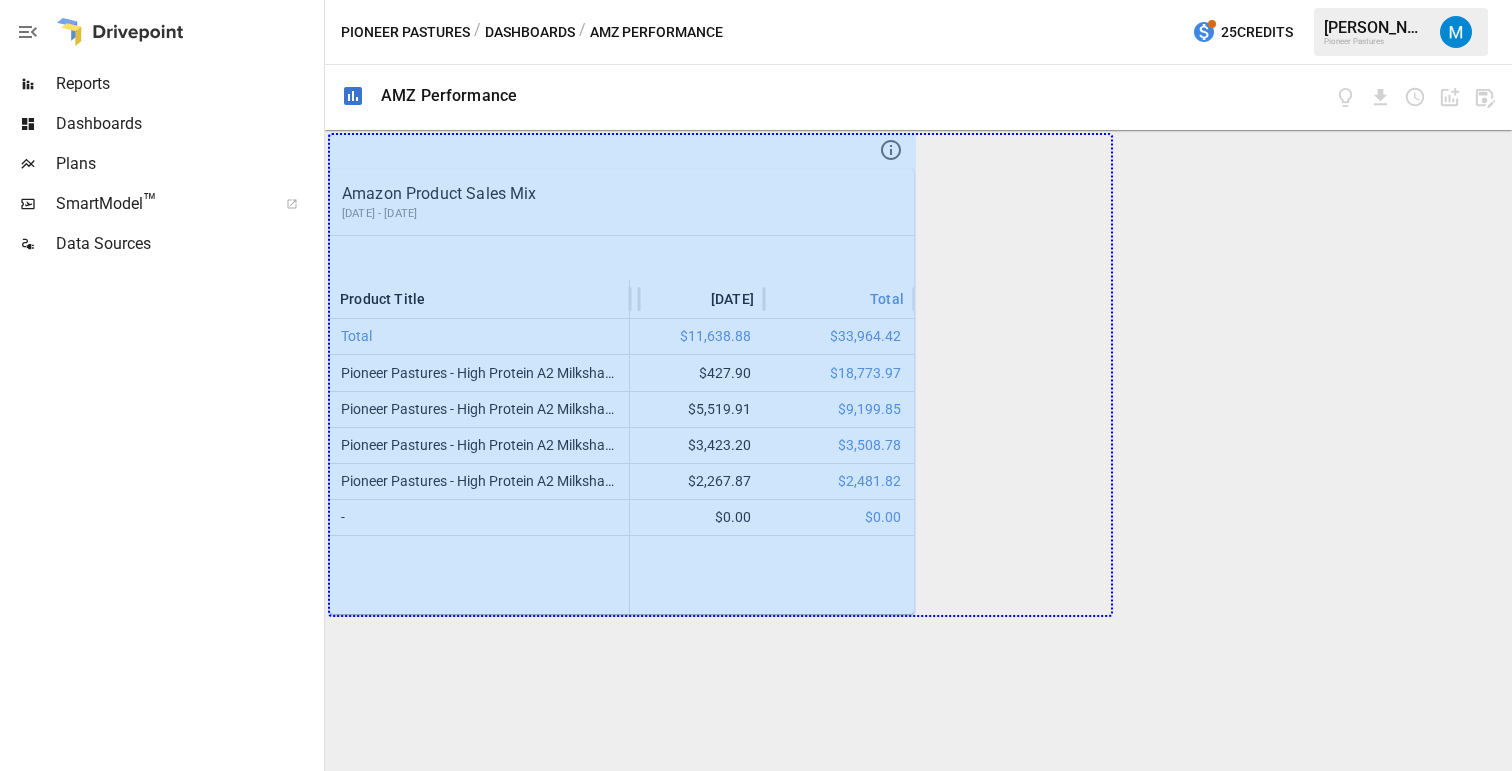 drag, startPoint x: 894, startPoint y: 594, endPoint x: 1081, endPoint y: 624, distance: 189.39113 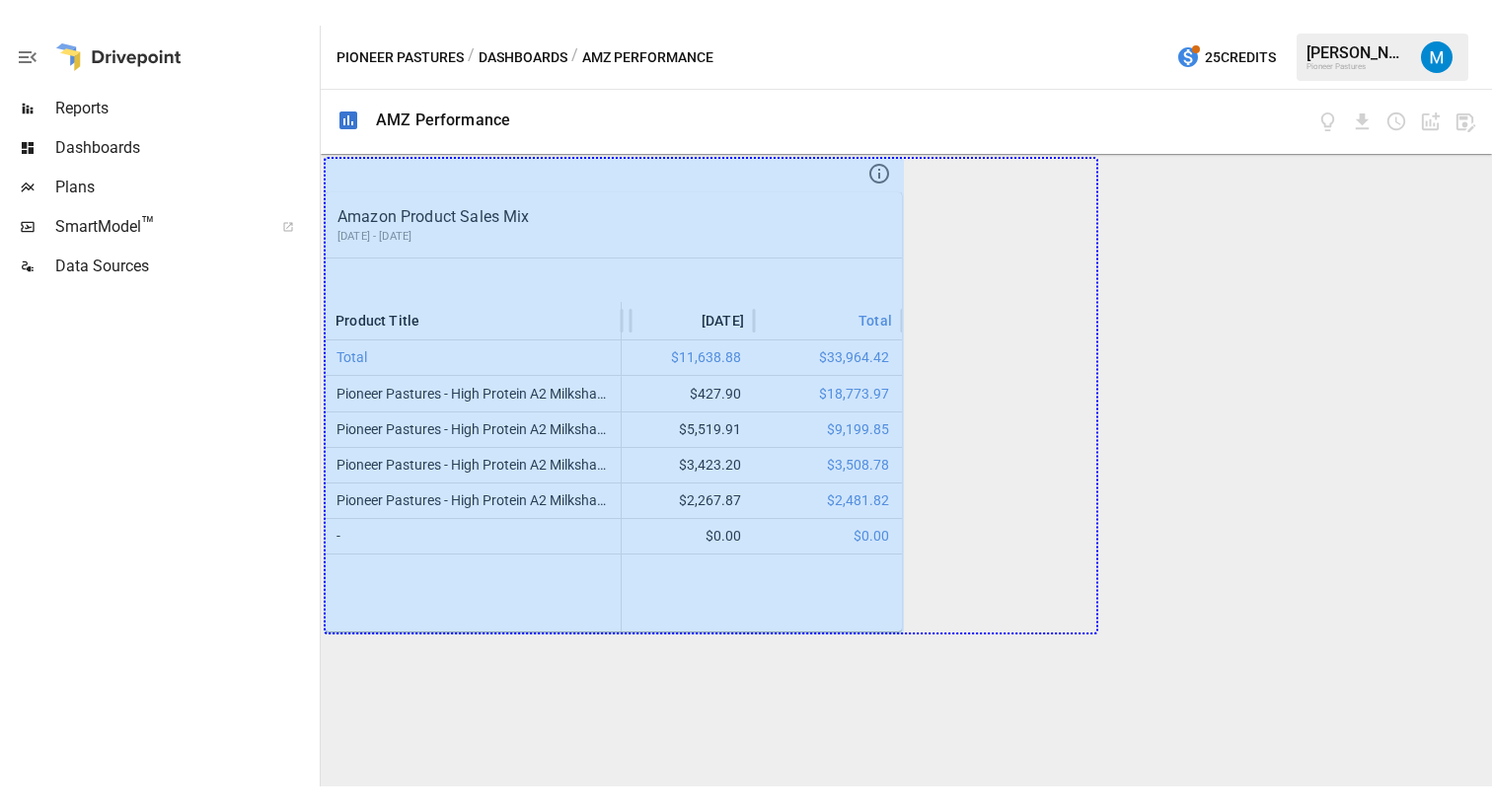 scroll, scrollTop: 0, scrollLeft: 0, axis: both 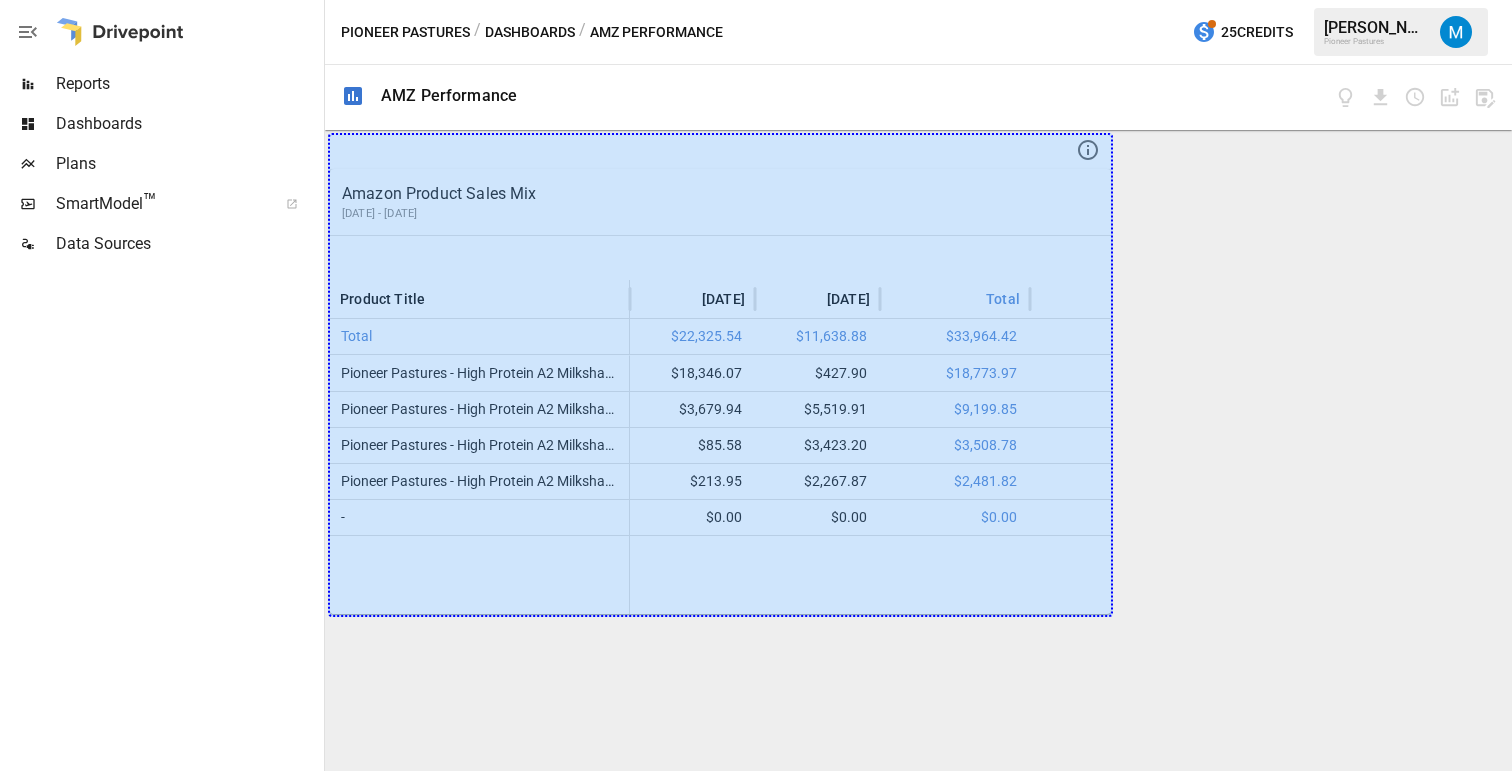 drag, startPoint x: 1093, startPoint y: 595, endPoint x: 1150, endPoint y: 601, distance: 57.31492 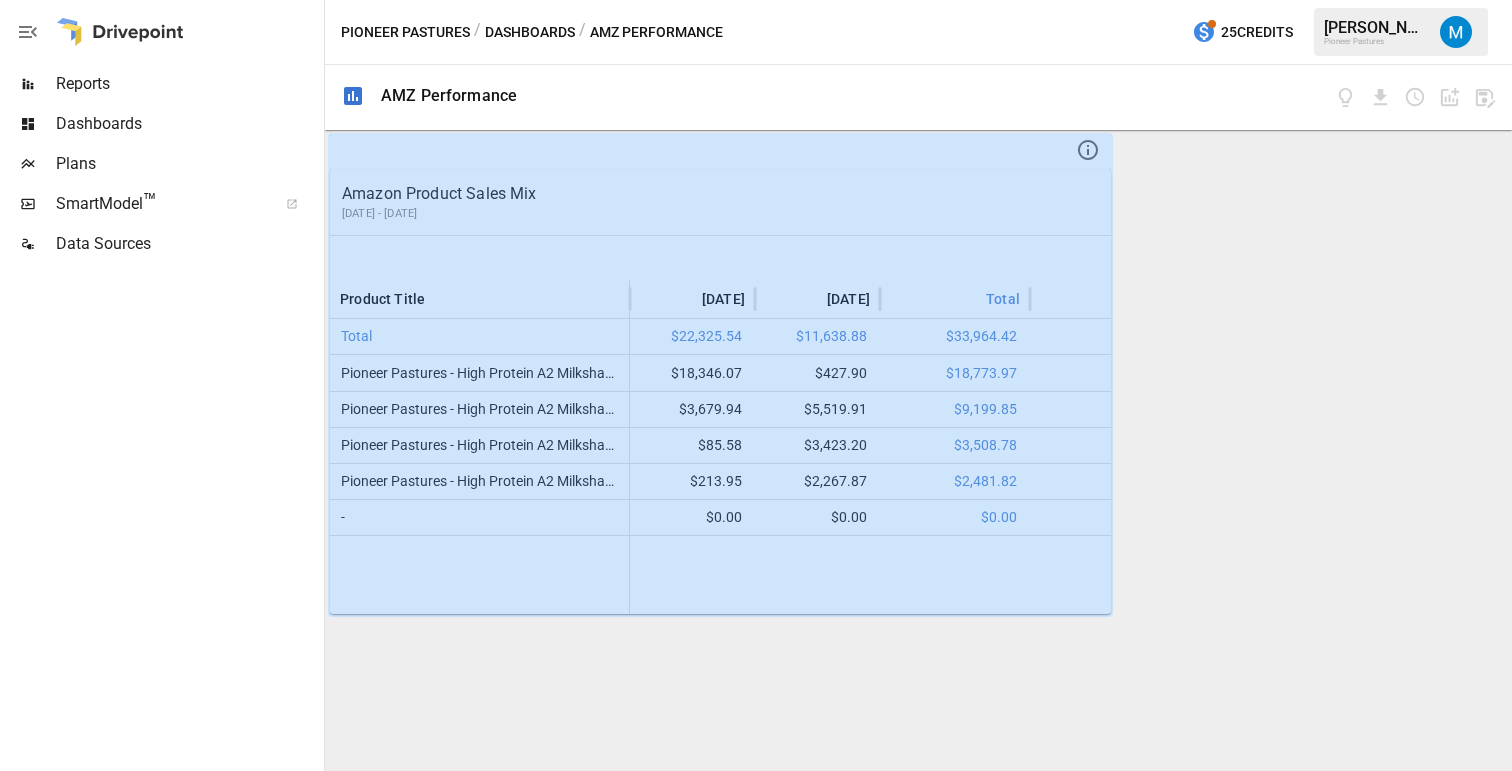 click on "Amazon Product Sales Mix [DATE] - [DATE] Product Title [DATE] [DATE] Total Total $22,325.54 $11,638.88 $33,964.42 Pioneer Pastures - High Protein A2 Milkshakes - Chocolate - A2 Nutritional Milk, 30g Protein, 2g Sugar, No Artificial Sweeteners, No Seed Oils - All-Natural, Breakfast Shake, Meal Replacement, Workout - 11oz, 12 Pack $18,346.07 $427.90 $18,773.97 Pioneer Pastures - High Protein A2 Milkshakes - Vanilla - A2 Nutritional Milk, 30g Protein, 2g Sugar, No Sweeteners, No Seed Oils - All-Natural, Breakfast Shake, Meal Replacement, Workout - 11oz, 12 Pack $3,679.94 $5,519.91 $9,199.85 Pioneer Pastures - High Protein A2 Milkshakes - Chocolate - A2 Nutritional Milk, 30g Protein, 2g Sugar, No Artificial Sweeteners, No Seed Oils - All-N $85.58 $3,423.20 $3,508.78 Pioneer Pastures - High Protein A2 Milkshakes - Vanilla - A2 Nutritional Milk, 30g Protein, 2g Sugar, No Sweeteners, No Seed Oils - All-Natural, Break $213.95 $2,267.87 $2,481.82 - $0.00 $0.00 $0.00" at bounding box center (918, 450) 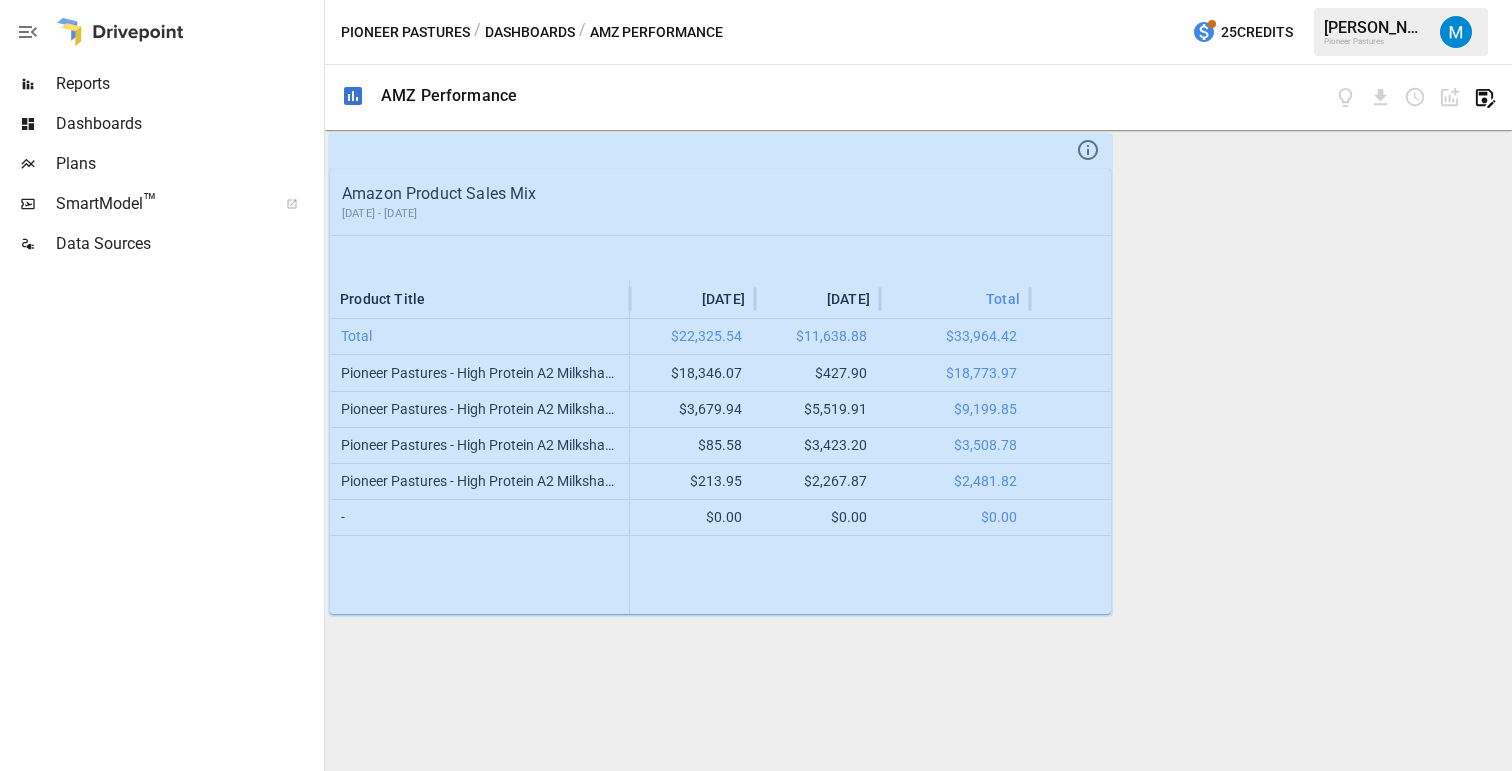 click 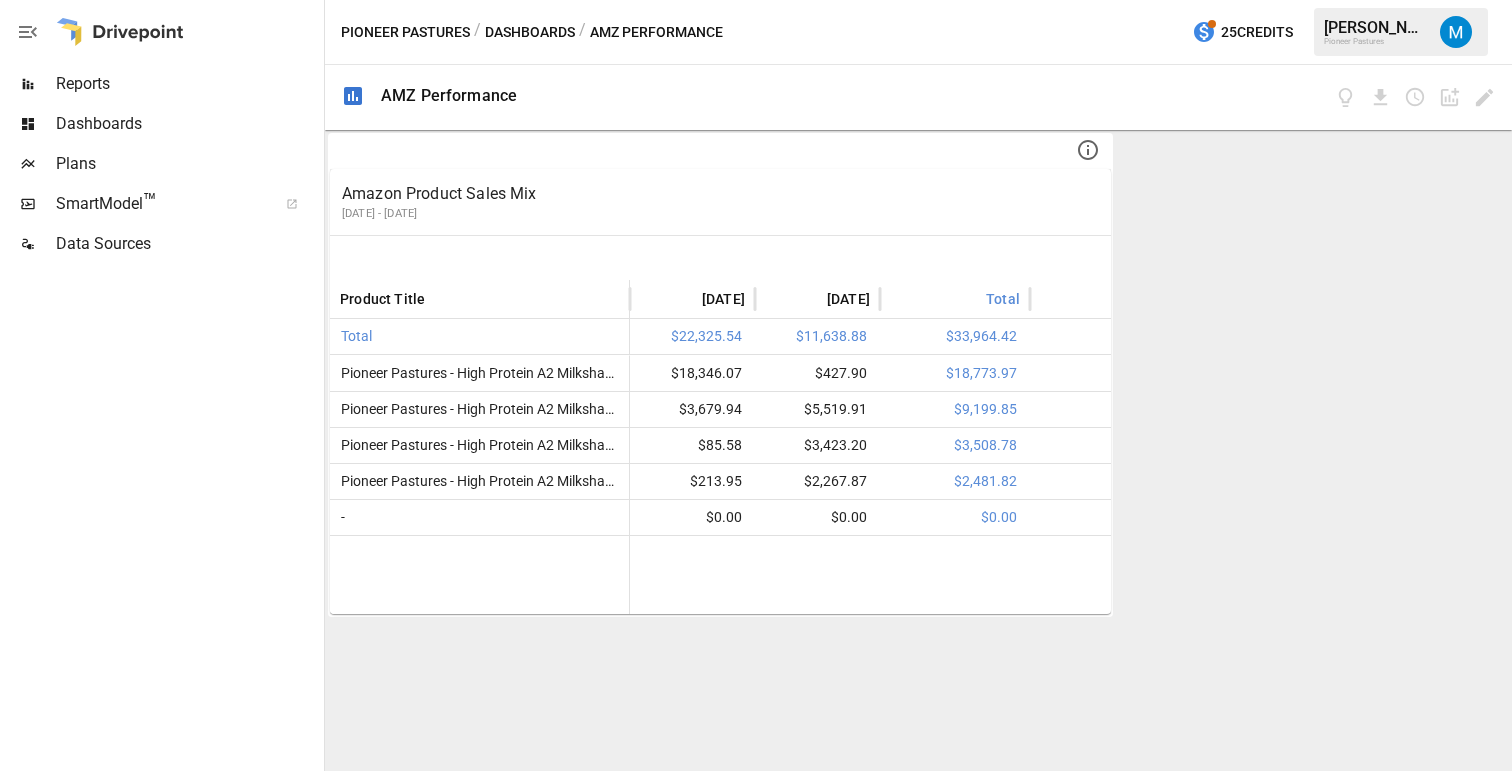 click on "Dashboards" at bounding box center [530, 32] 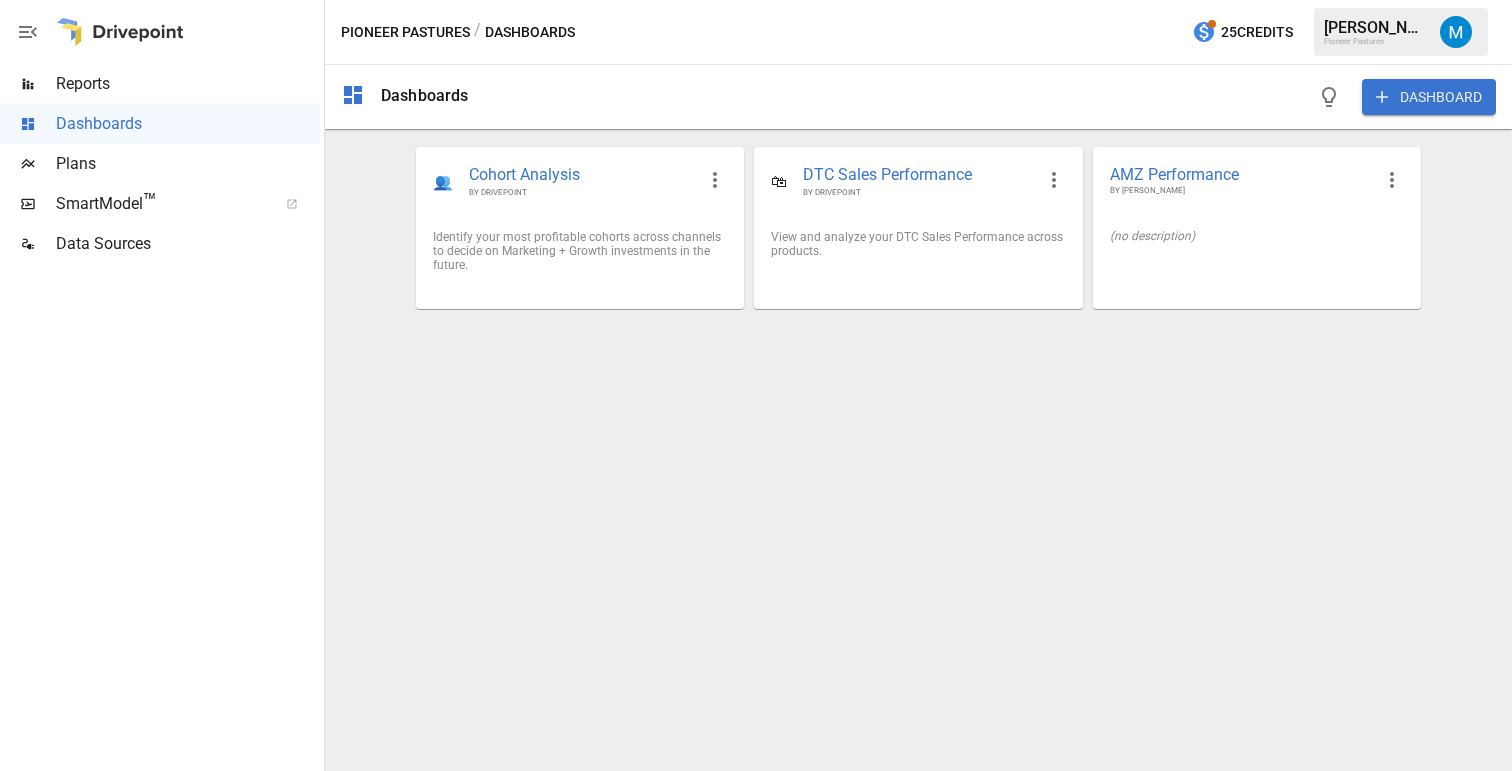 click on "SmartModel ™" at bounding box center (160, 204) 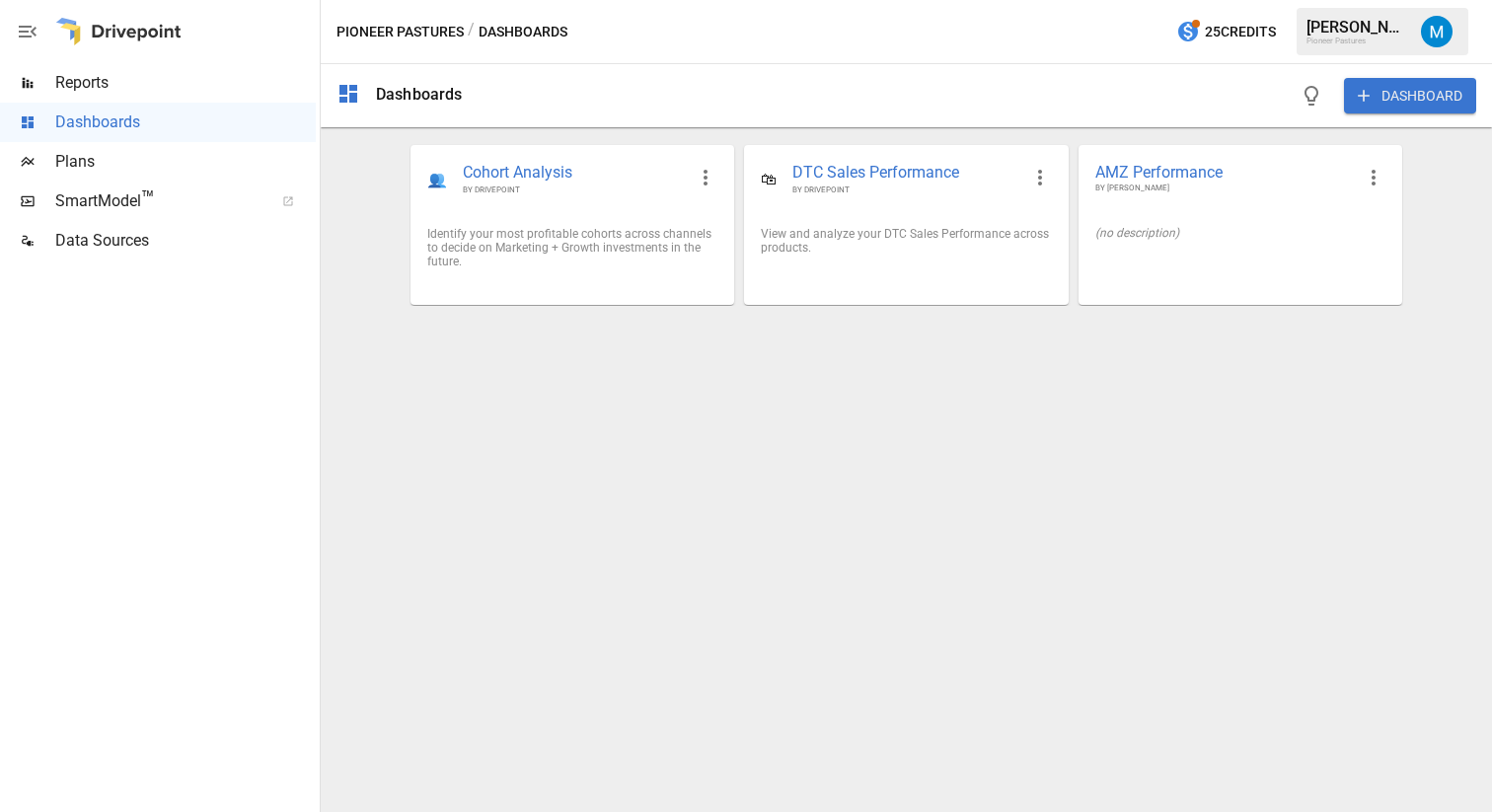 click on "Reports" at bounding box center (186, 83) 